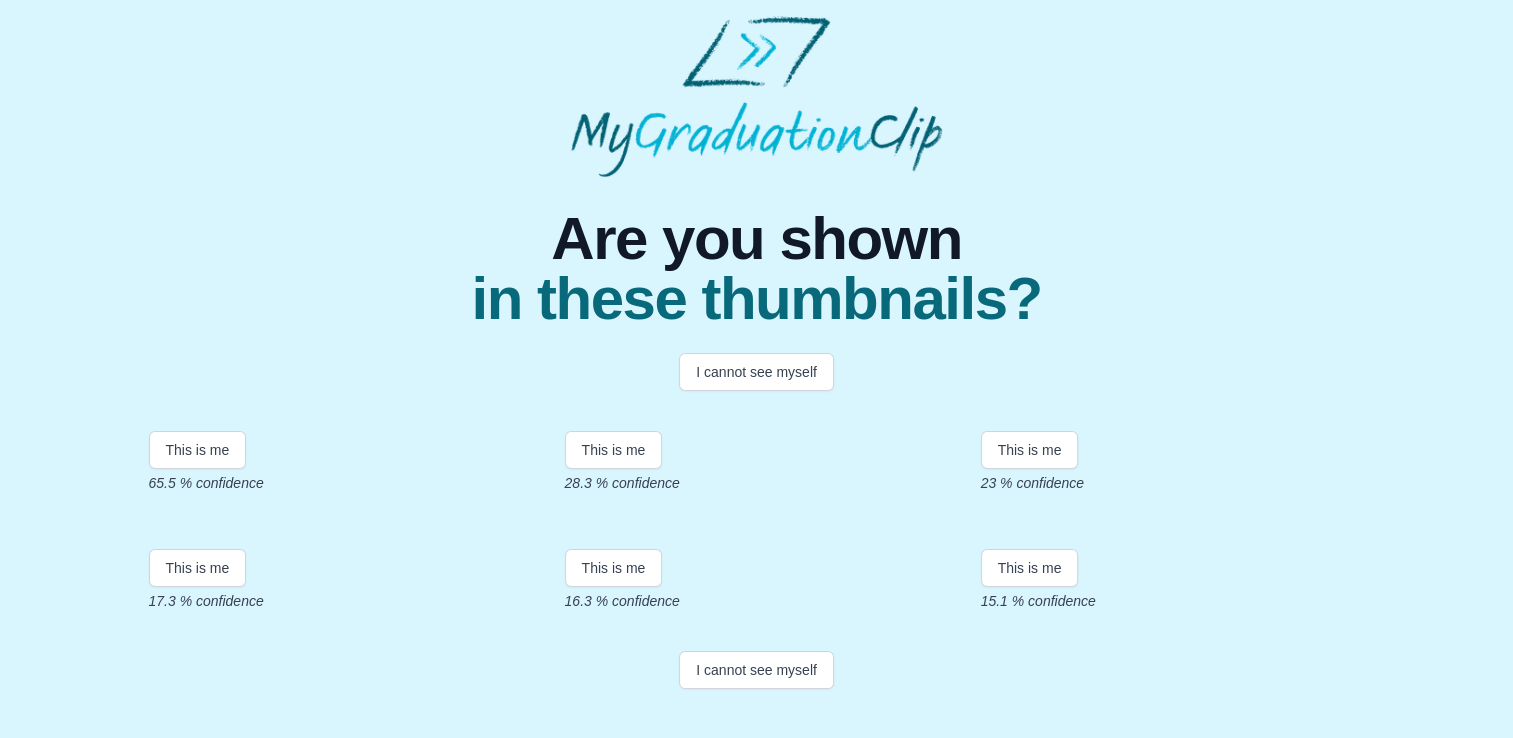 scroll, scrollTop: 266, scrollLeft: 0, axis: vertical 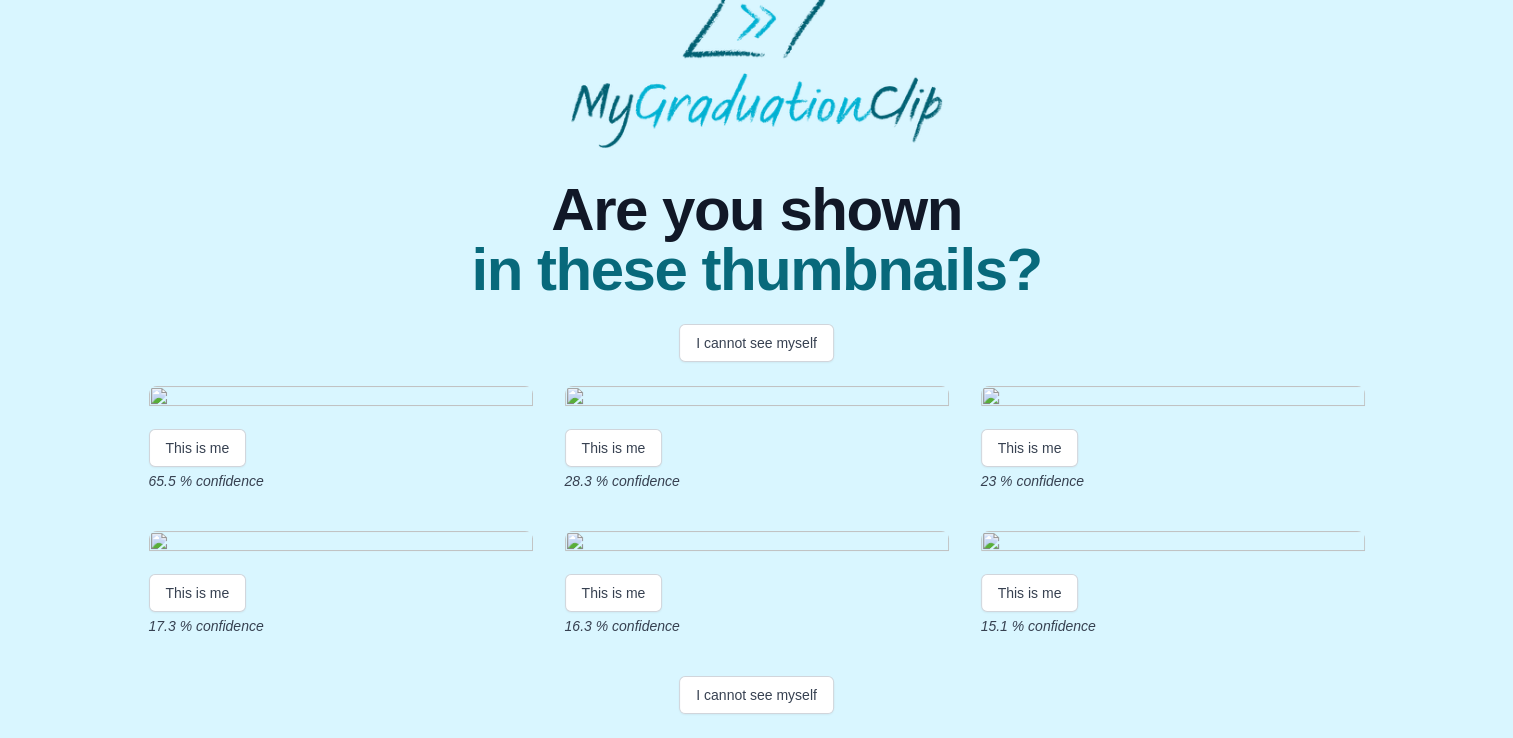 click at bounding box center (341, 399) 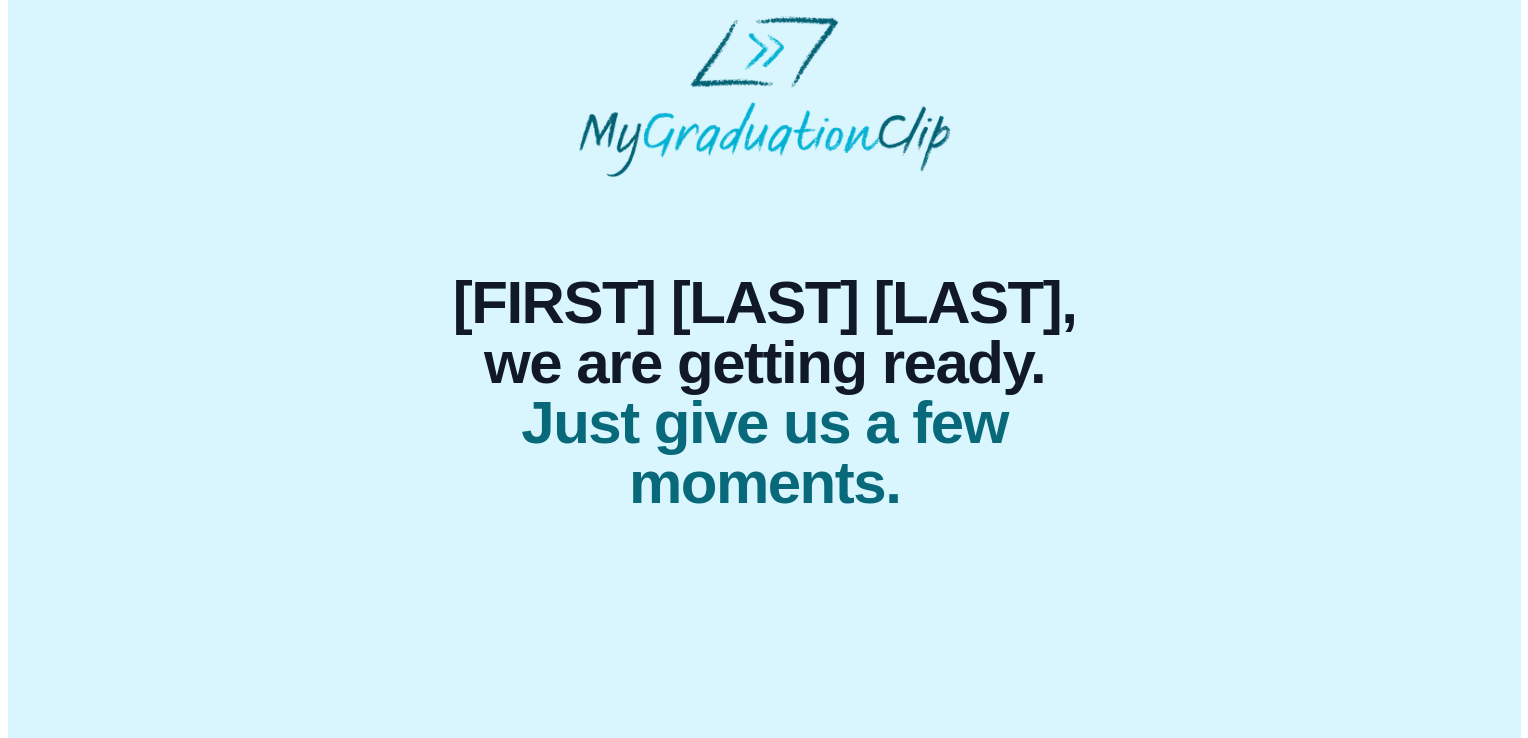 scroll, scrollTop: 0, scrollLeft: 0, axis: both 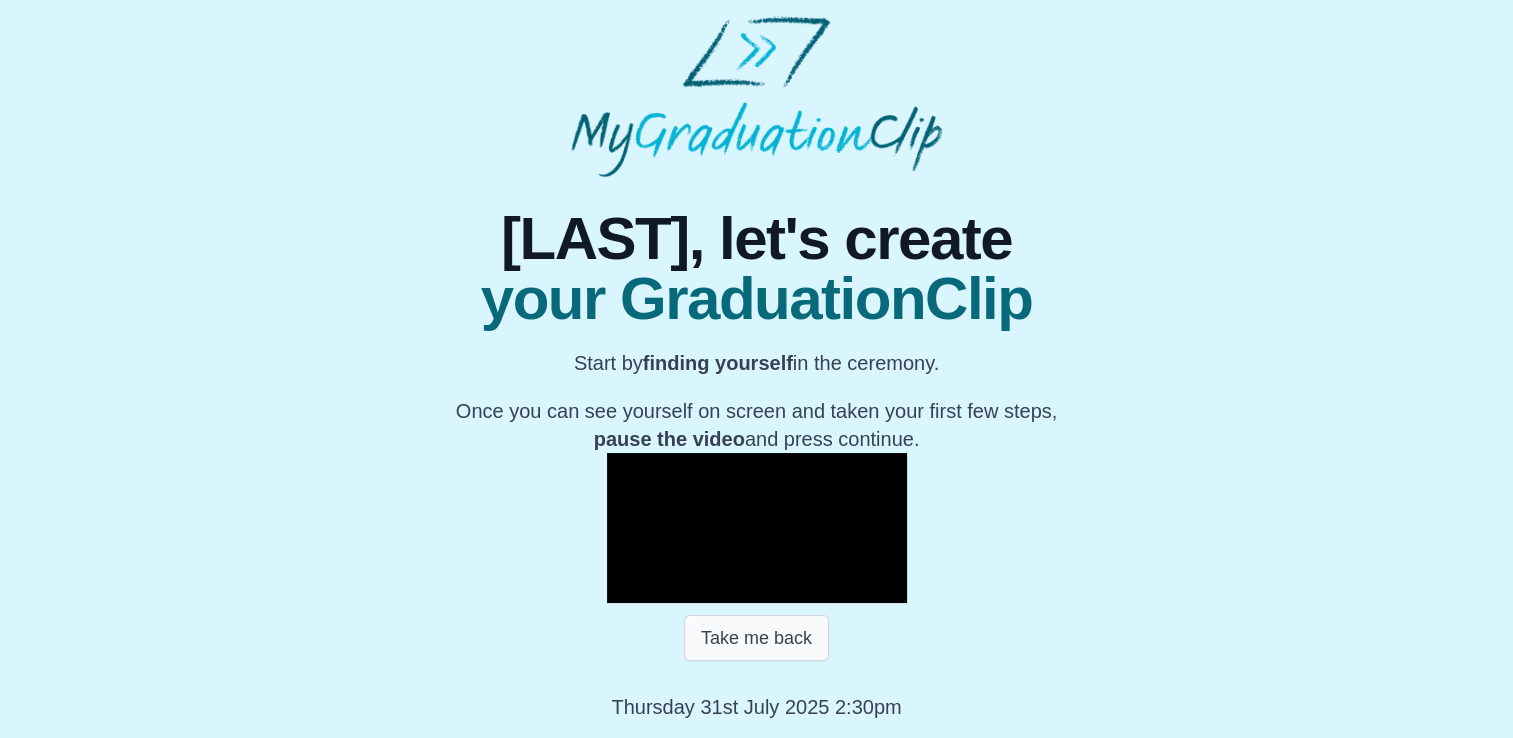 click on "Take me back" at bounding box center (756, 638) 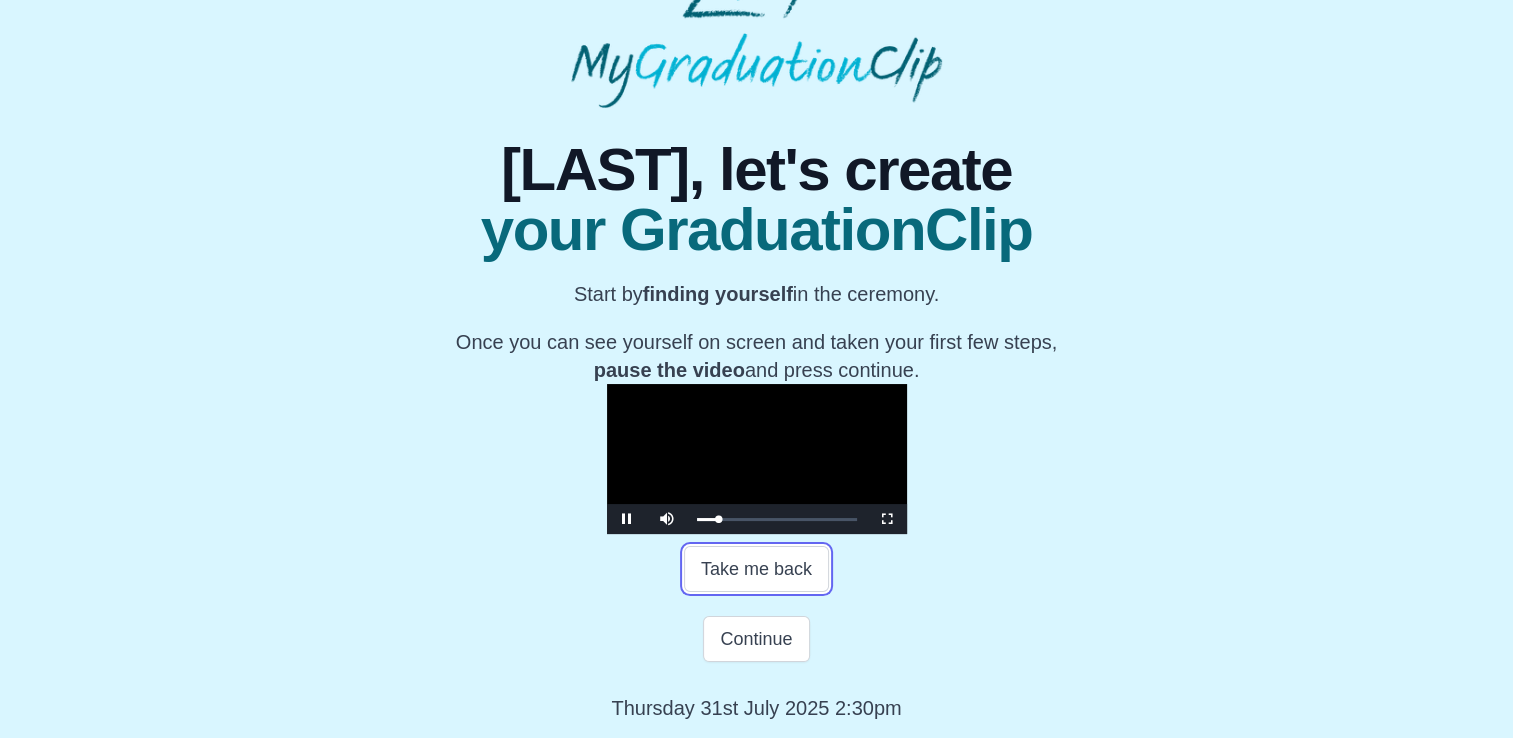 scroll, scrollTop: 344, scrollLeft: 0, axis: vertical 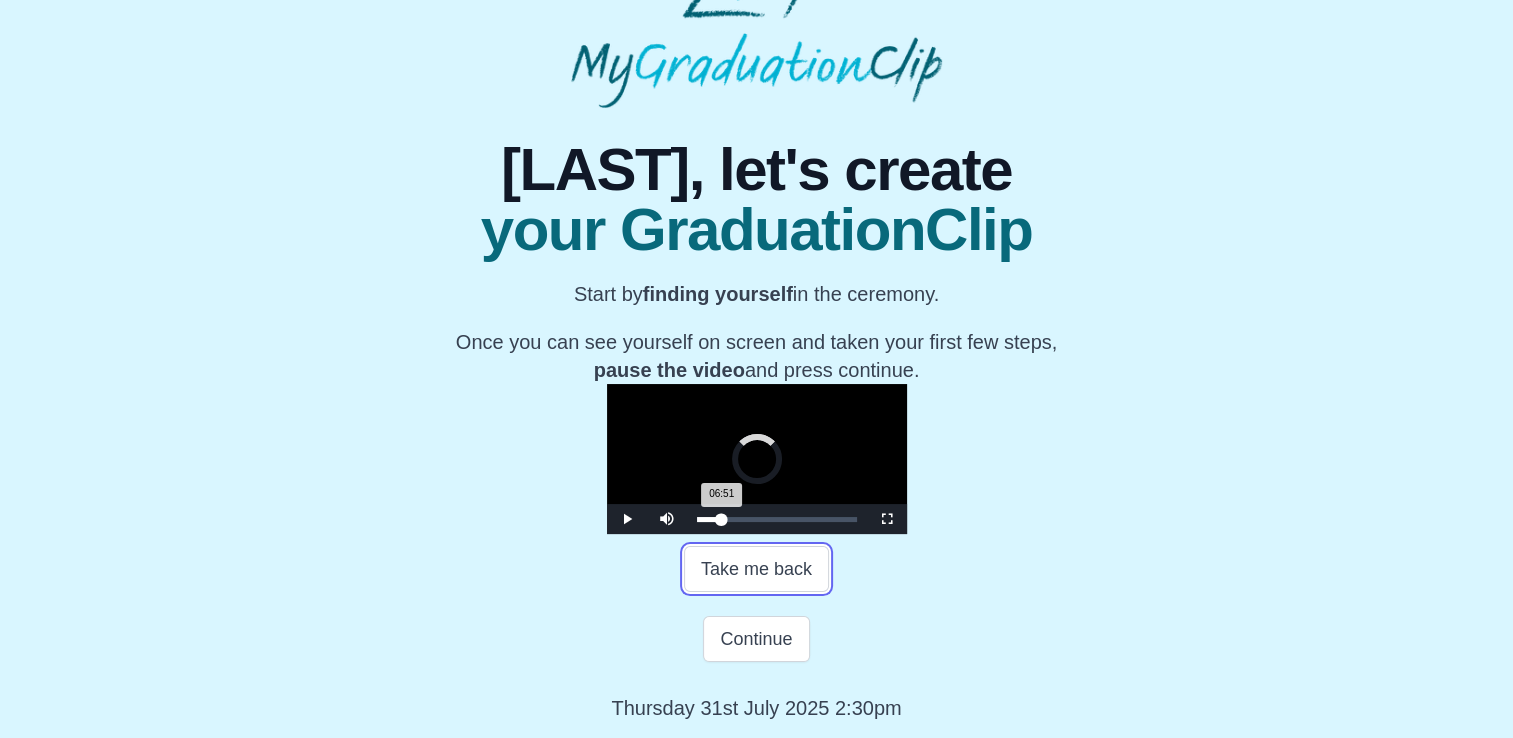 click at bounding box center (723, 519) 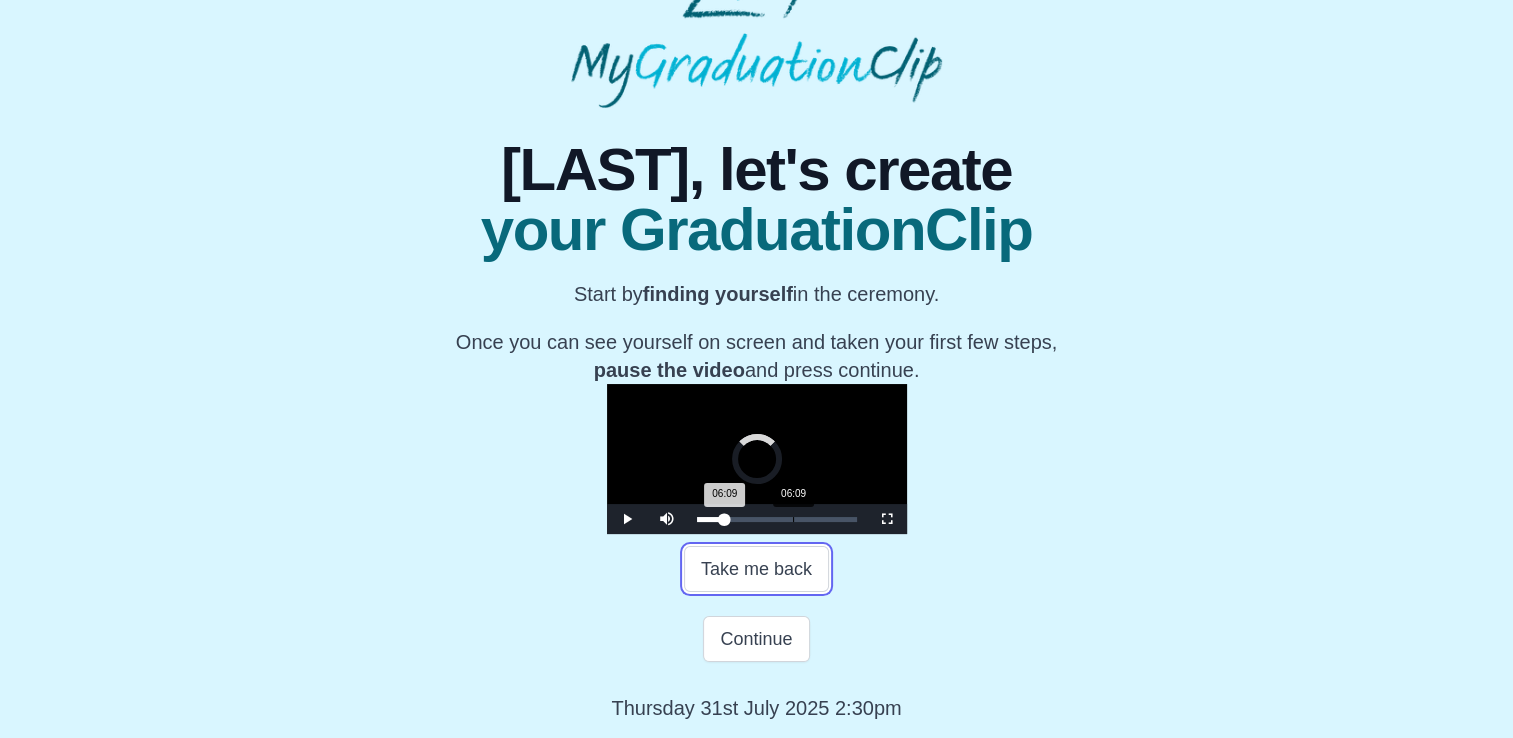 click on "06:09" at bounding box center [793, 519] 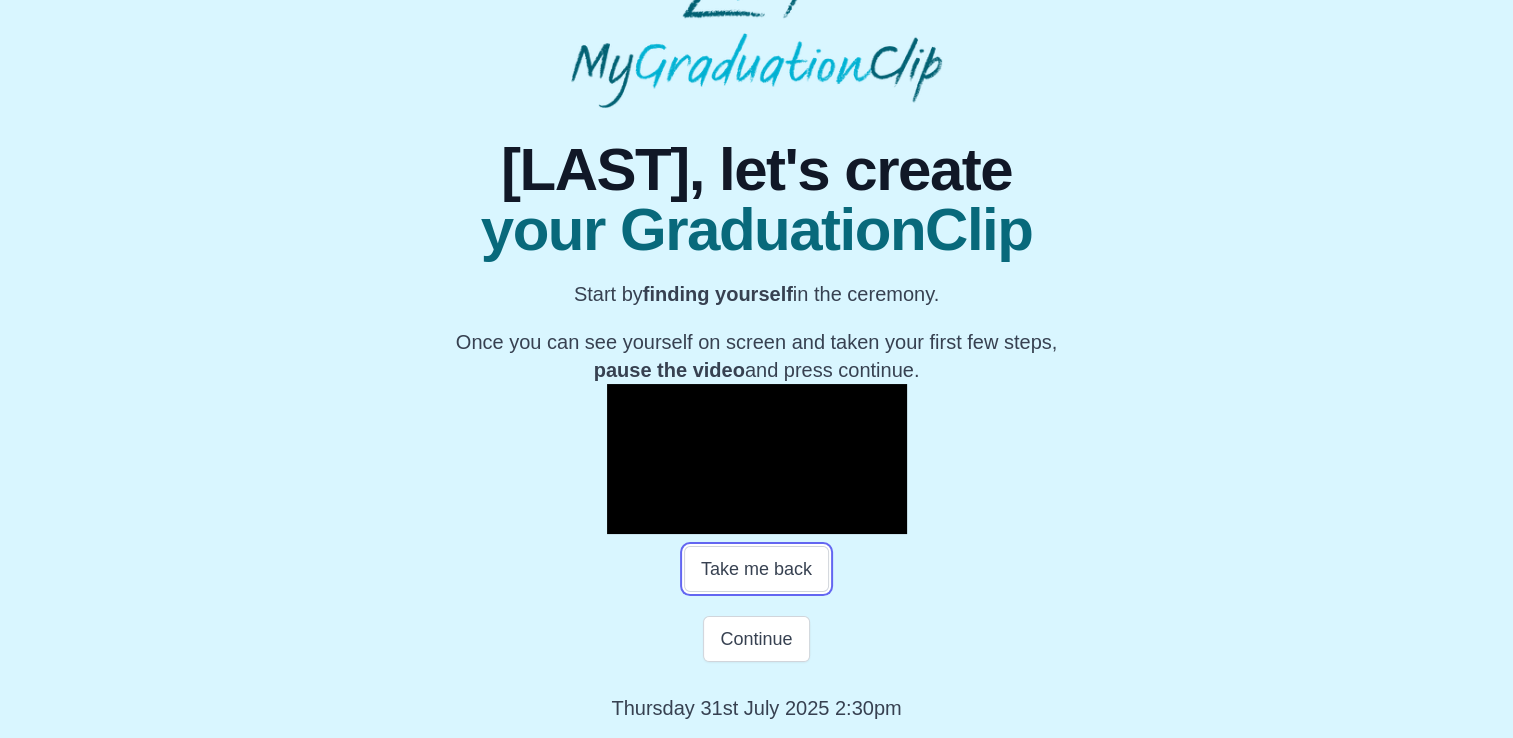 scroll, scrollTop: 344, scrollLeft: 0, axis: vertical 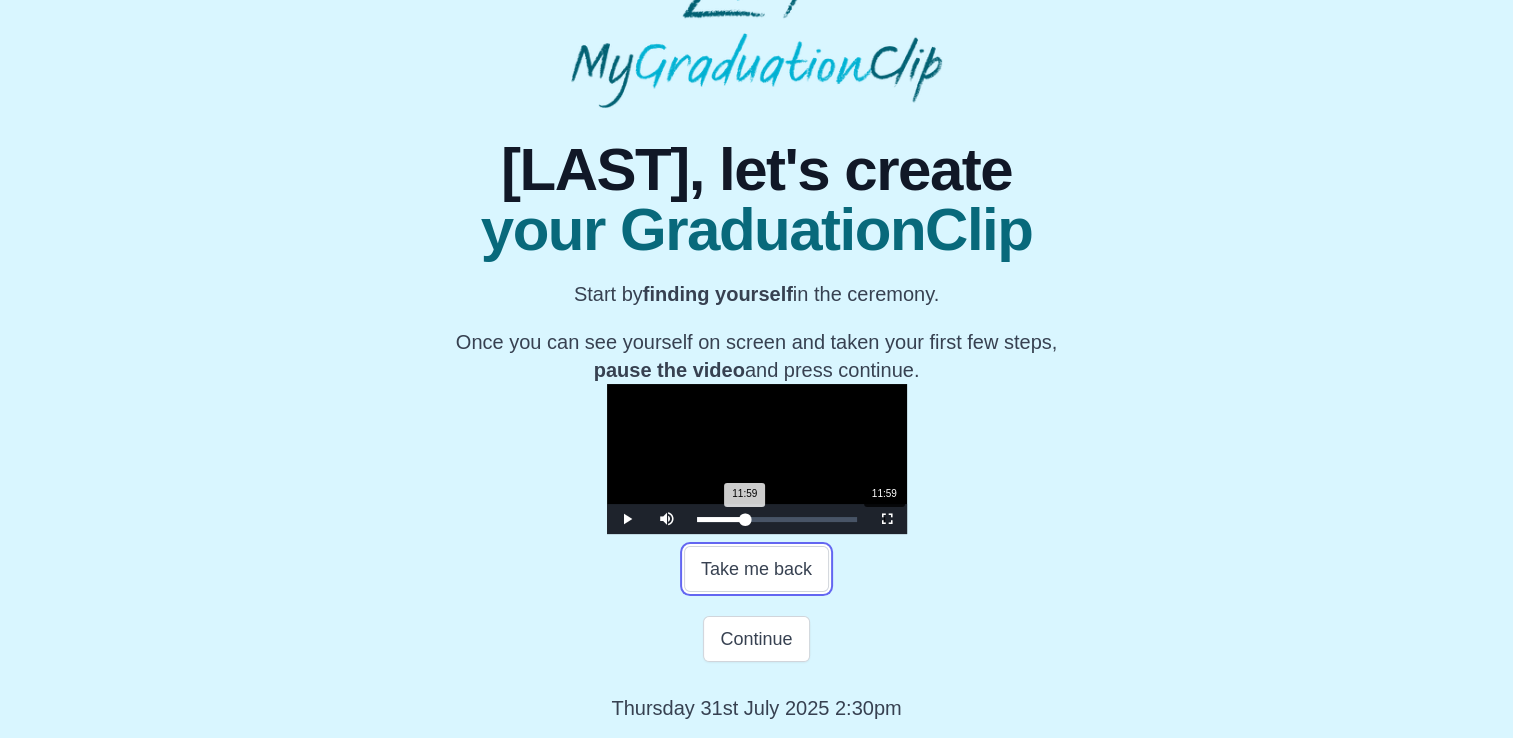 click on "11:59 Progress : 0%" at bounding box center [721, 519] 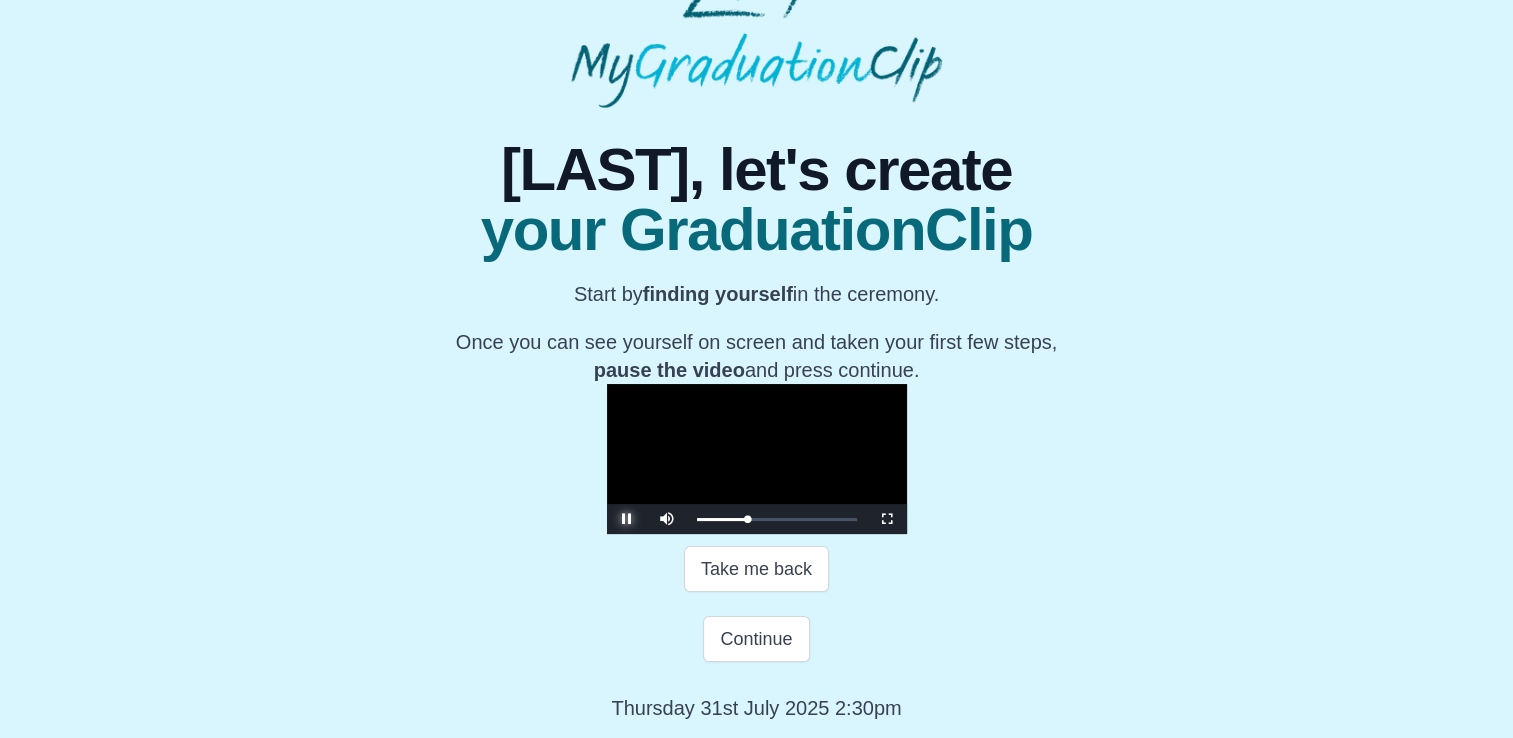 click at bounding box center (627, 519) 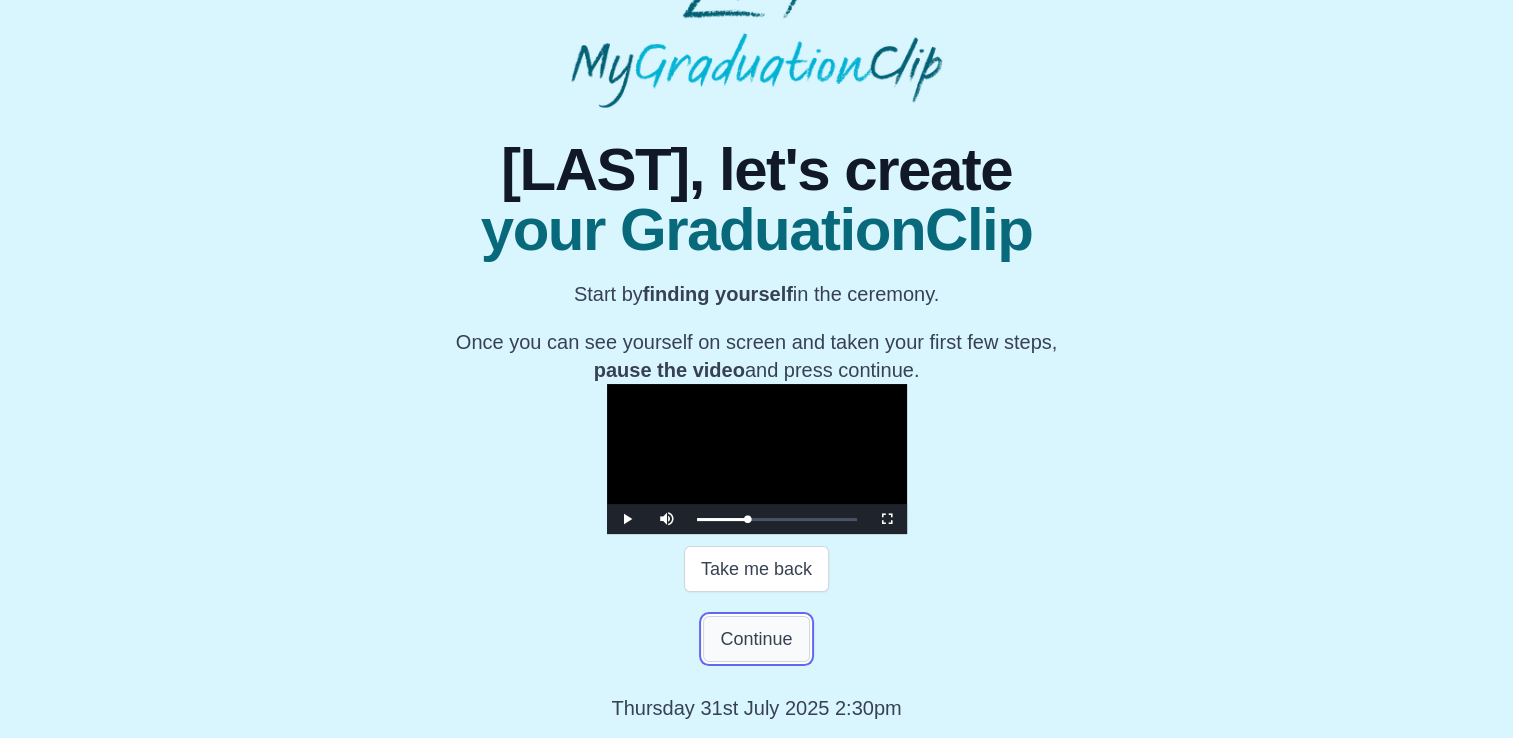click on "Continue" at bounding box center [756, 639] 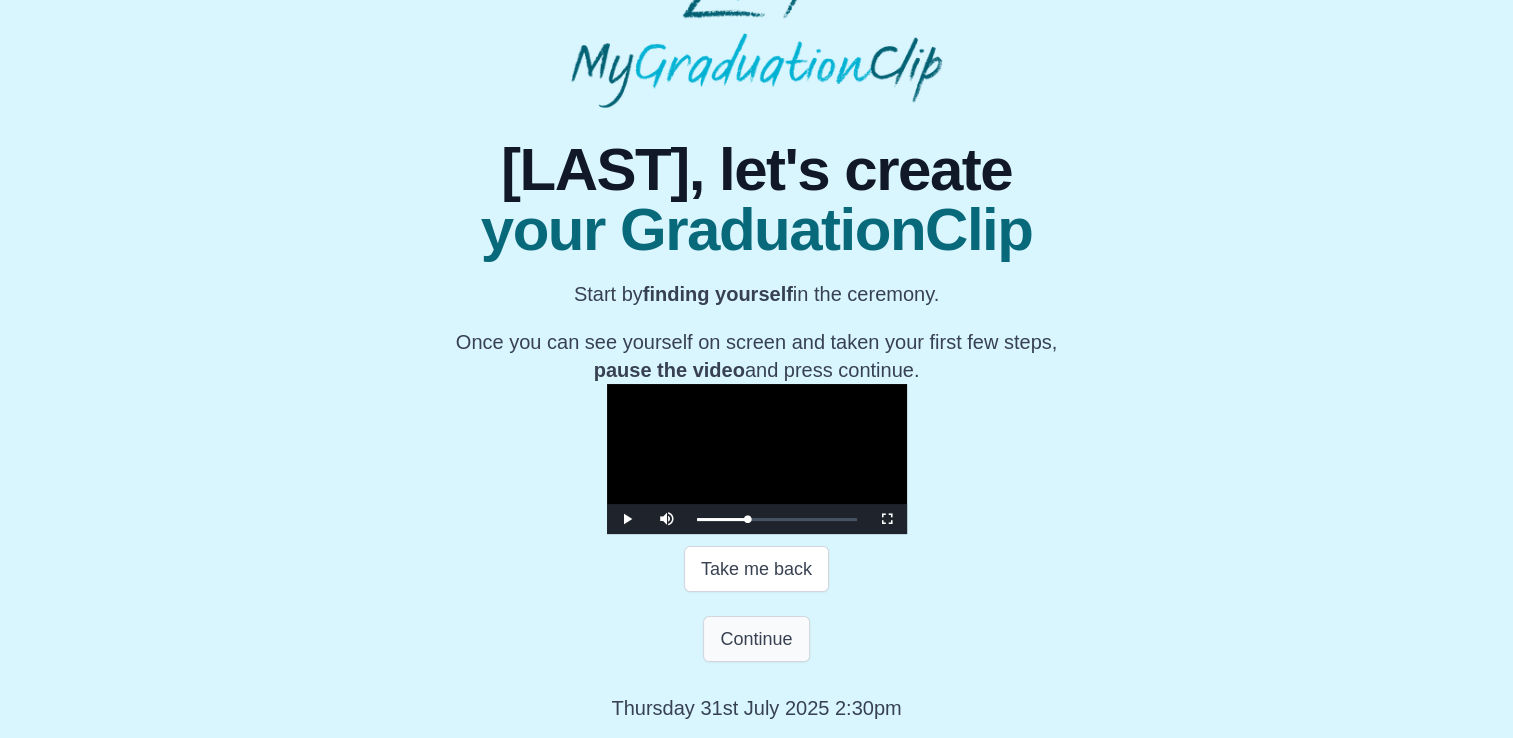 scroll, scrollTop: 0, scrollLeft: 0, axis: both 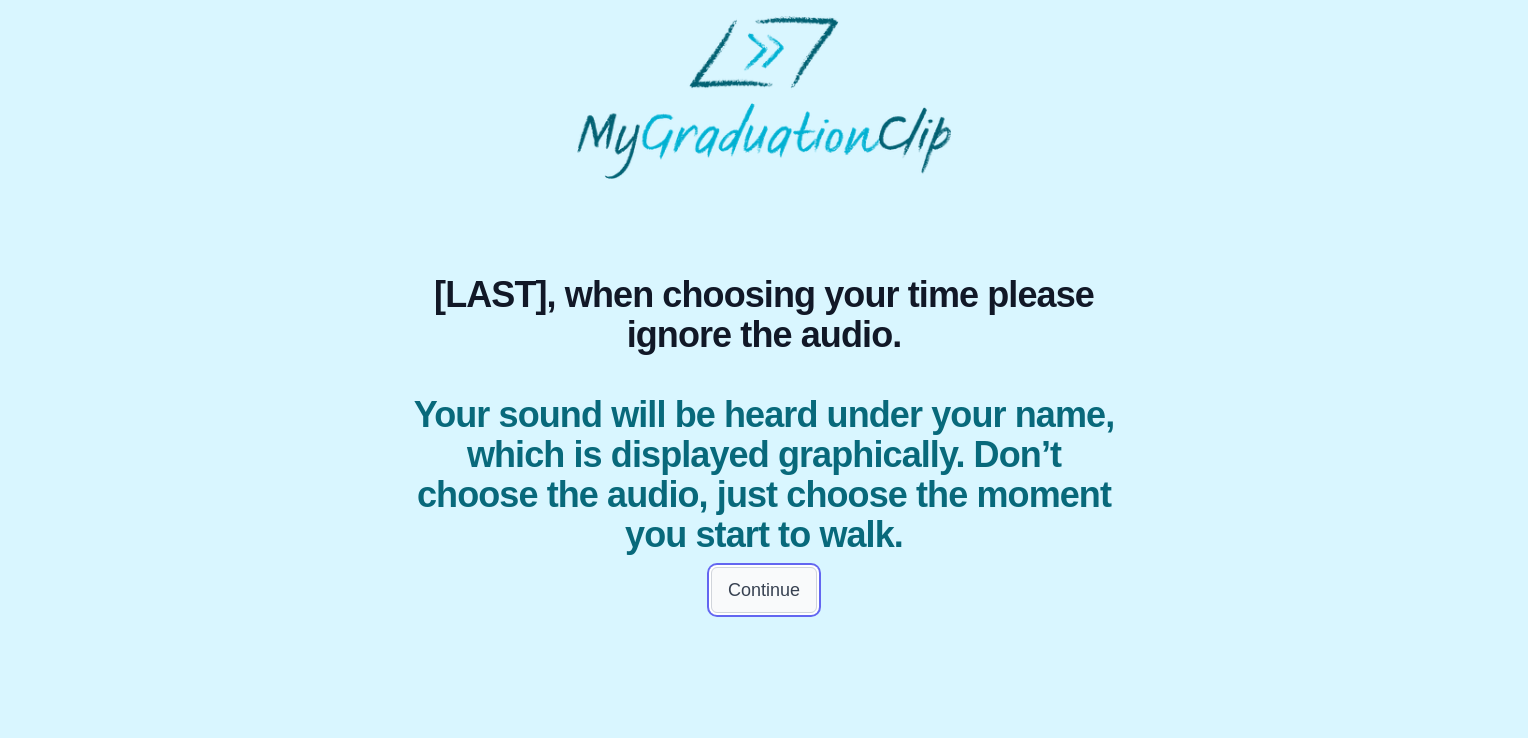 click on "Continue" at bounding box center [764, 590] 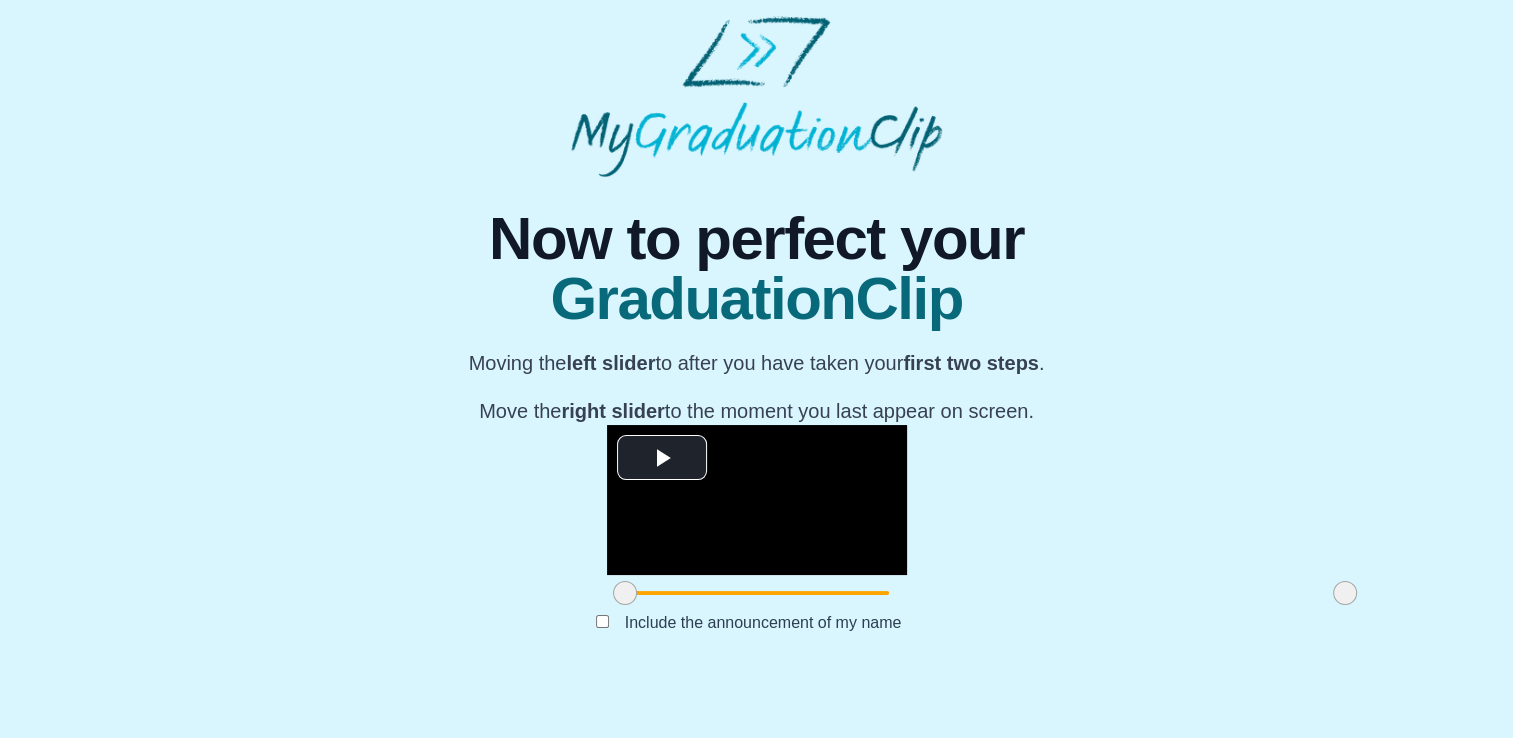 scroll, scrollTop: 226, scrollLeft: 0, axis: vertical 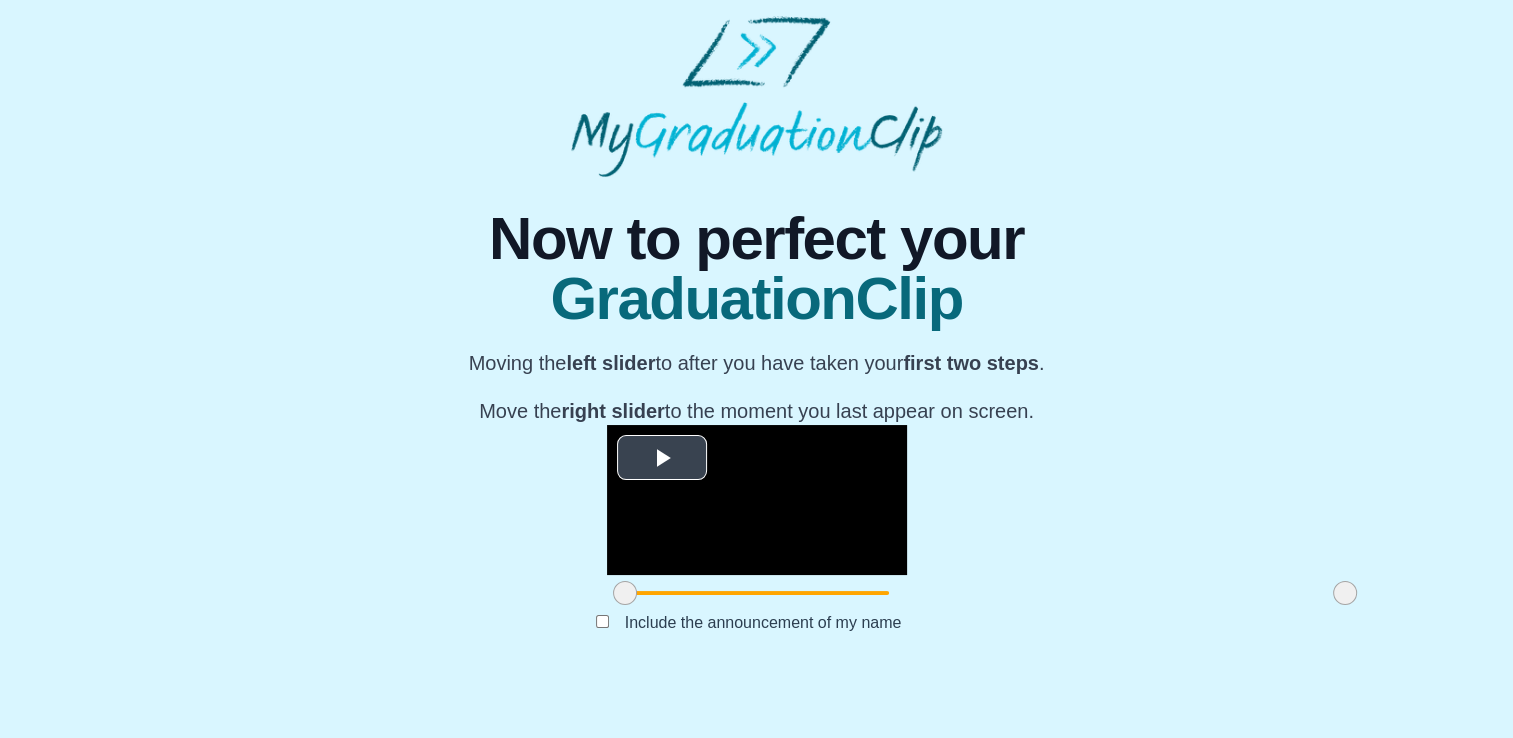 click at bounding box center [662, 458] 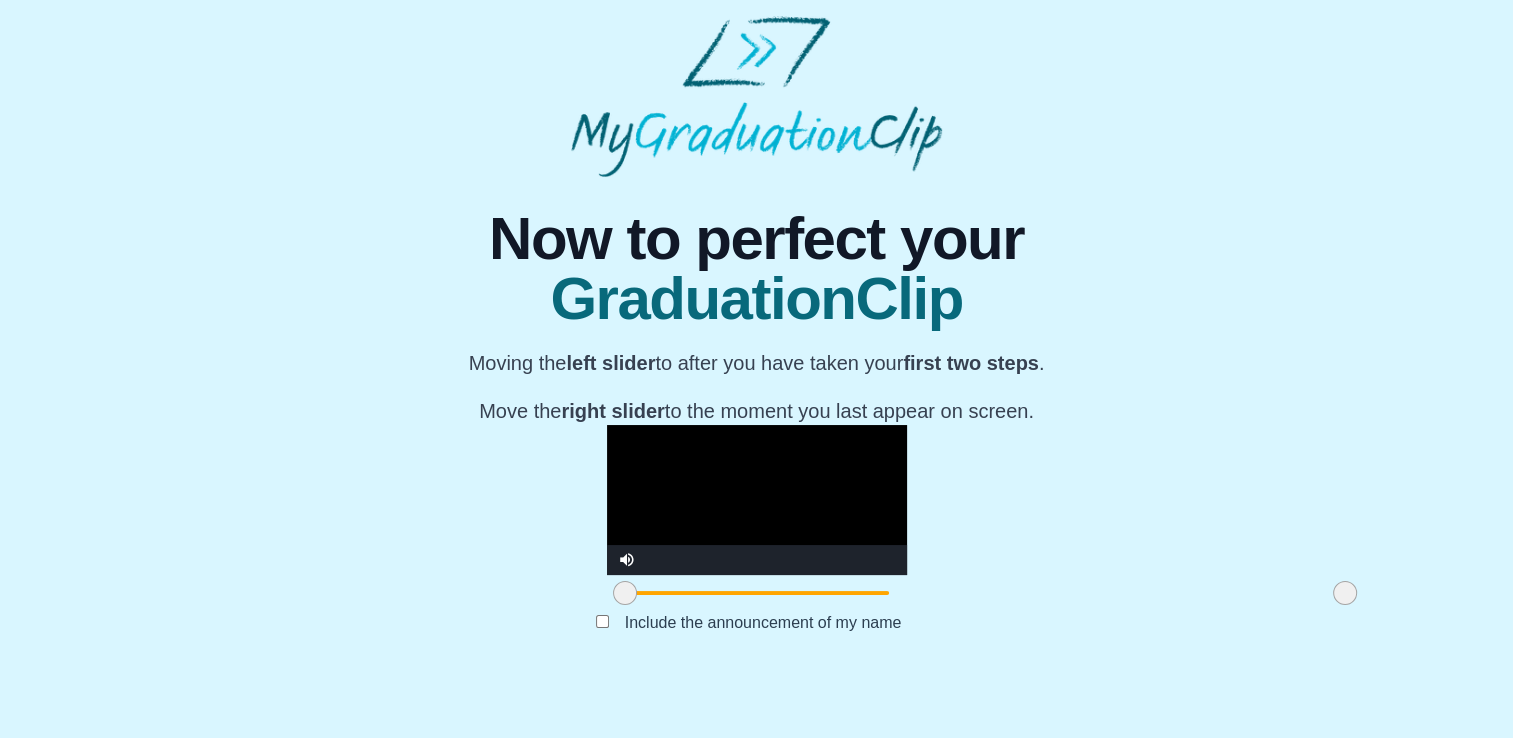 drag, startPoint x: 844, startPoint y: 434, endPoint x: 621, endPoint y: 245, distance: 292.31833 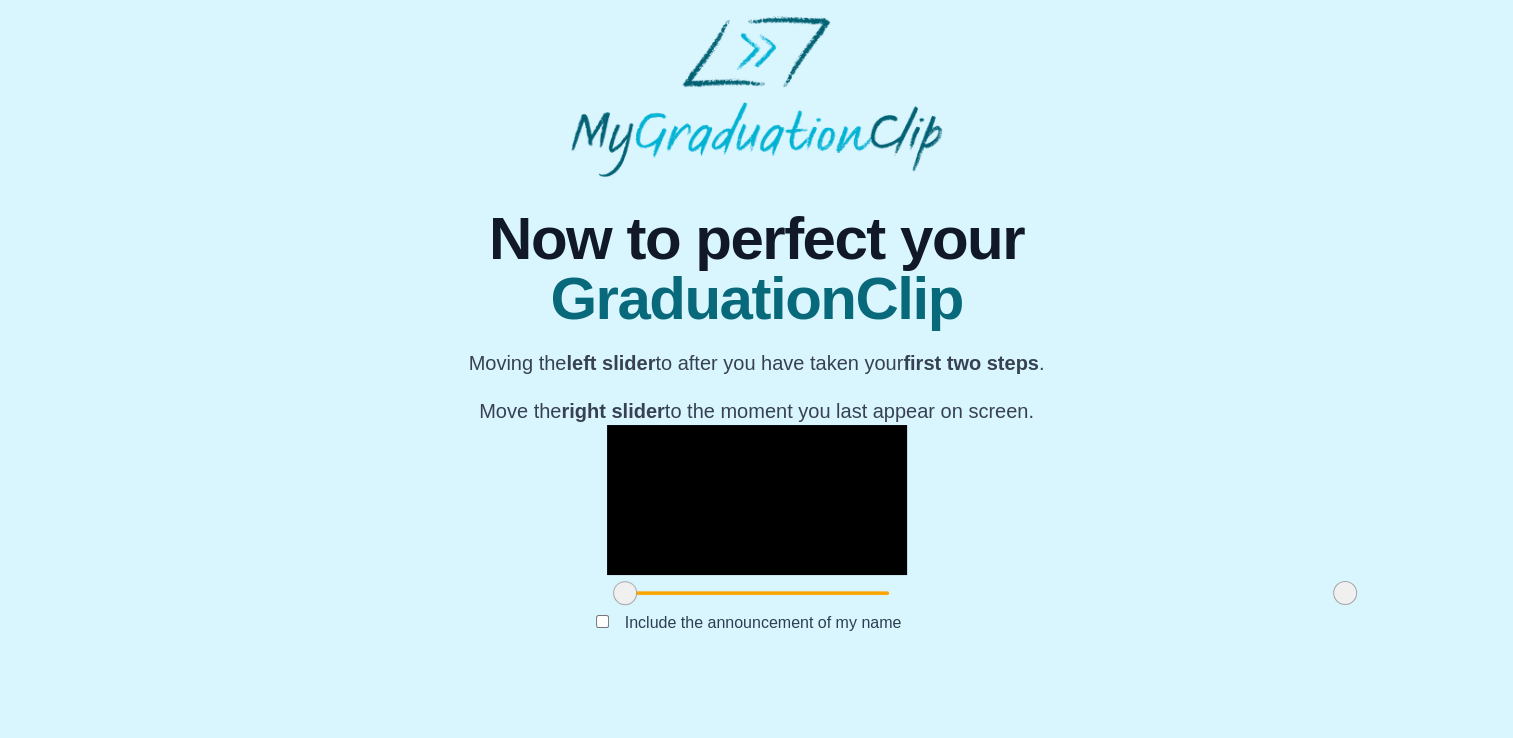 scroll, scrollTop: 226, scrollLeft: 0, axis: vertical 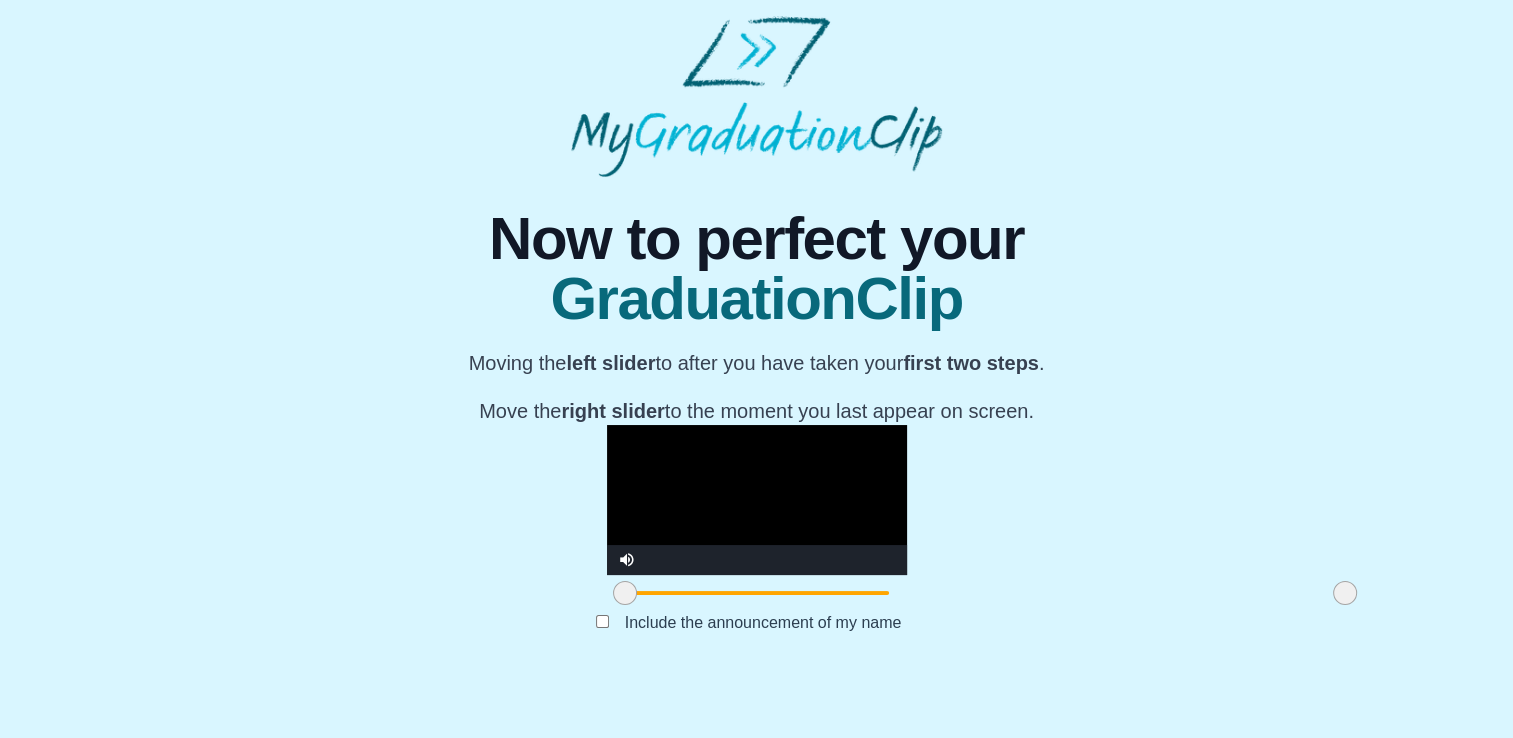 click at bounding box center (757, 500) 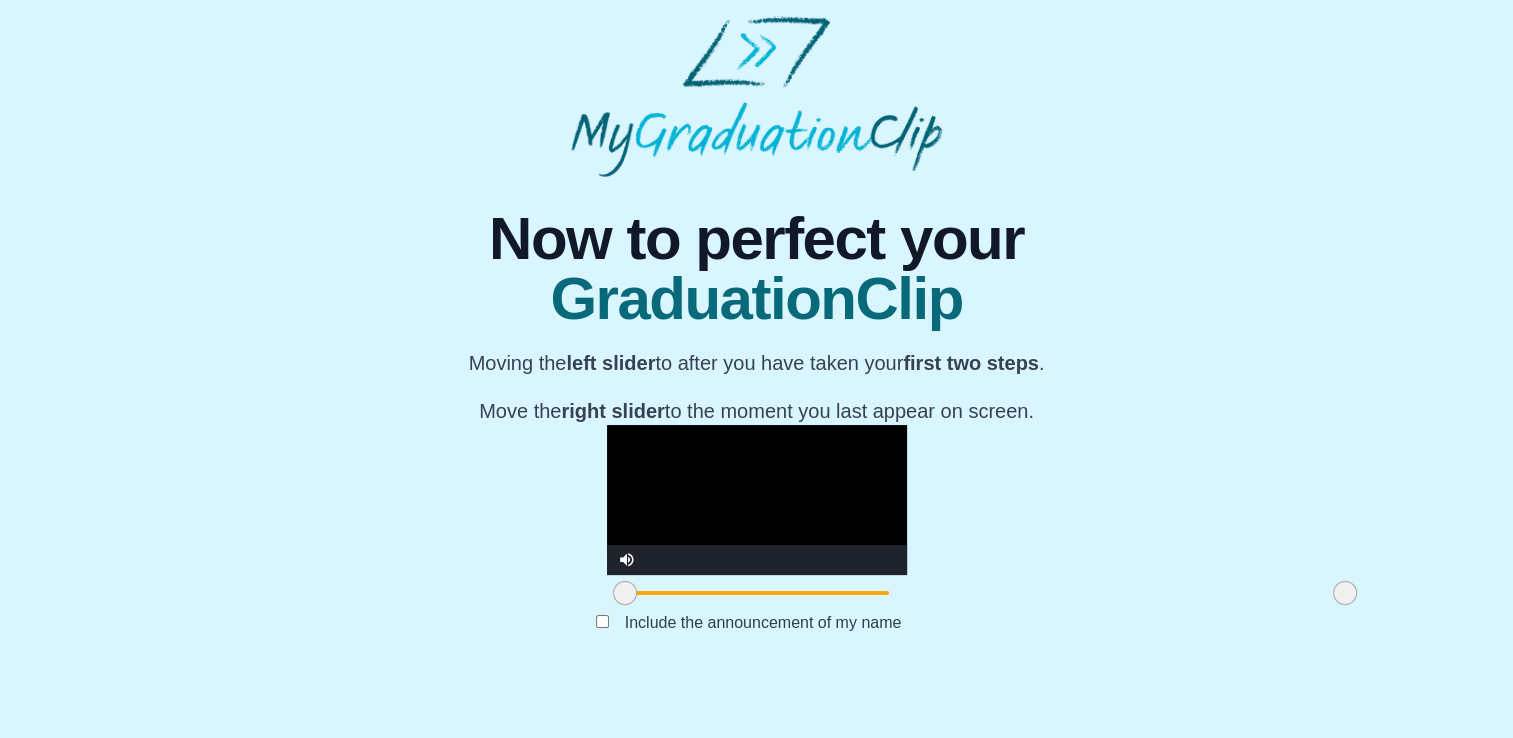 click at bounding box center [757, 500] 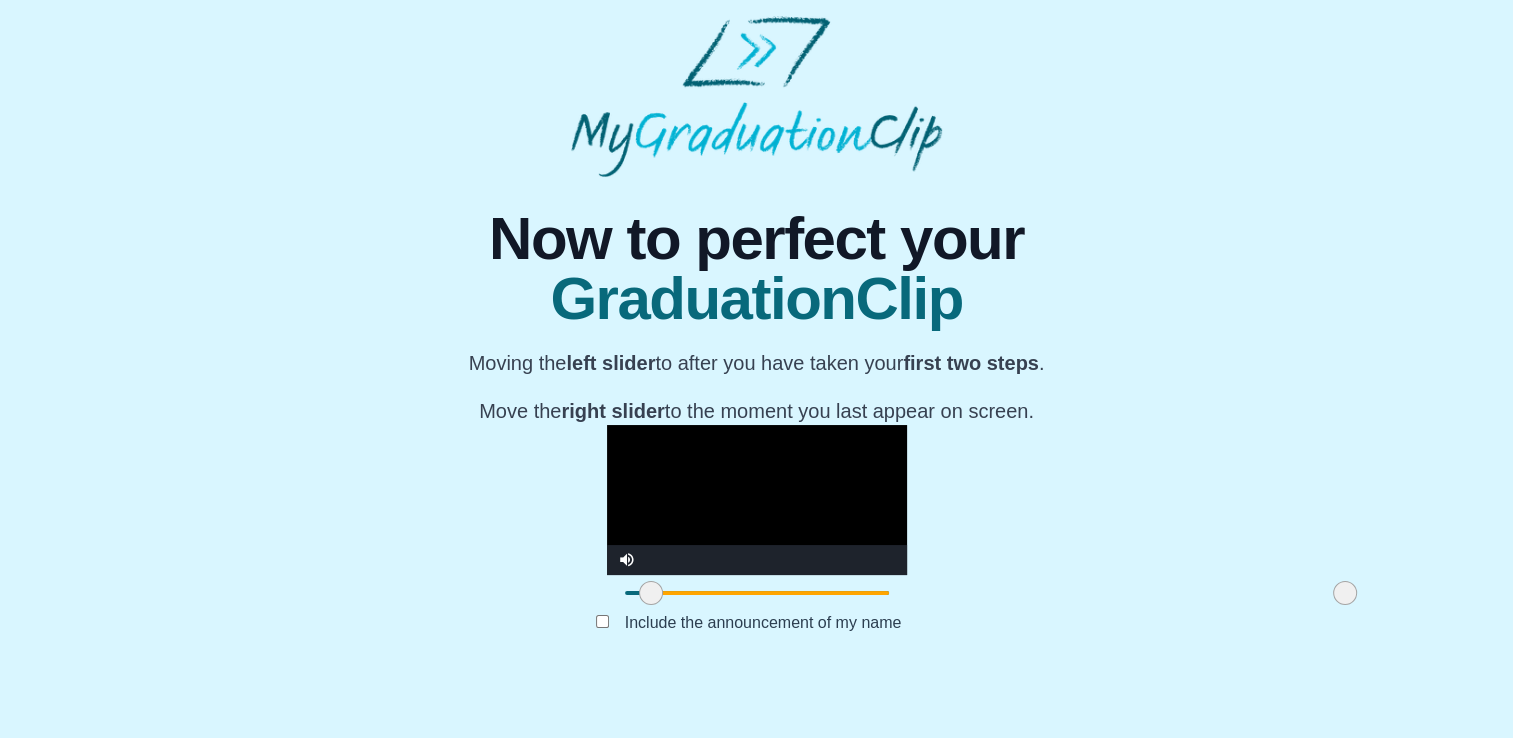 drag, startPoint x: 398, startPoint y: 630, endPoint x: 453, endPoint y: 628, distance: 55.03635 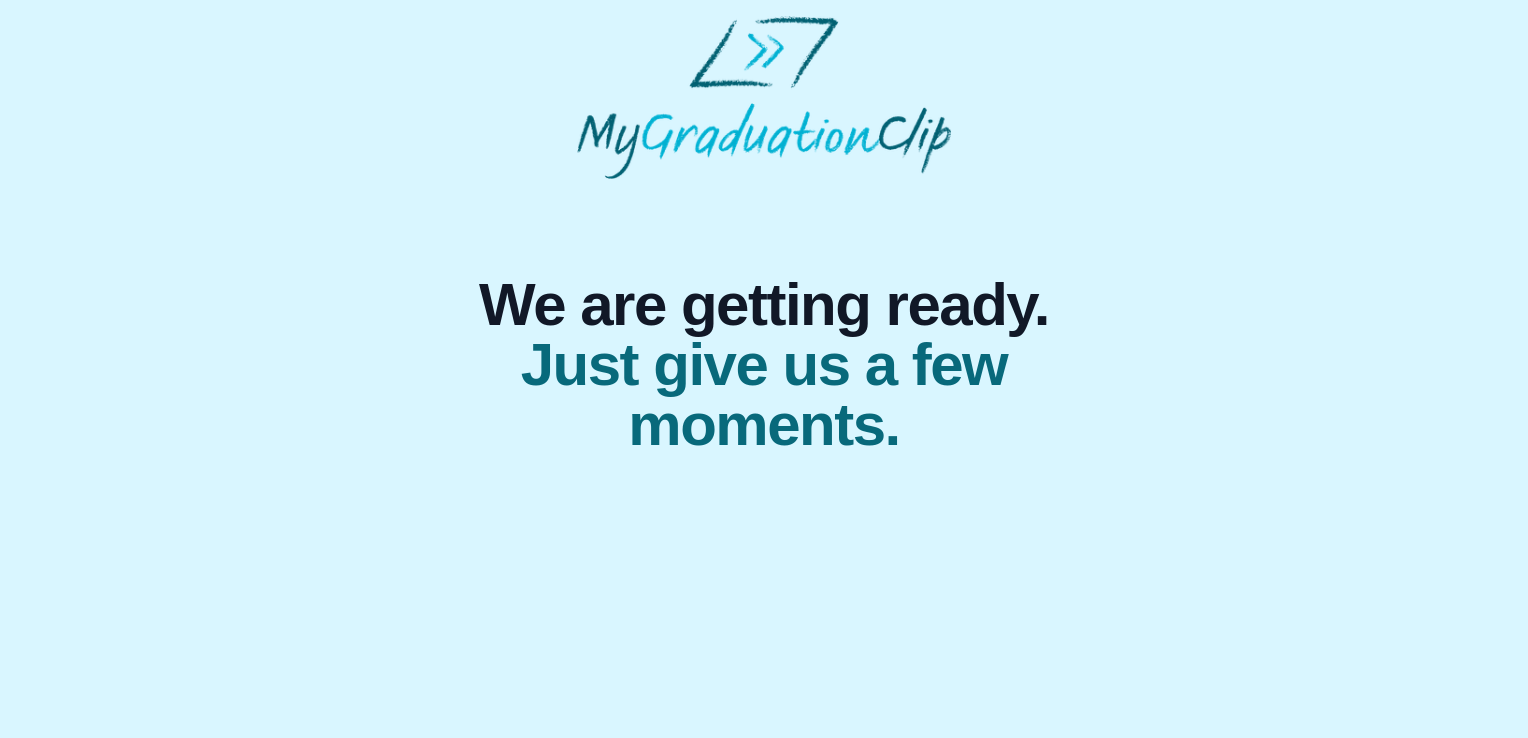 scroll, scrollTop: 0, scrollLeft: 0, axis: both 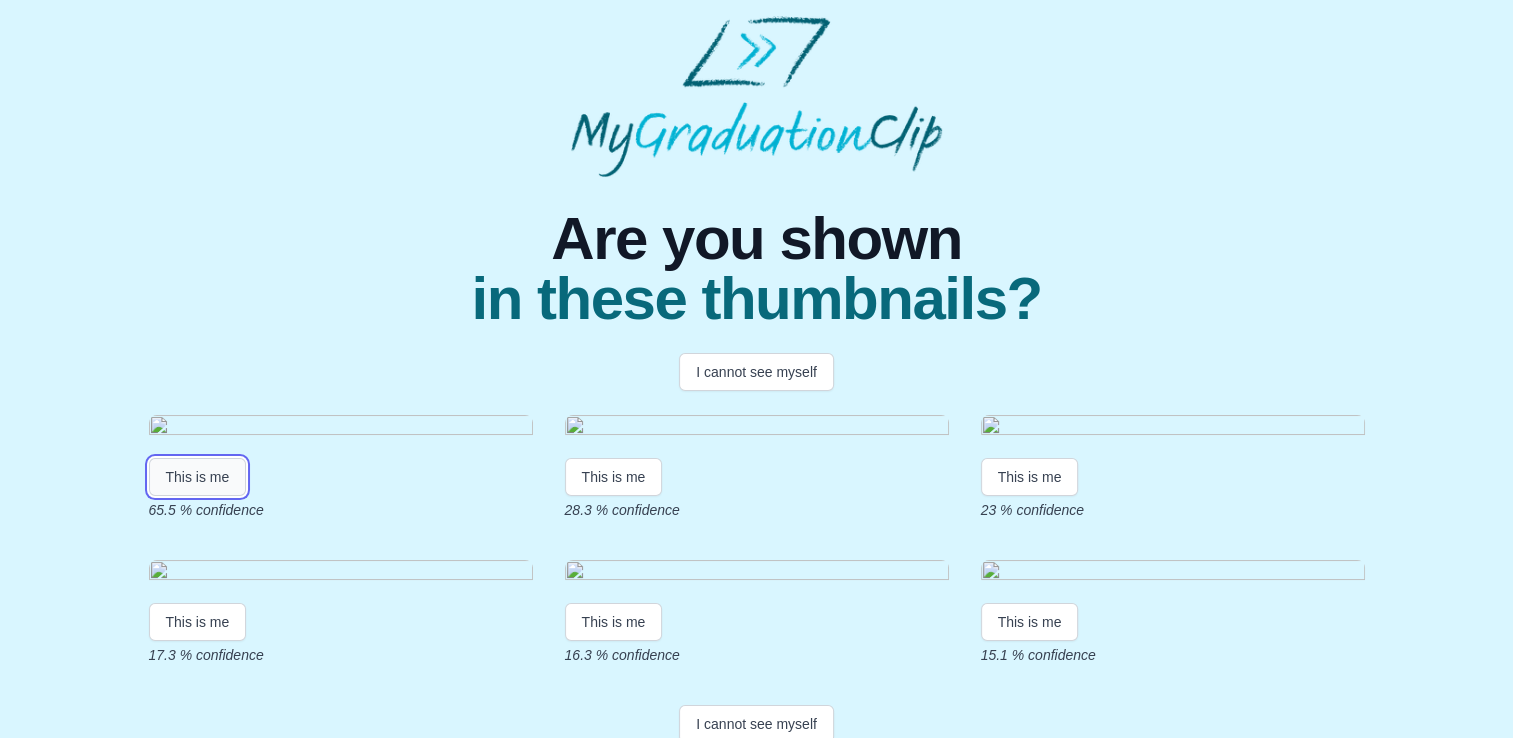 click on "This is me" at bounding box center (198, 477) 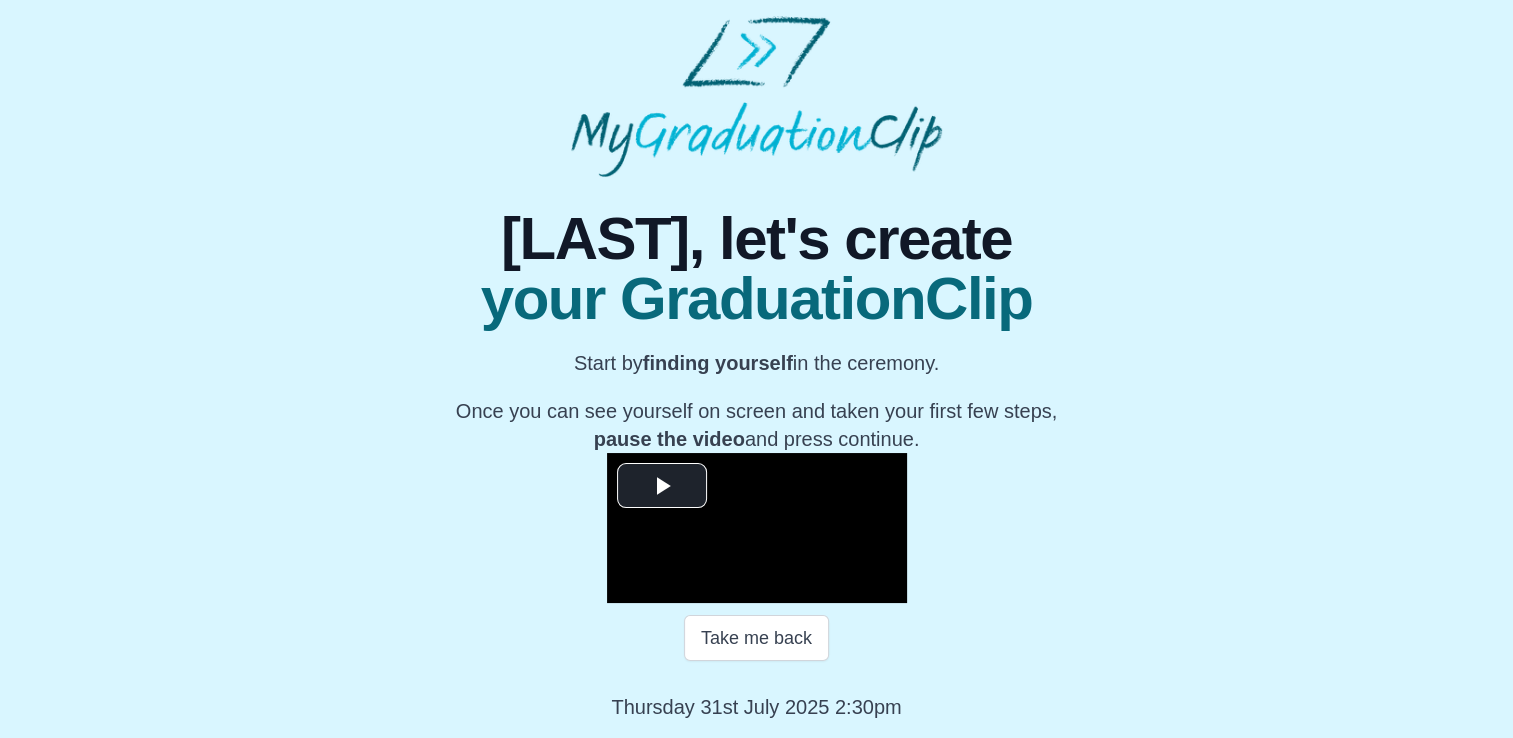scroll, scrollTop: 274, scrollLeft: 0, axis: vertical 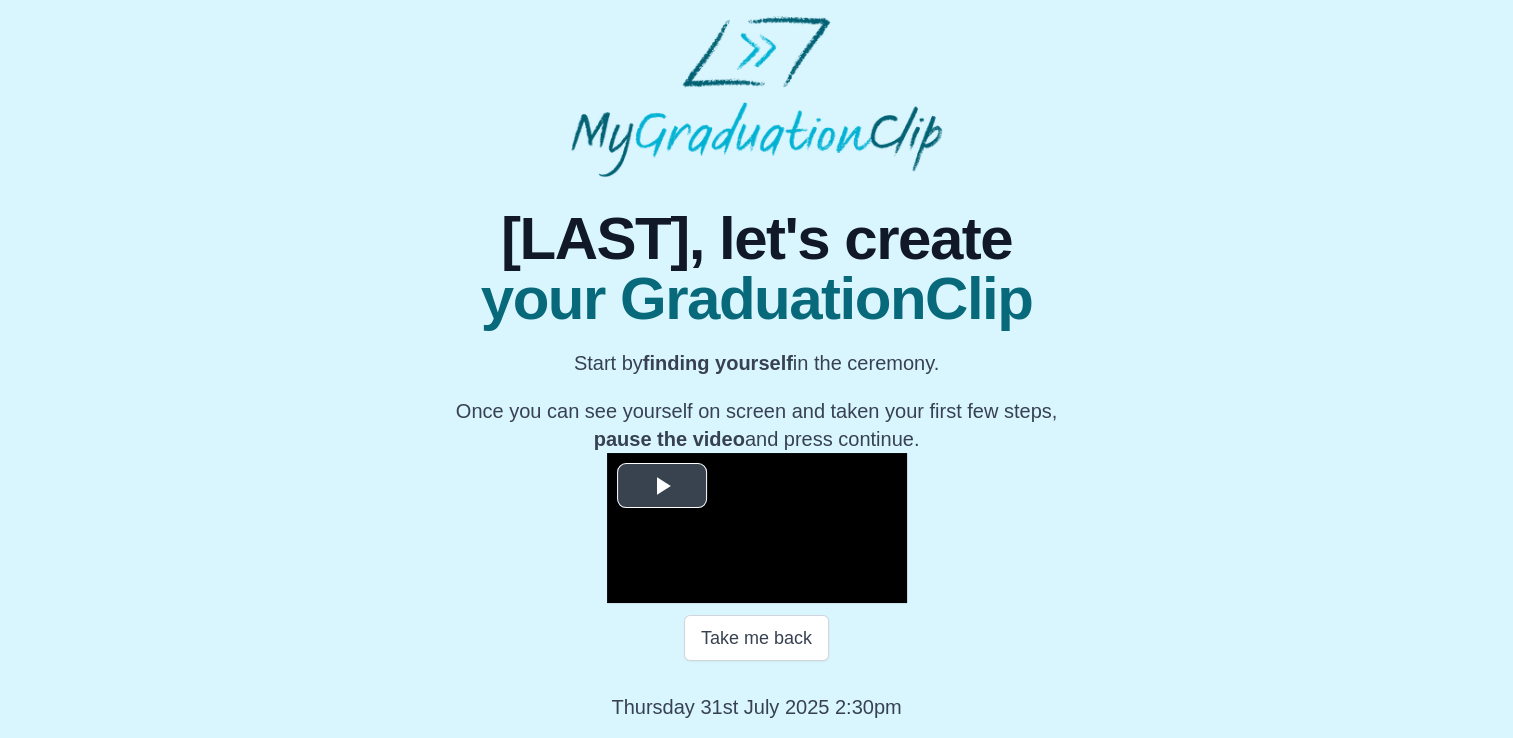 click at bounding box center (662, 486) 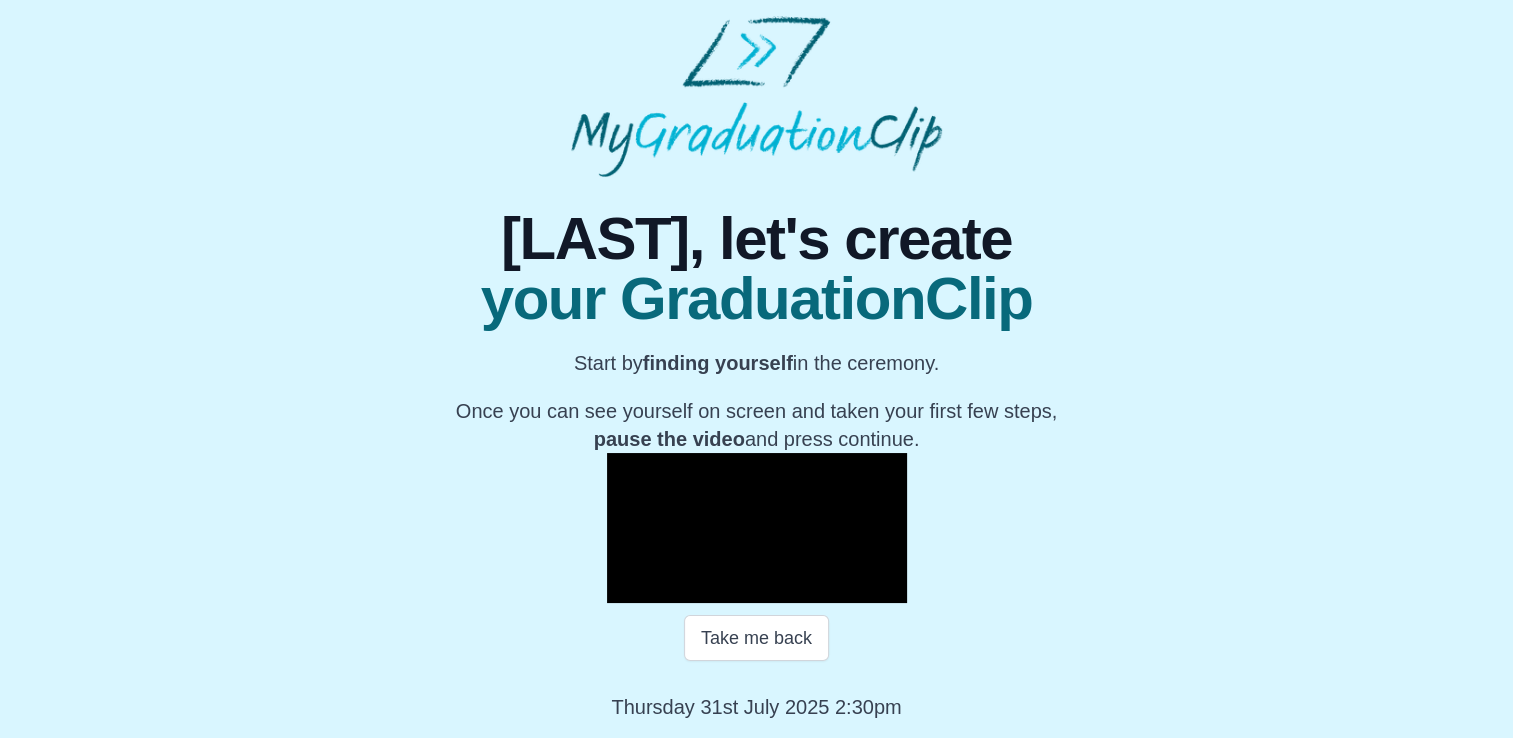 click at bounding box center (627, 588) 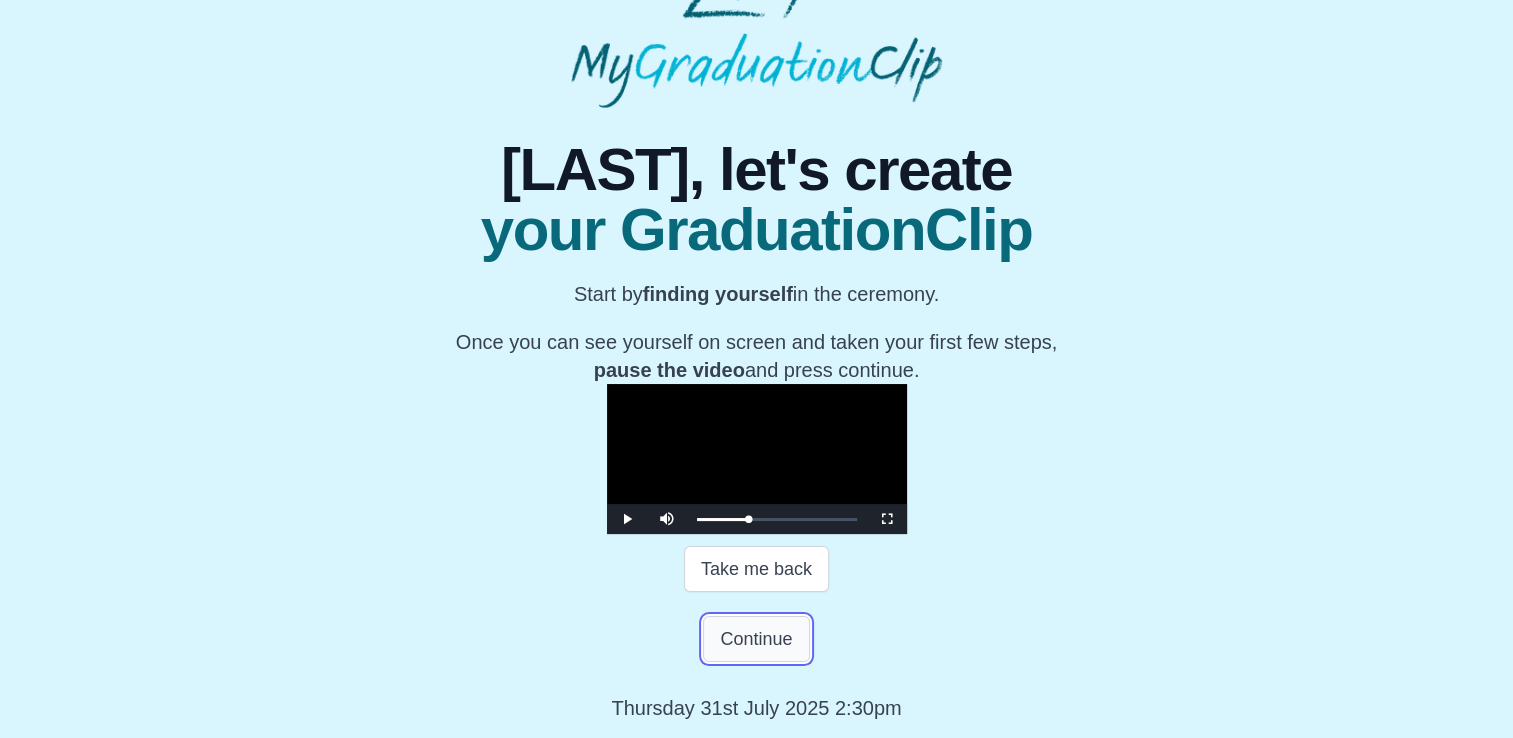 click on "Continue" at bounding box center [756, 639] 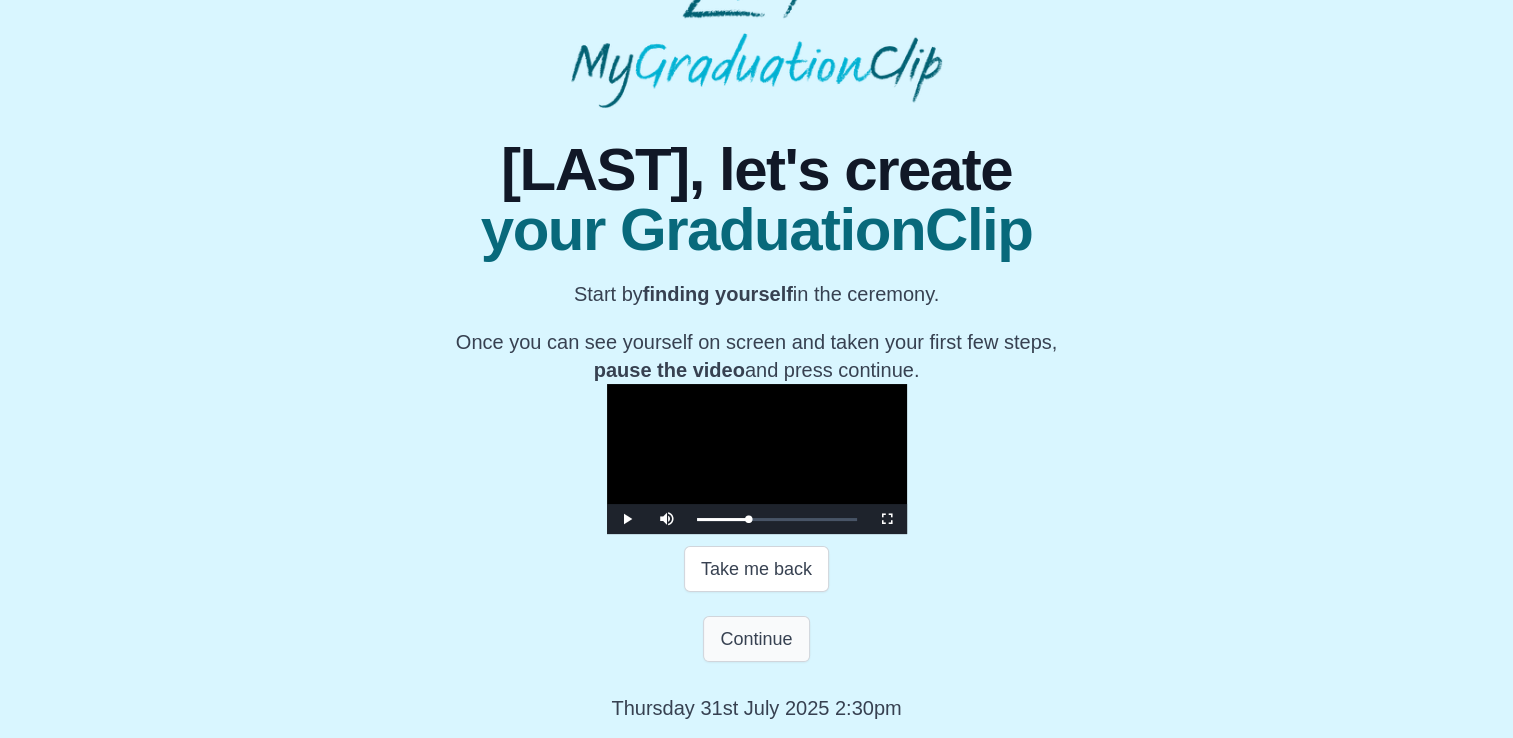 scroll, scrollTop: 0, scrollLeft: 0, axis: both 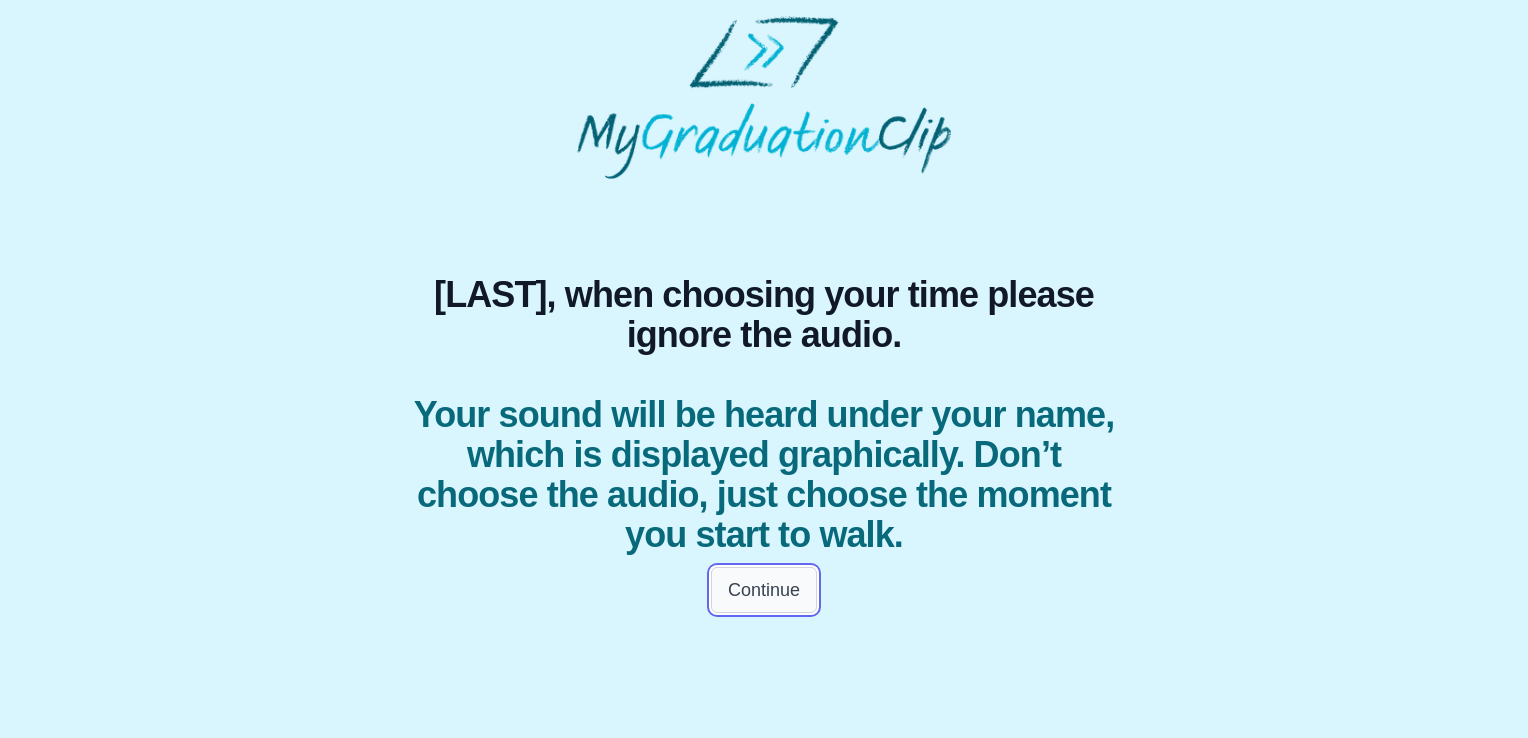 click on "Continue" at bounding box center [764, 590] 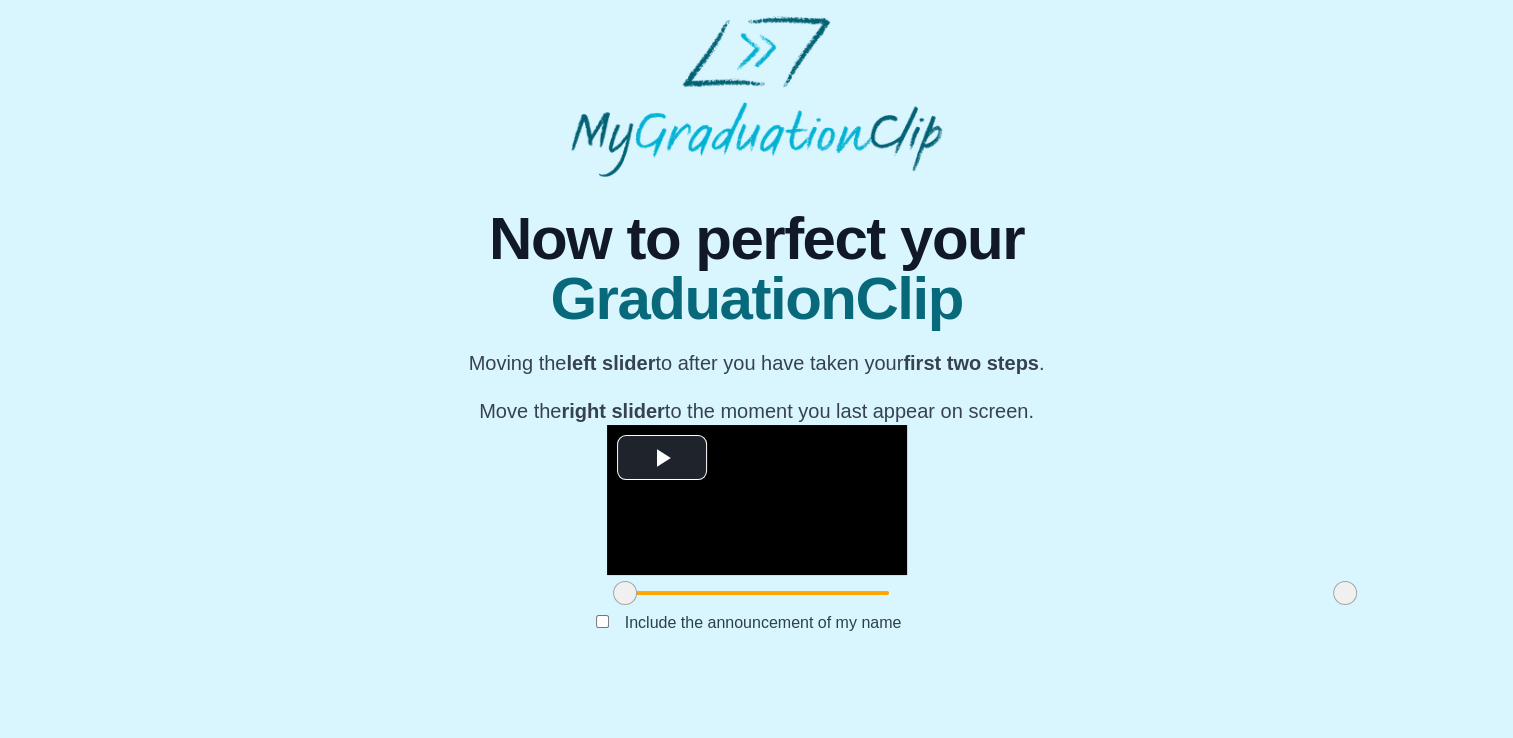 scroll, scrollTop: 226, scrollLeft: 0, axis: vertical 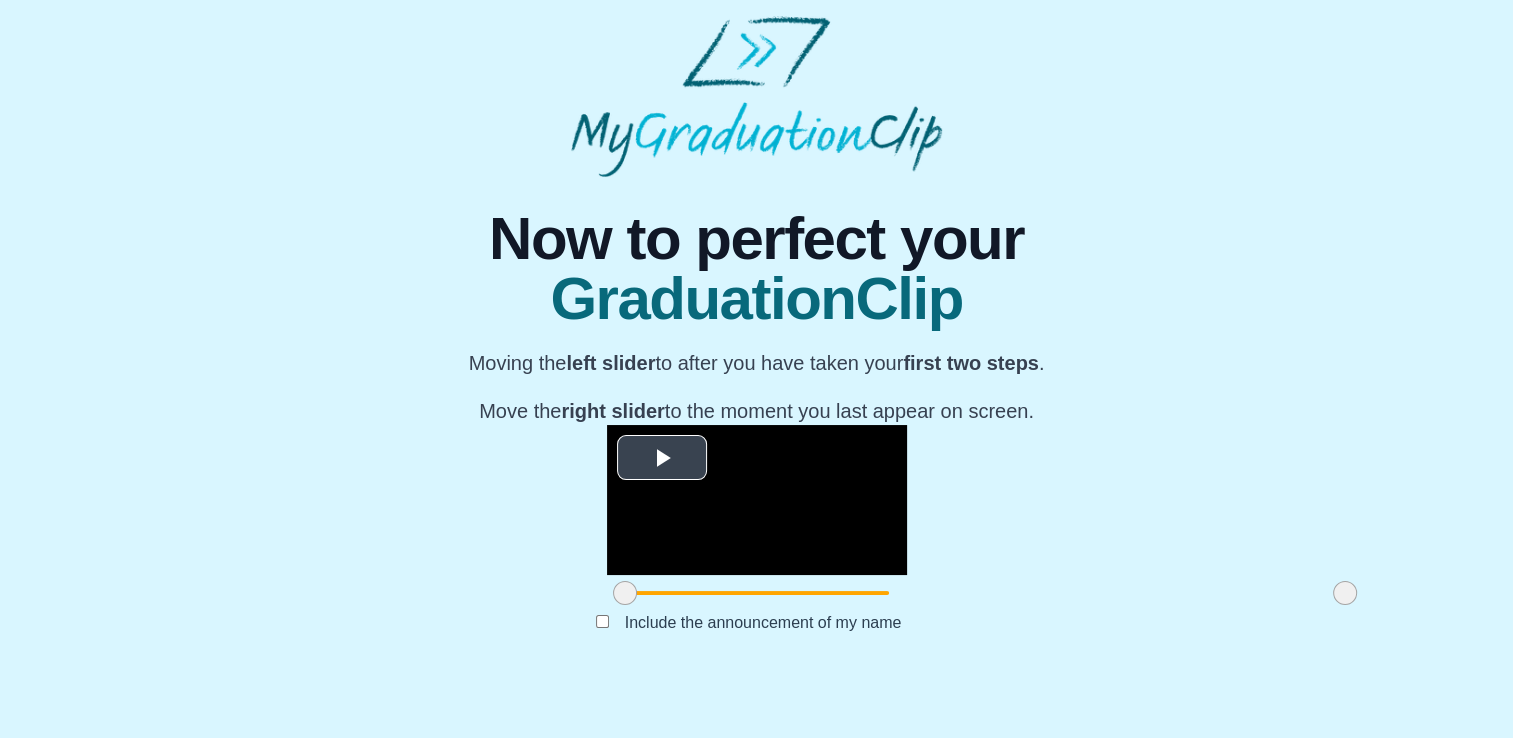 click at bounding box center [662, 458] 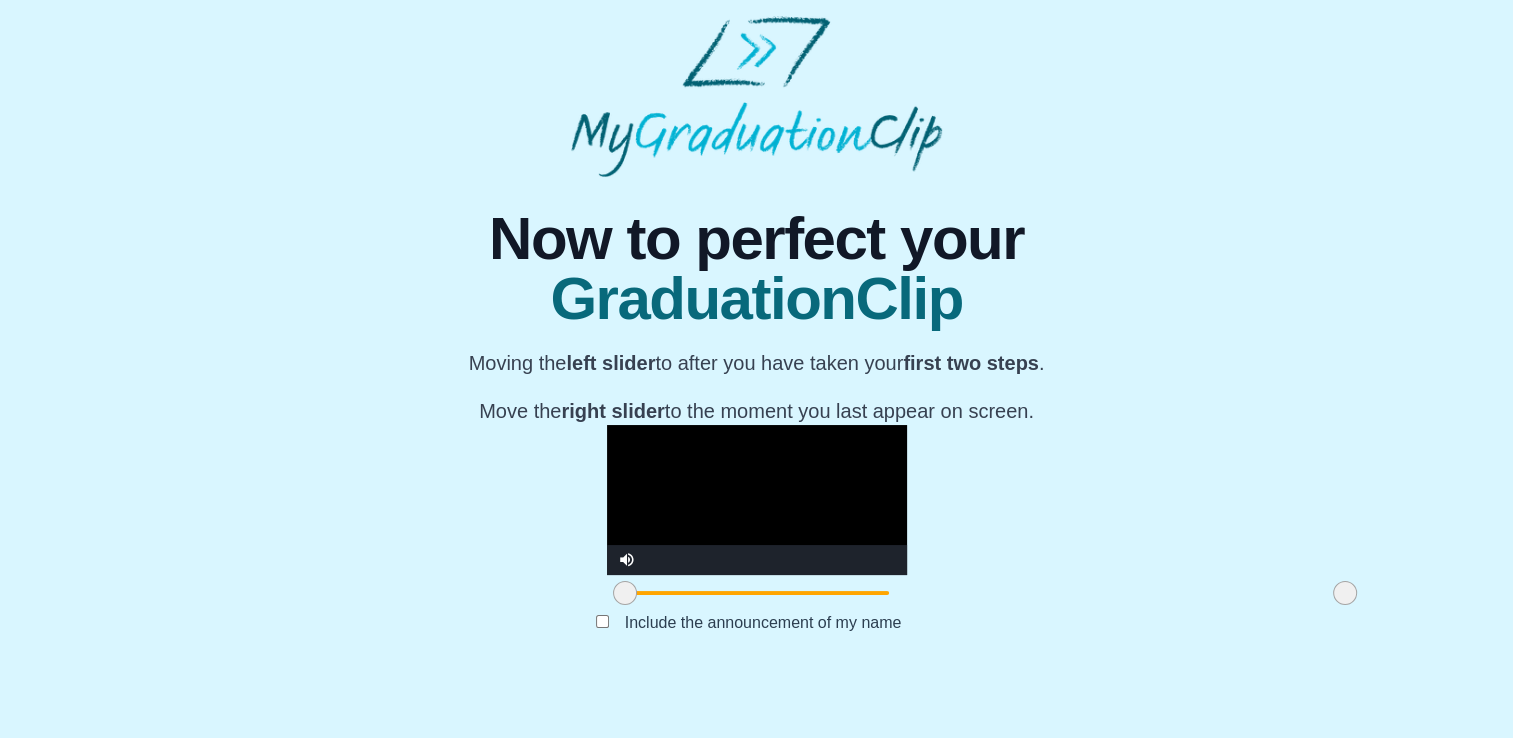 click at bounding box center [757, 500] 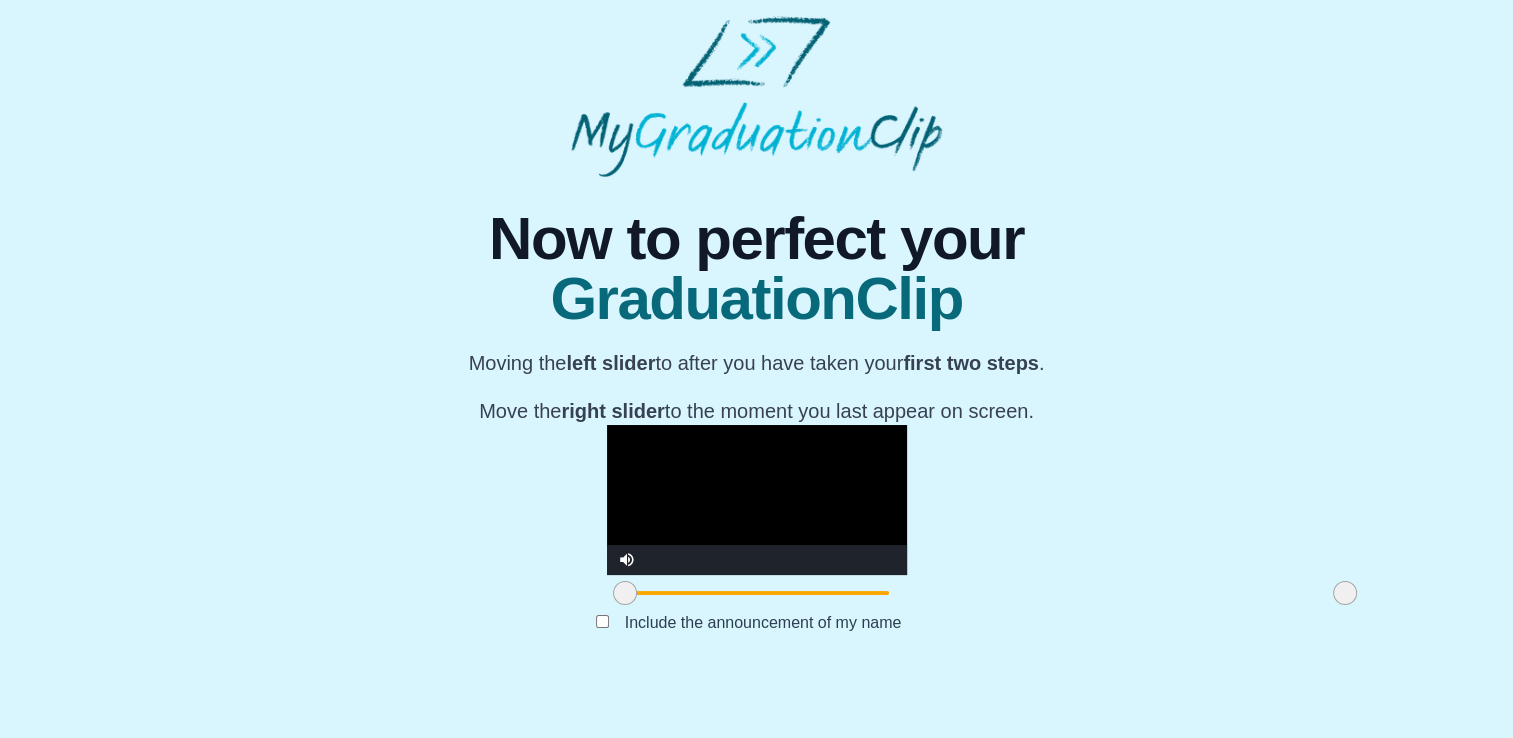 scroll, scrollTop: 0, scrollLeft: 0, axis: both 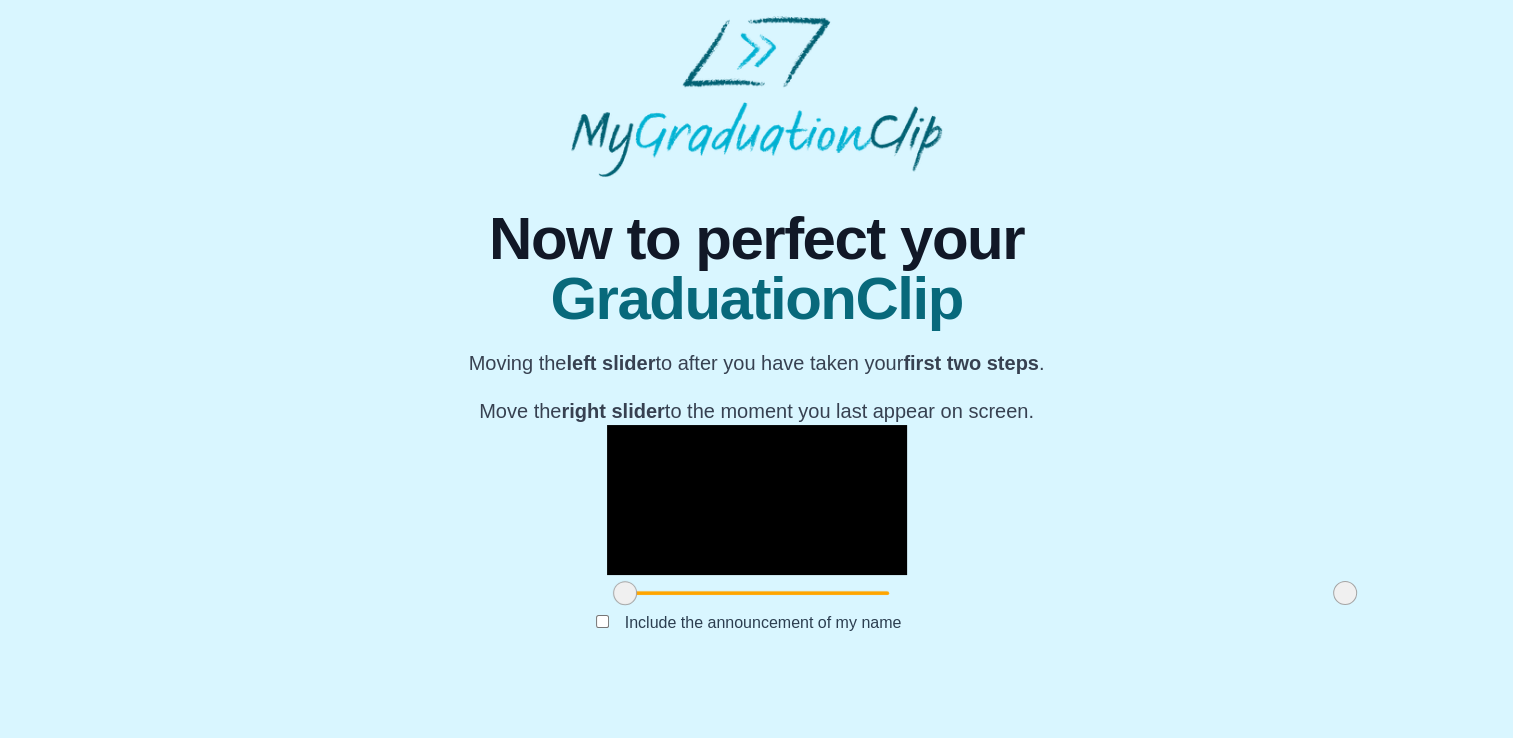 click at bounding box center [756, 96] 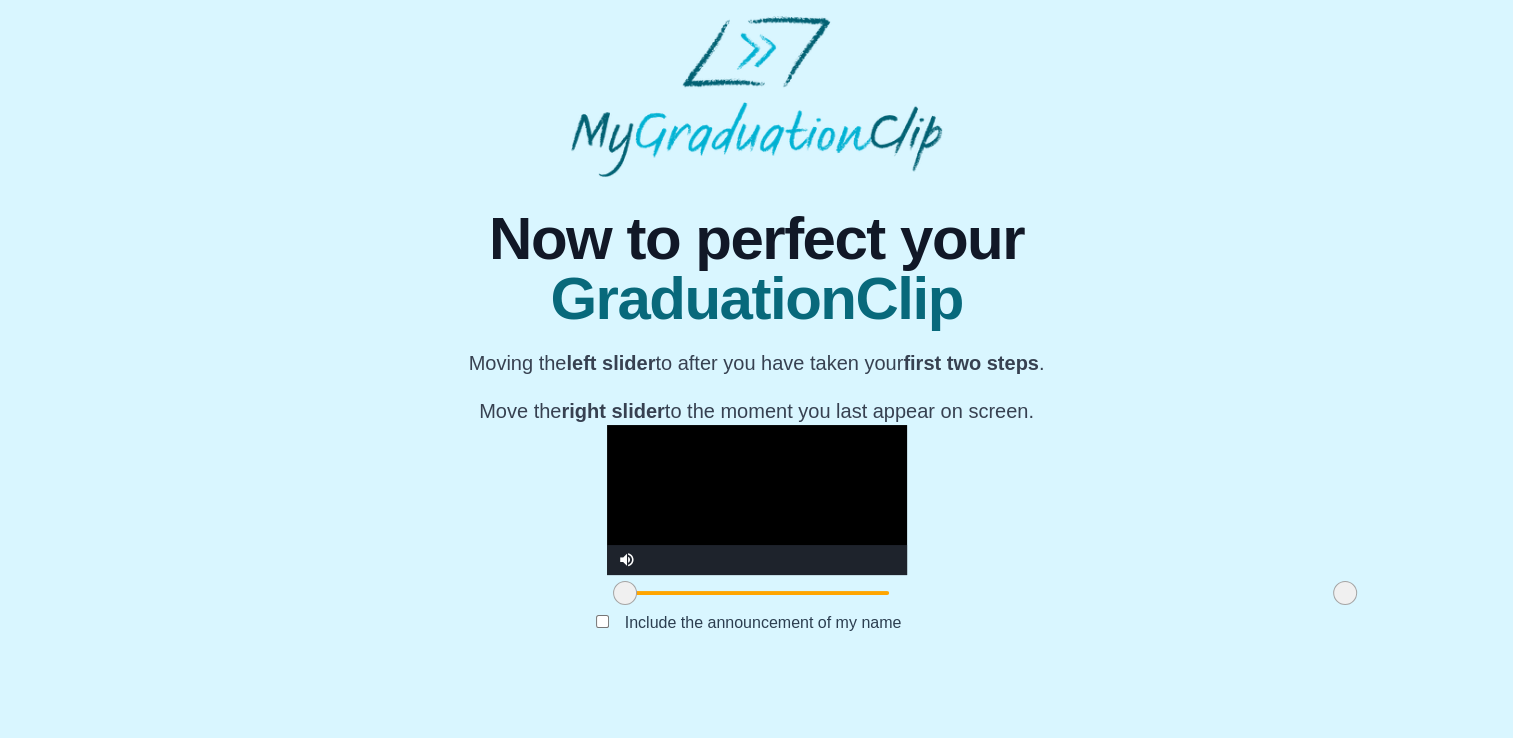 click on "Move the  right slider  to the moment you last appear on screen." at bounding box center [757, 411] 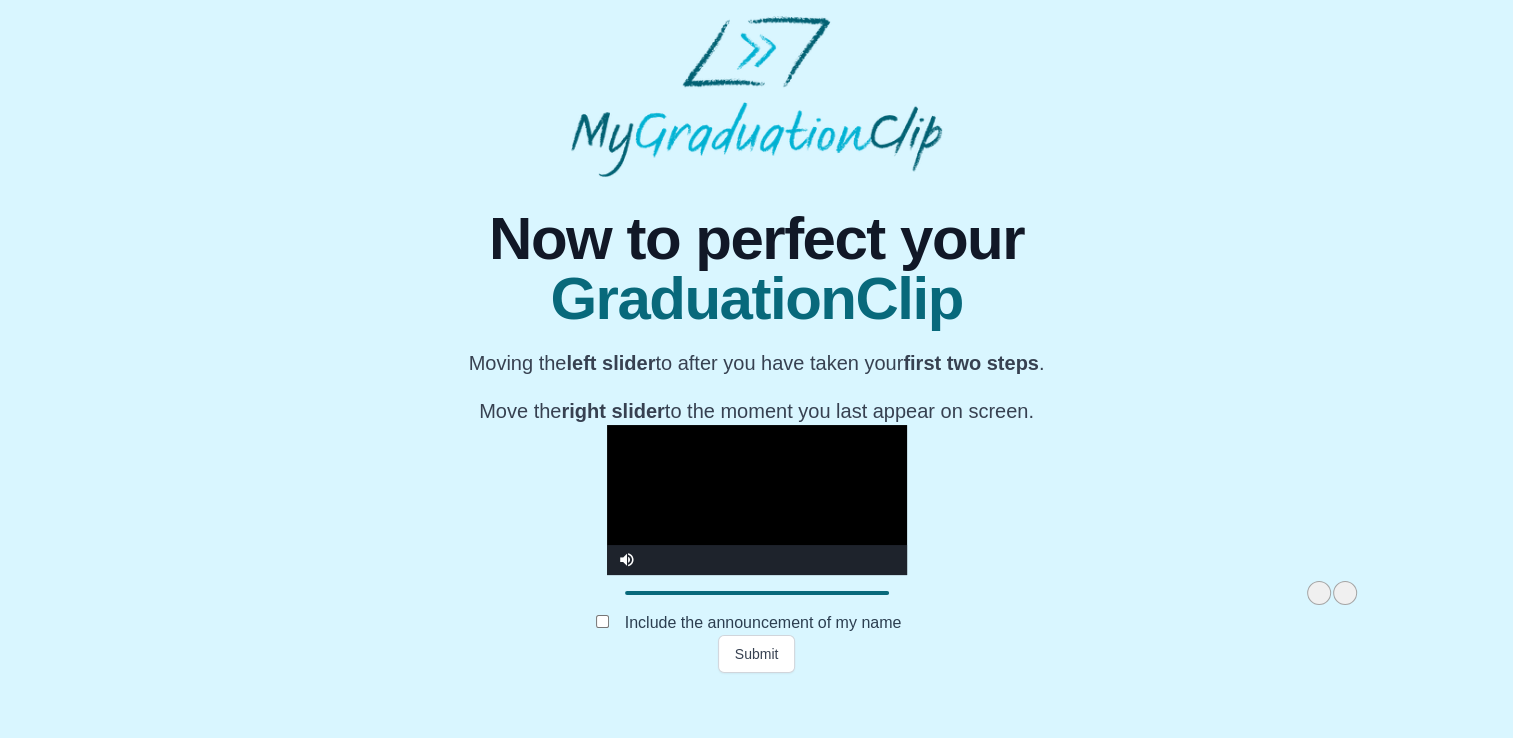 drag, startPoint x: 400, startPoint y: 637, endPoint x: 1141, endPoint y: 651, distance: 741.13226 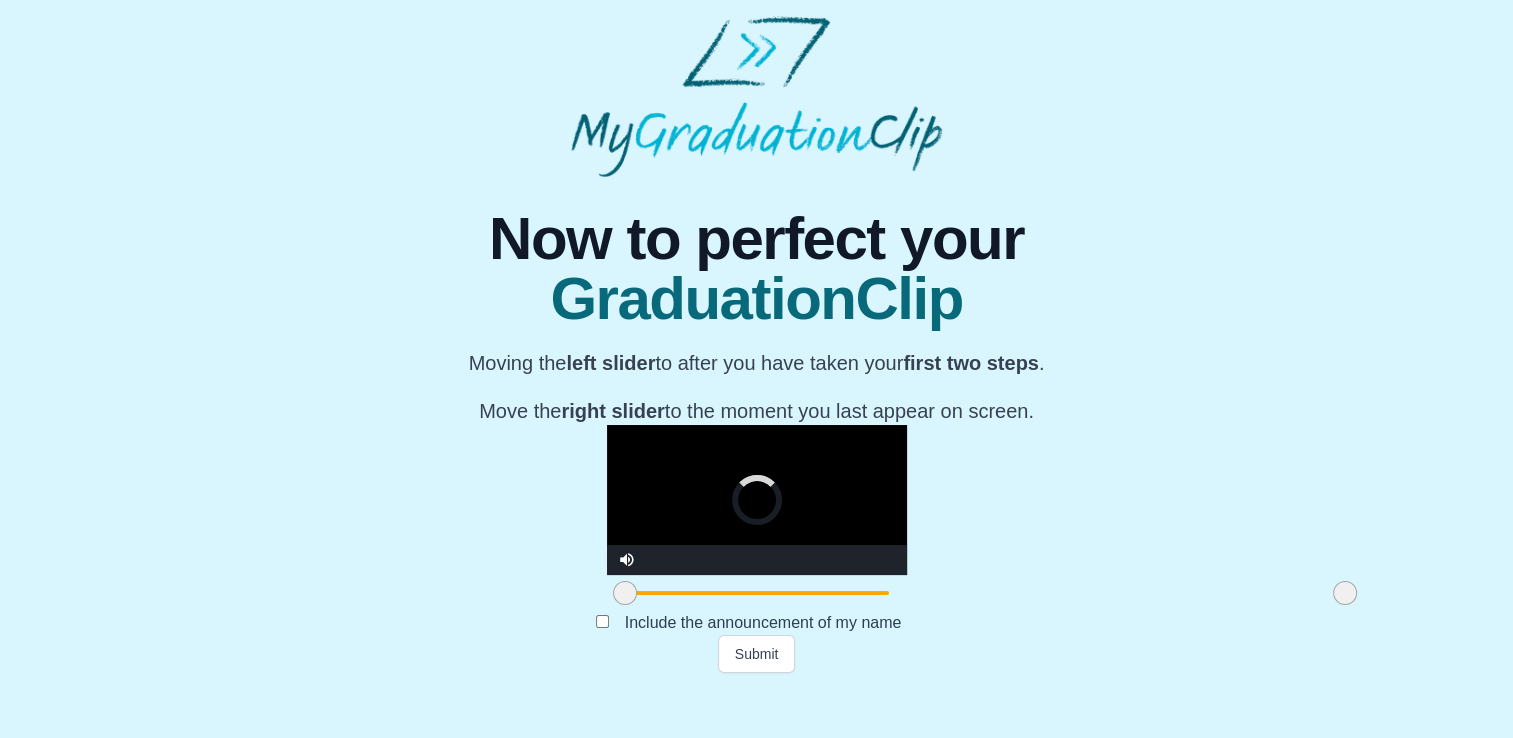drag, startPoint x: 1090, startPoint y: 637, endPoint x: 356, endPoint y: 638, distance: 734.0007 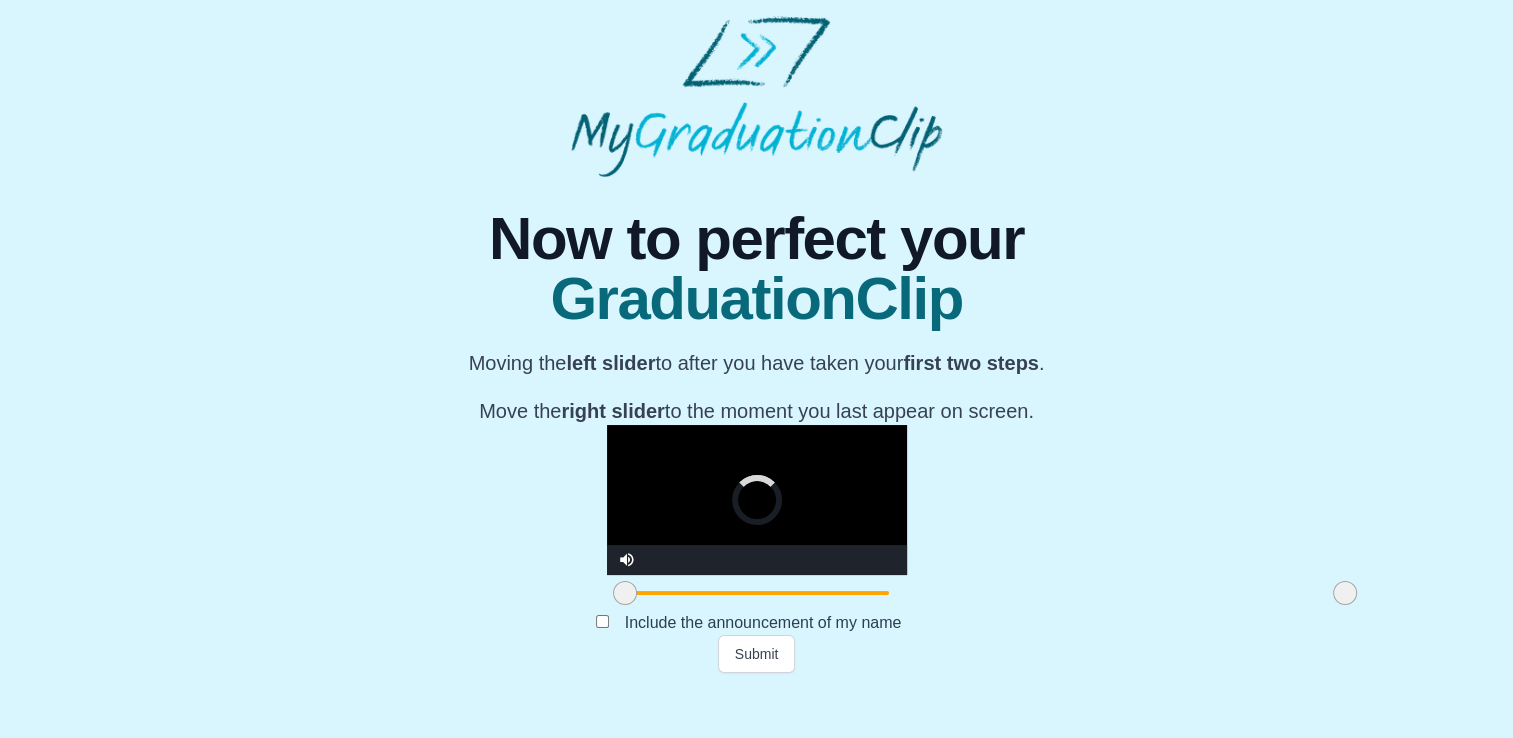 click on "**********" at bounding box center [756, 425] 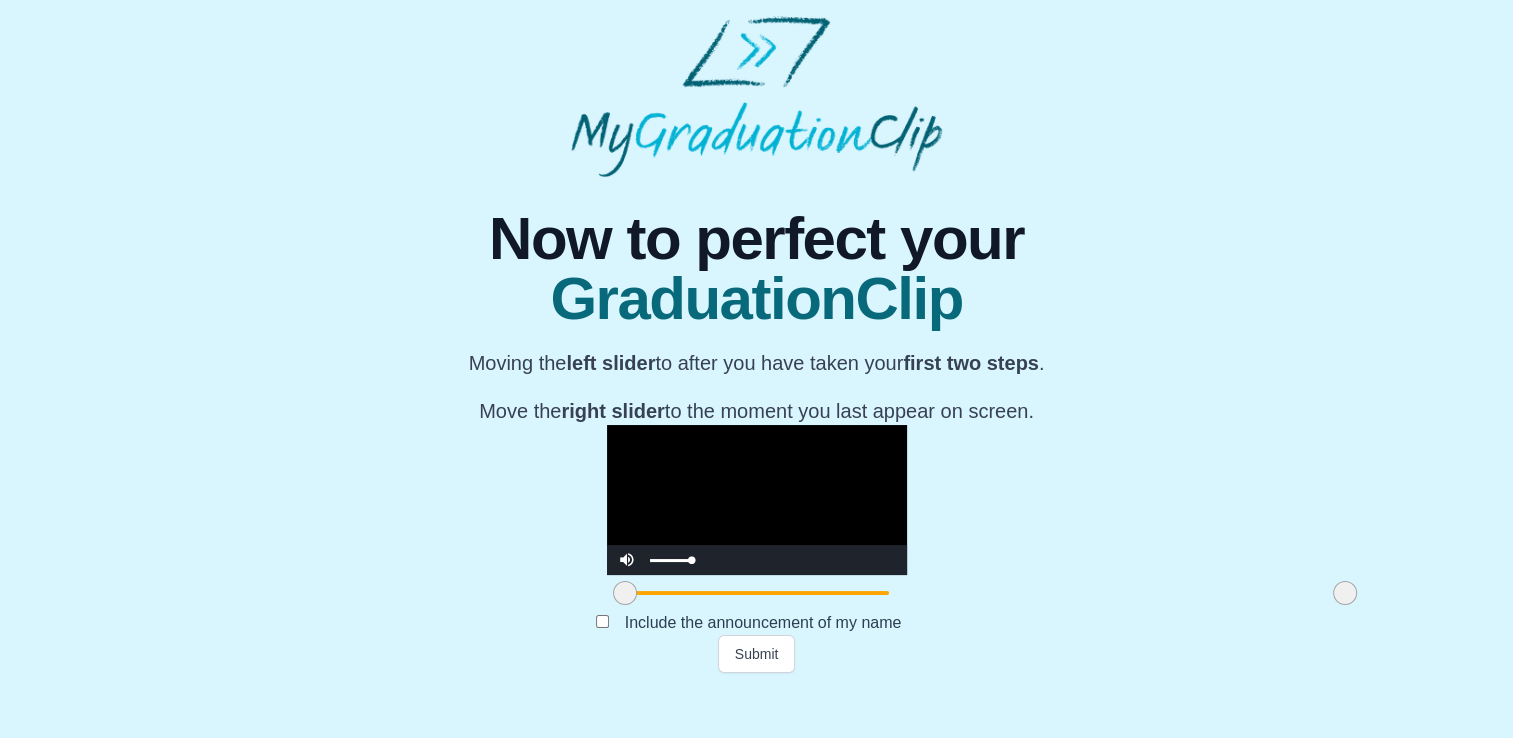 drag, startPoint x: 463, startPoint y: 606, endPoint x: 525, endPoint y: 602, distance: 62.1289 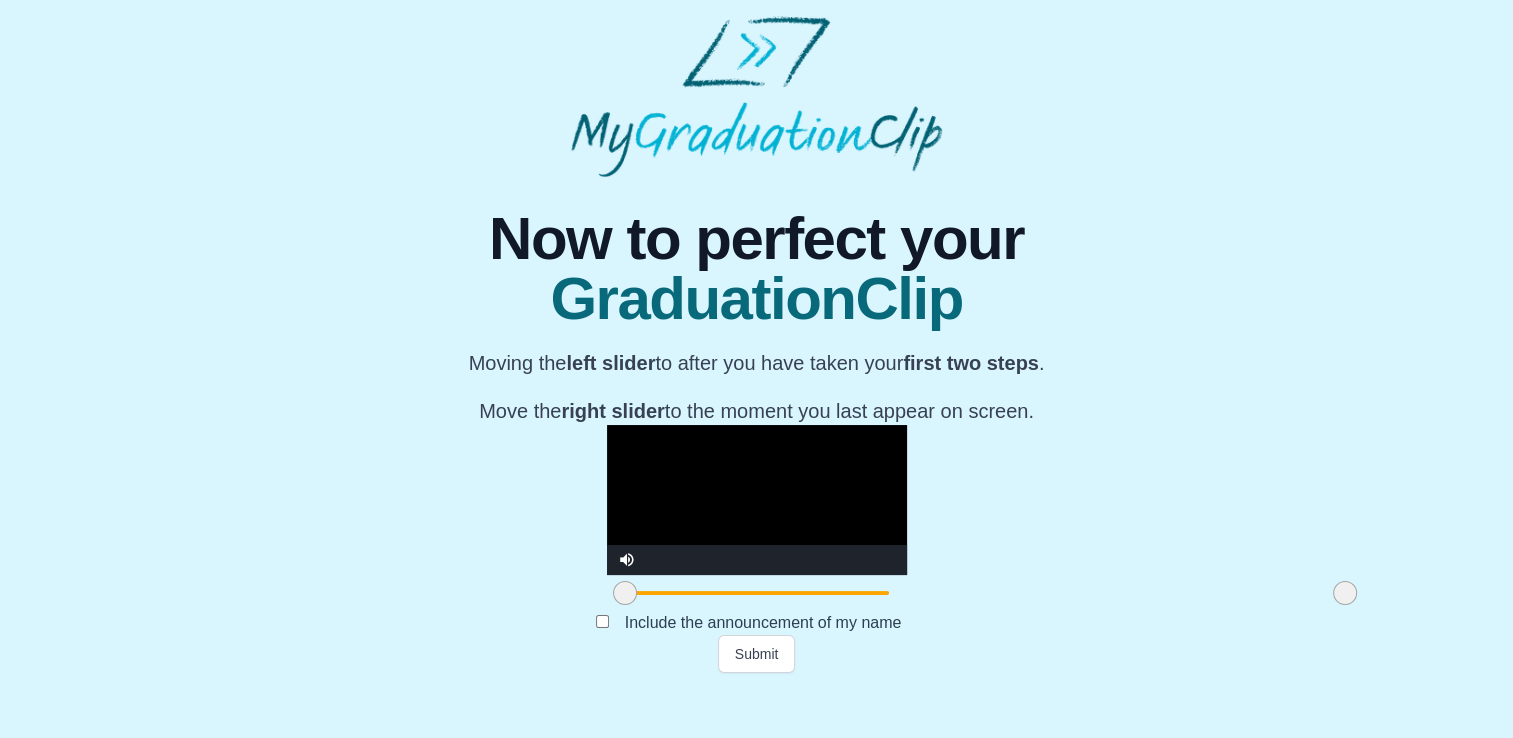 click at bounding box center [757, 500] 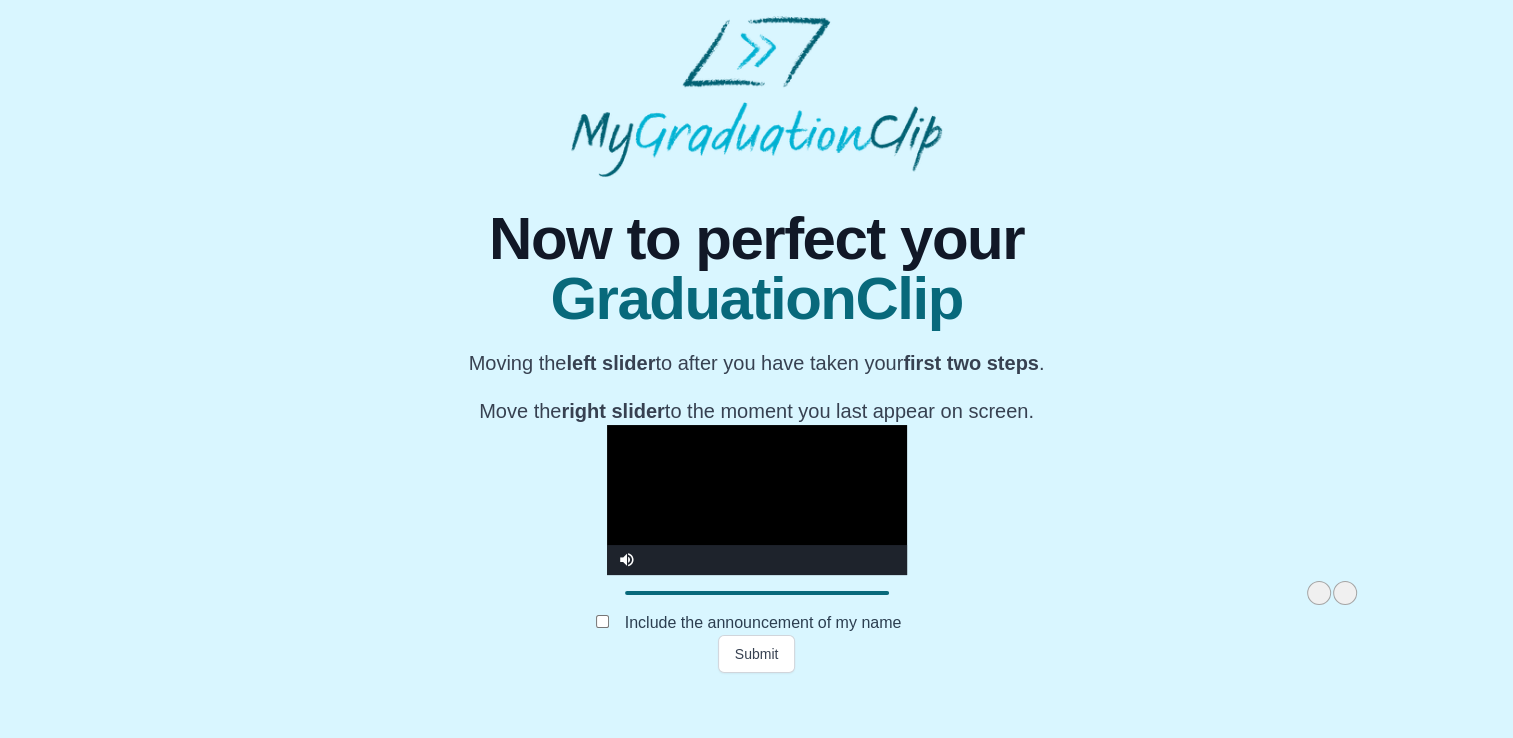 drag, startPoint x: 398, startPoint y: 641, endPoint x: 1119, endPoint y: 634, distance: 721.034 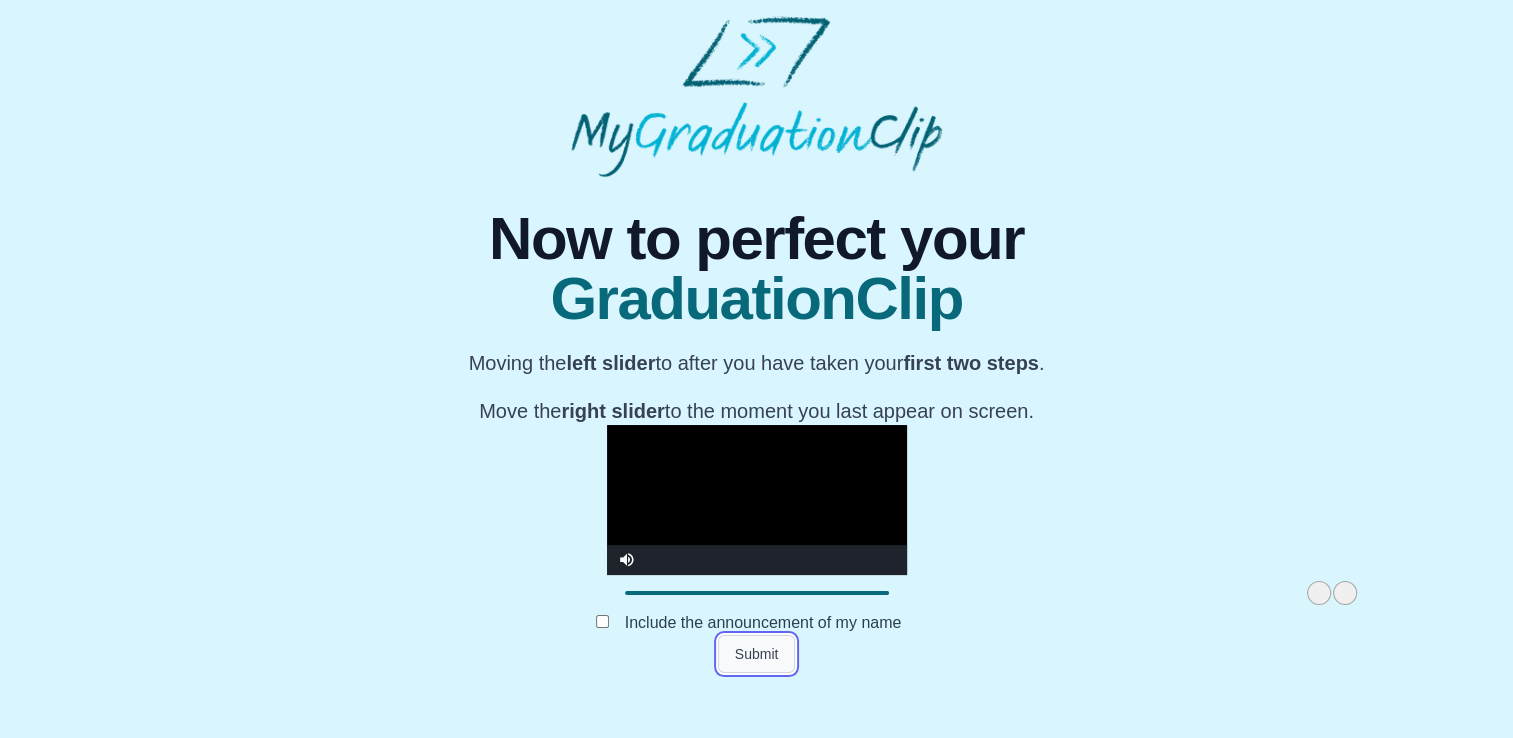click on "Submit" at bounding box center [757, 654] 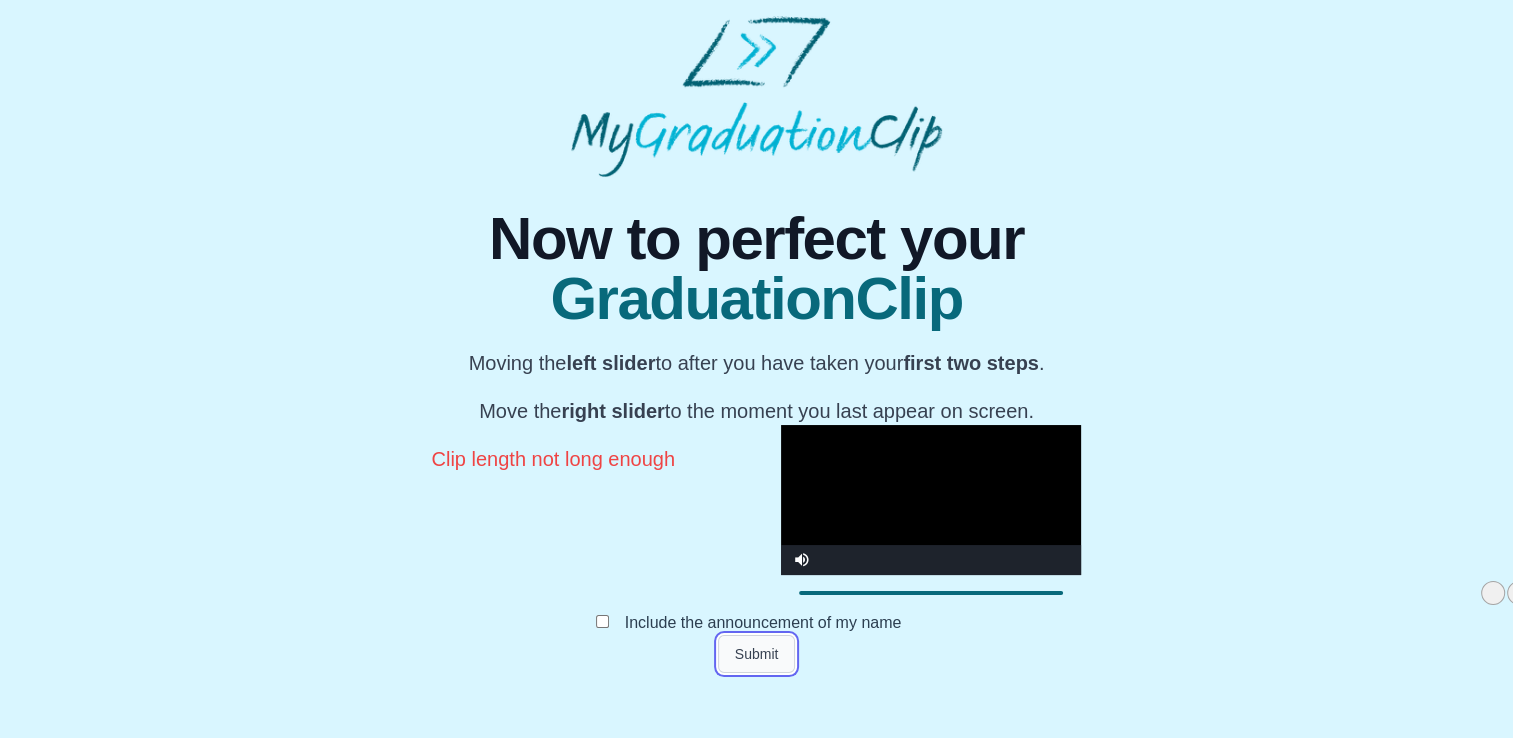 scroll, scrollTop: 274, scrollLeft: 0, axis: vertical 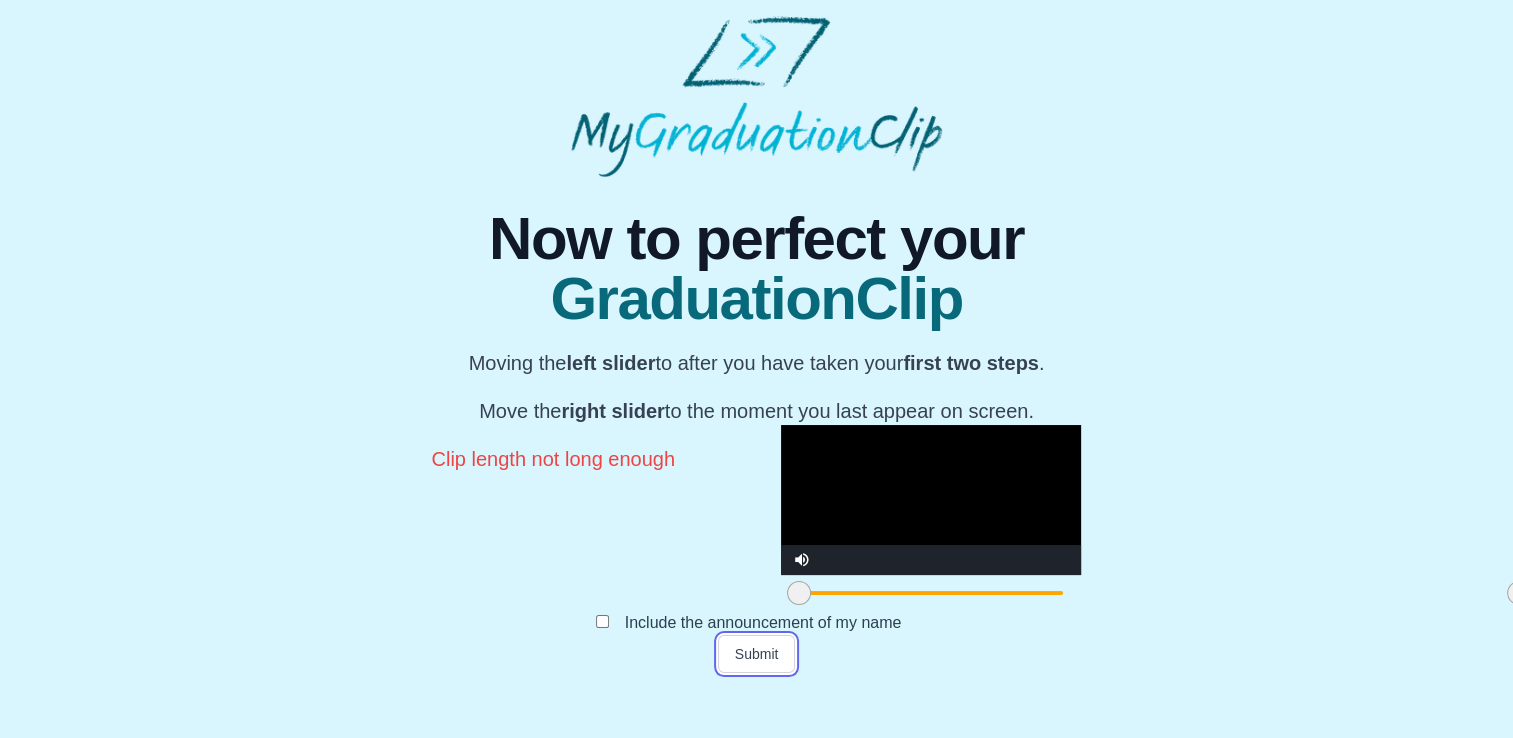drag, startPoint x: 1088, startPoint y: 639, endPoint x: 366, endPoint y: 655, distance: 722.17725 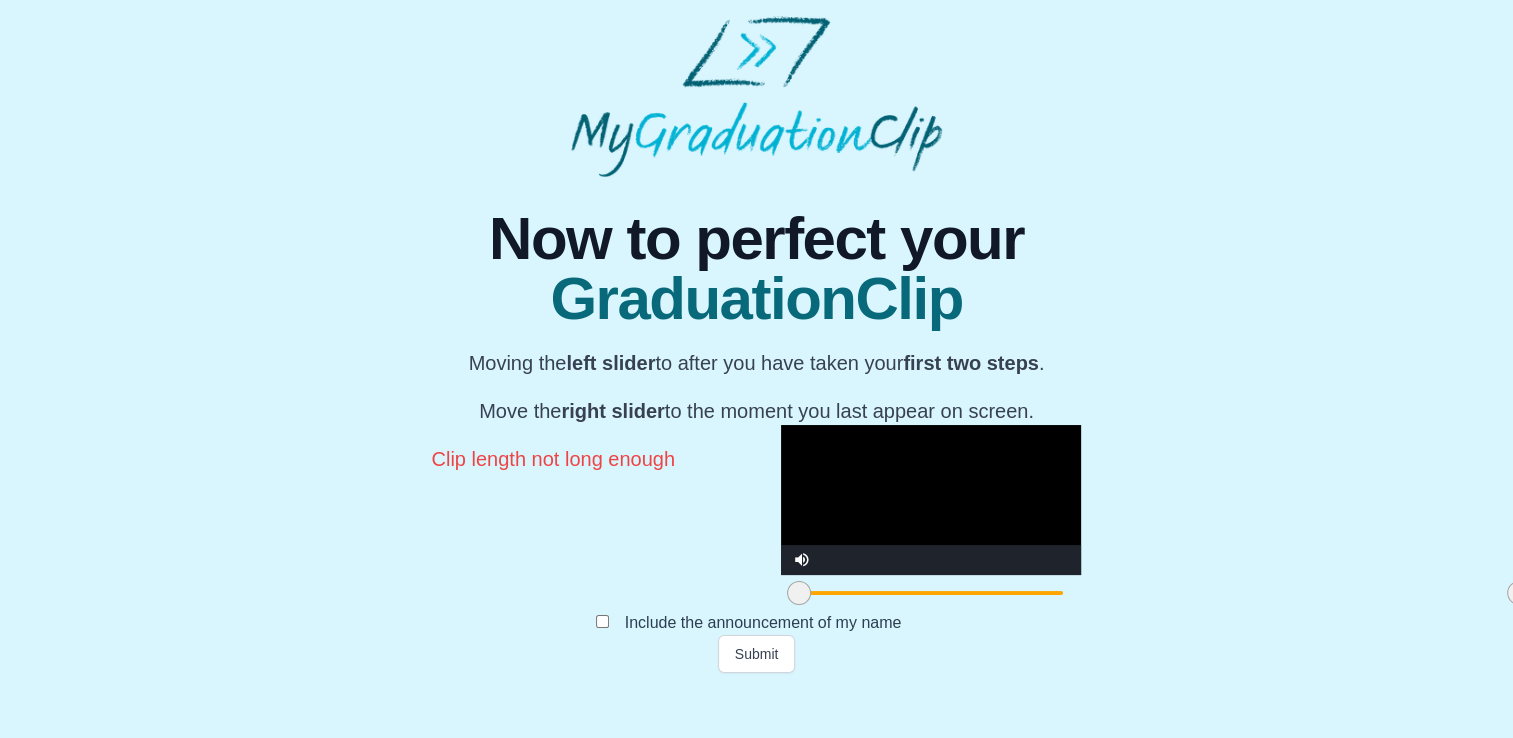 click at bounding box center (931, 500) 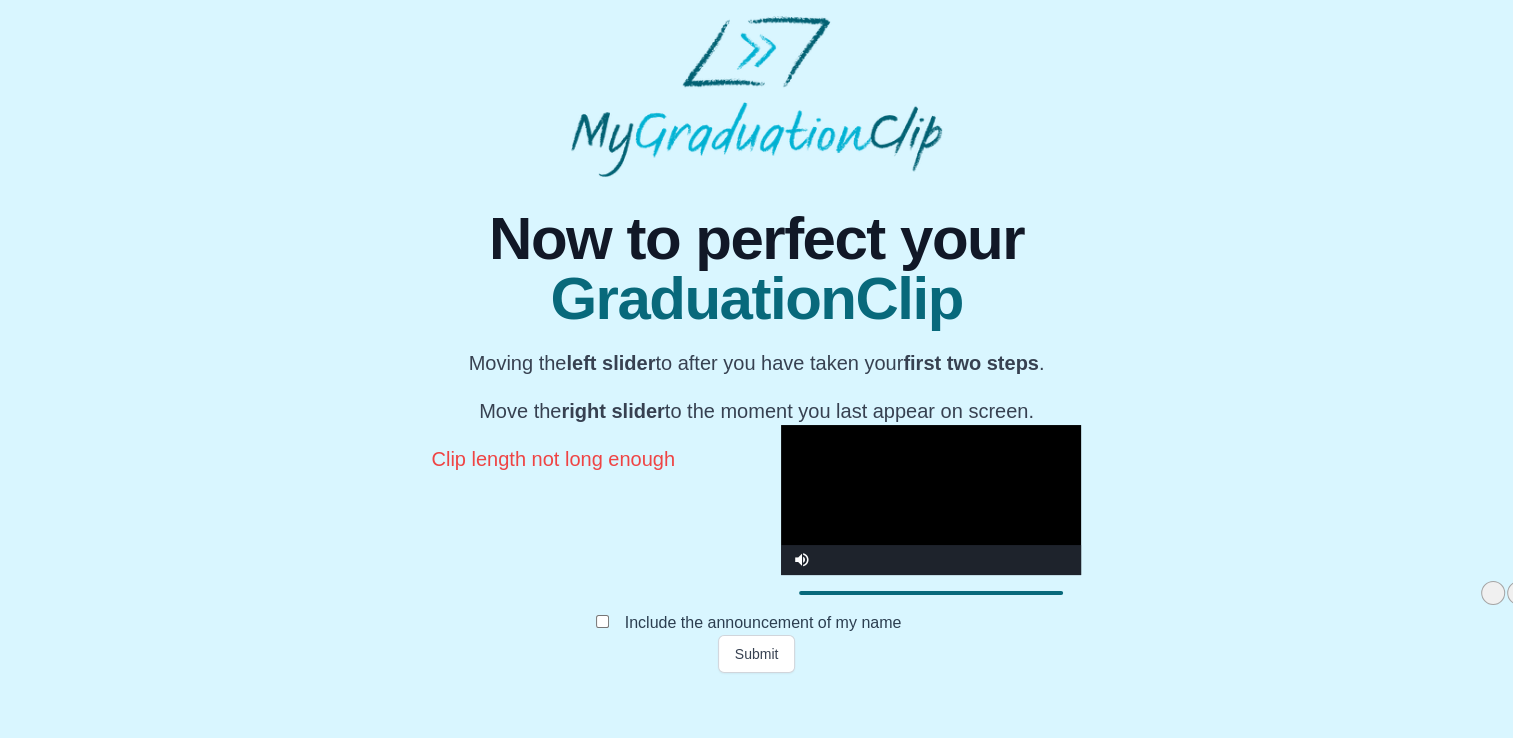 drag, startPoint x: 394, startPoint y: 643, endPoint x: 1107, endPoint y: 620, distance: 713.37085 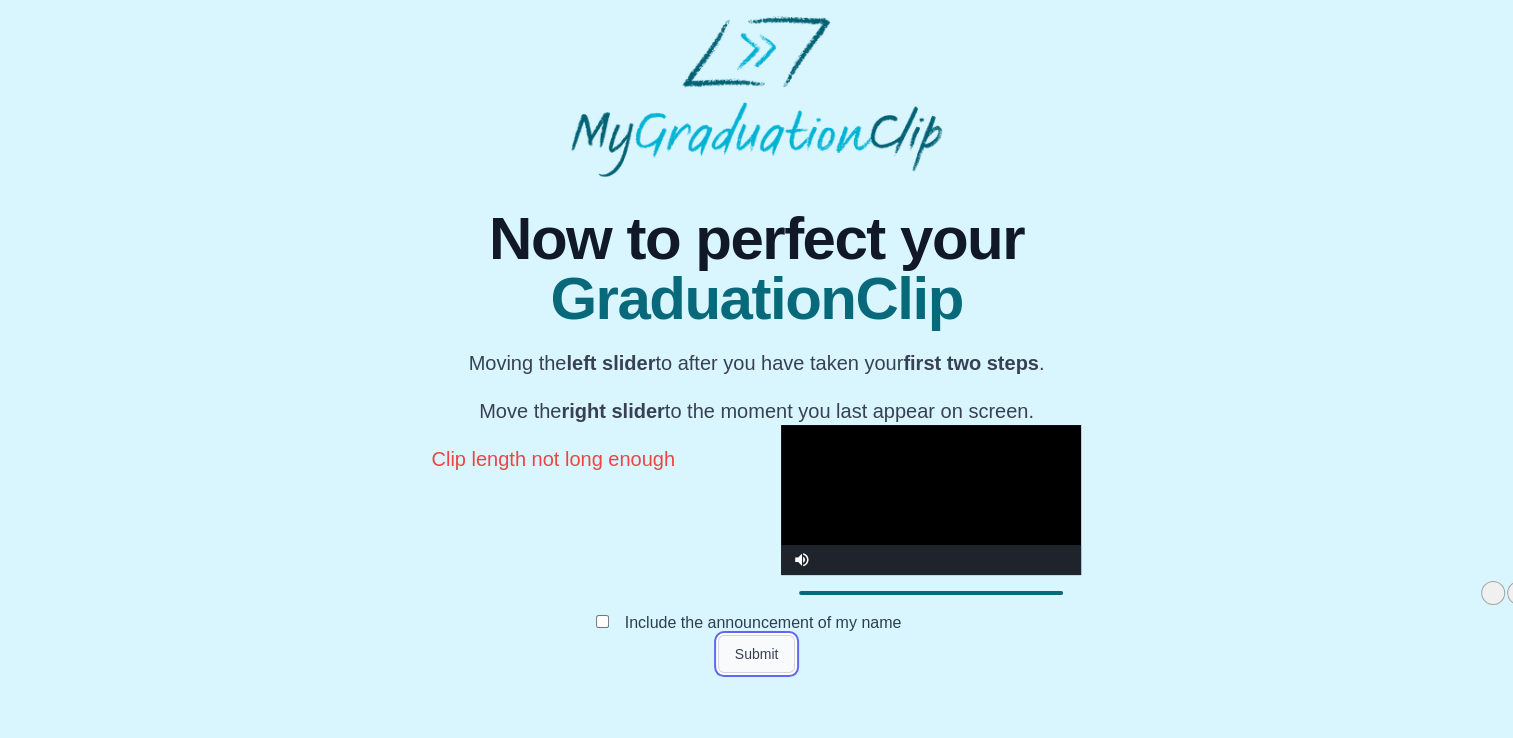 click on "Submit" at bounding box center (757, 654) 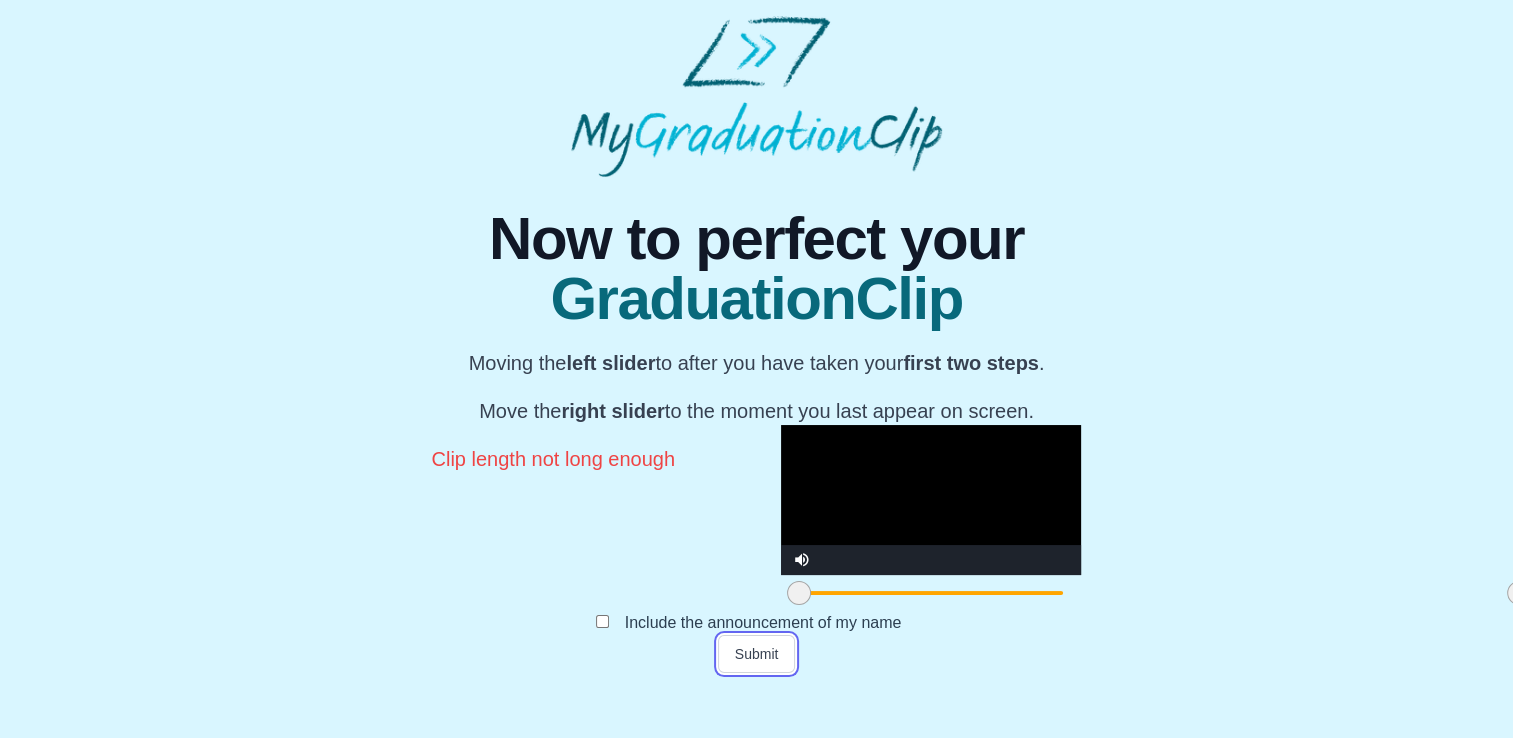 drag, startPoint x: 1092, startPoint y: 644, endPoint x: 301, endPoint y: 685, distance: 792.0619 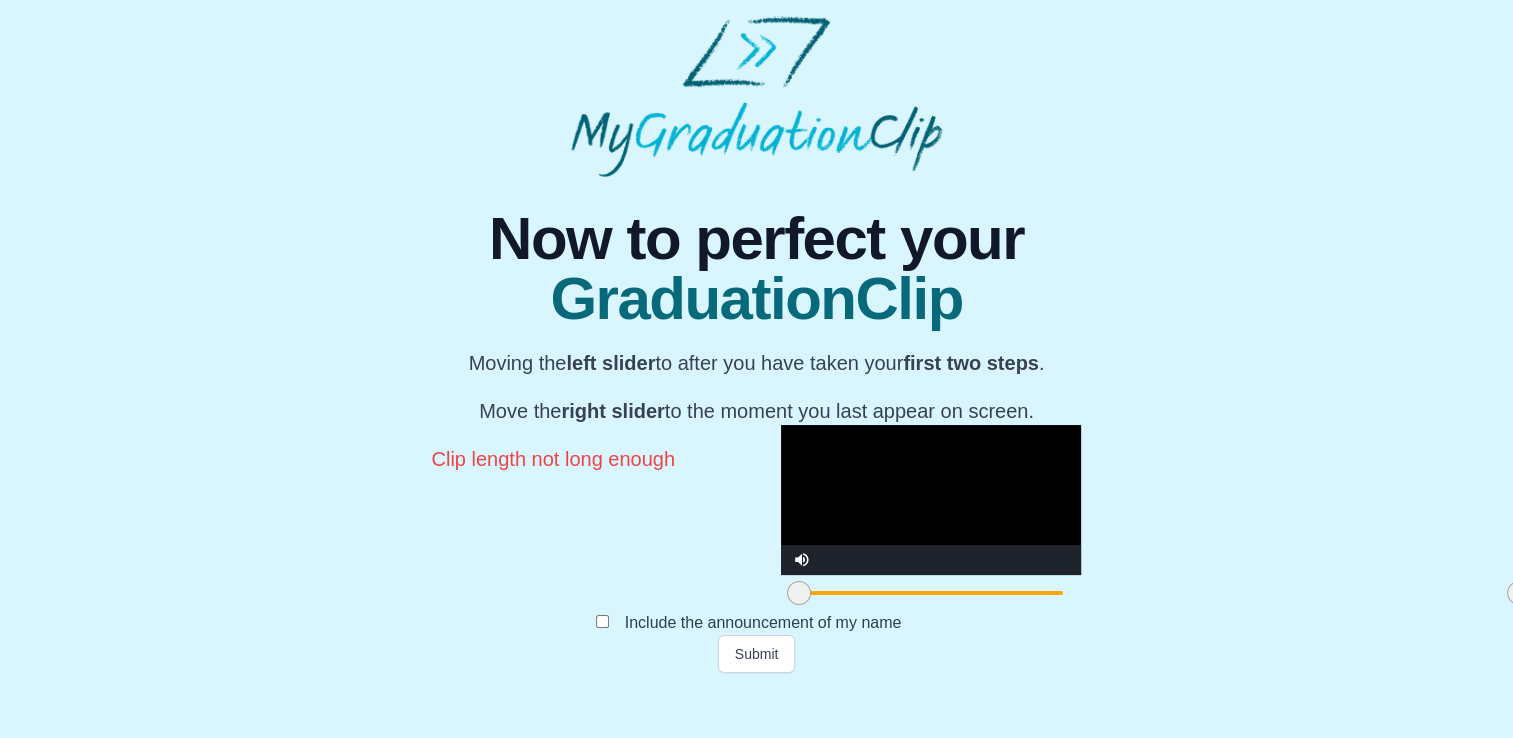 click at bounding box center [931, 500] 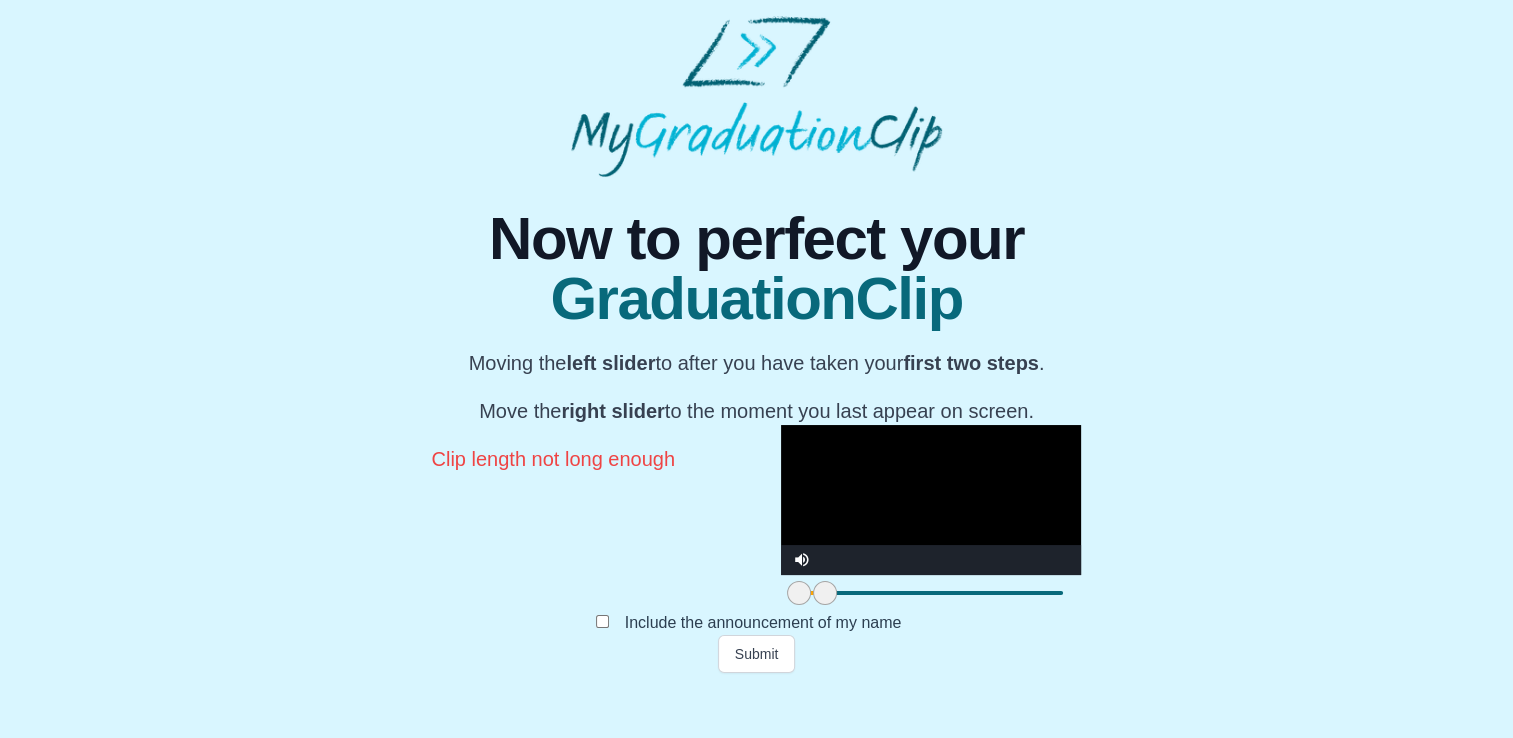 drag, startPoint x: 1109, startPoint y: 644, endPoint x: 376, endPoint y: 678, distance: 733.78815 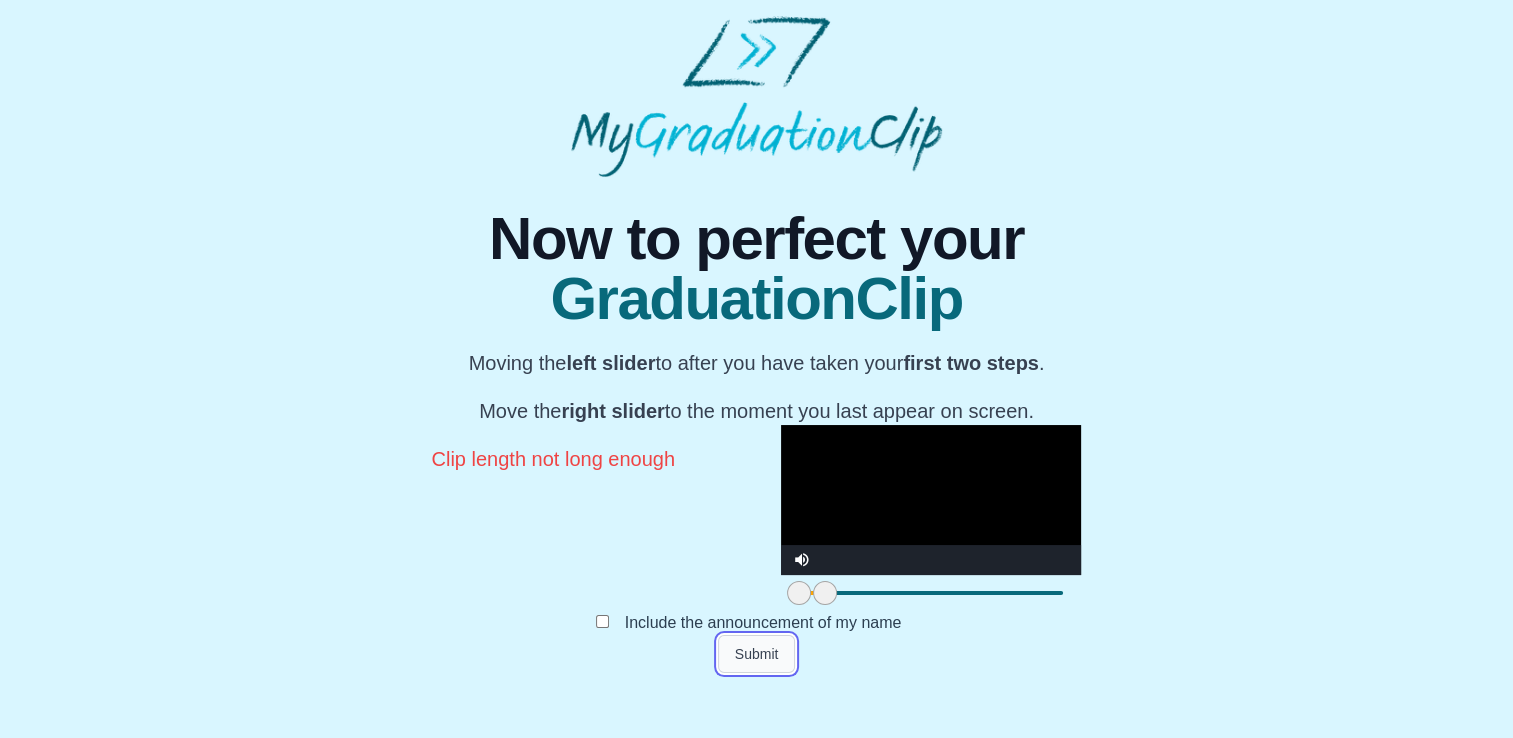 click on "Submit" at bounding box center [757, 654] 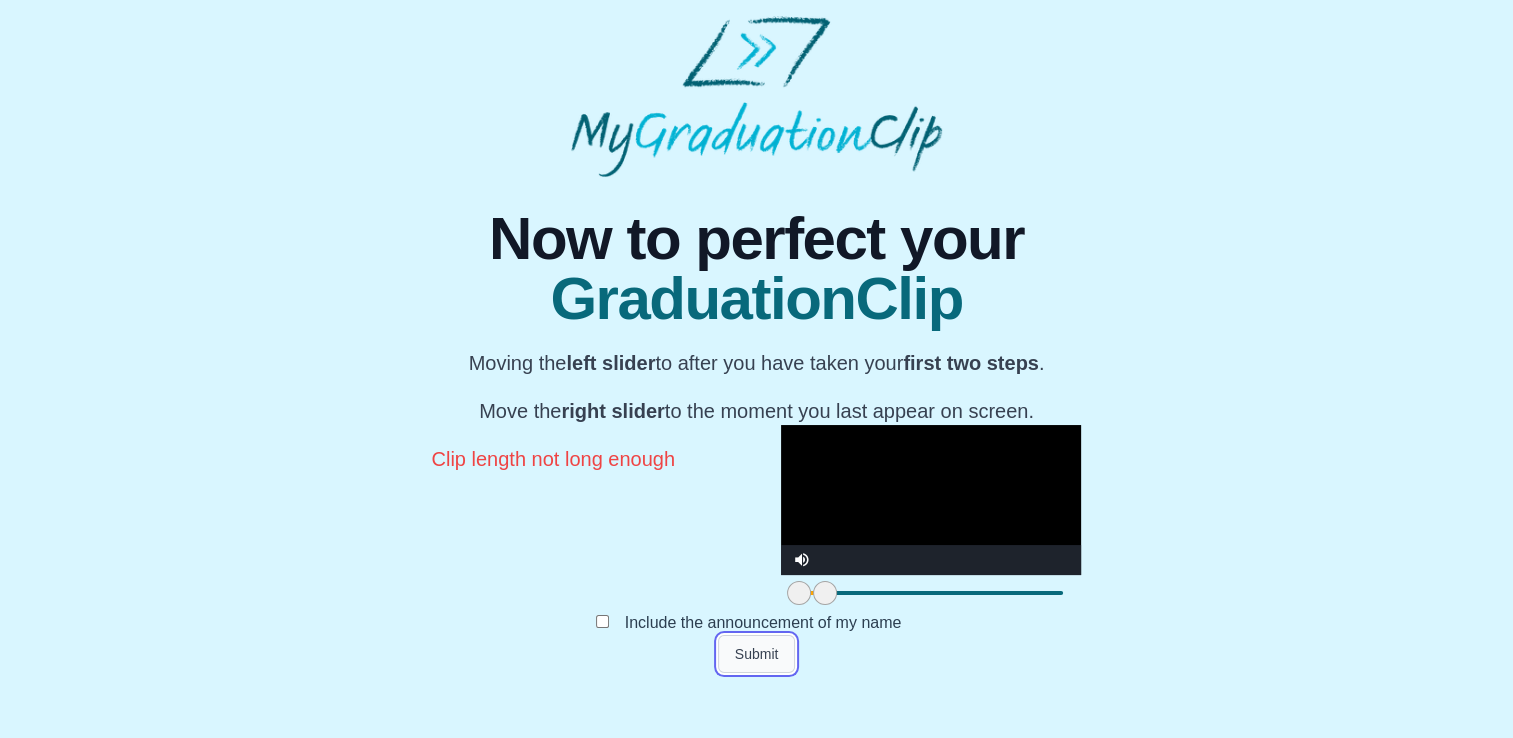 click on "Submit" at bounding box center [757, 654] 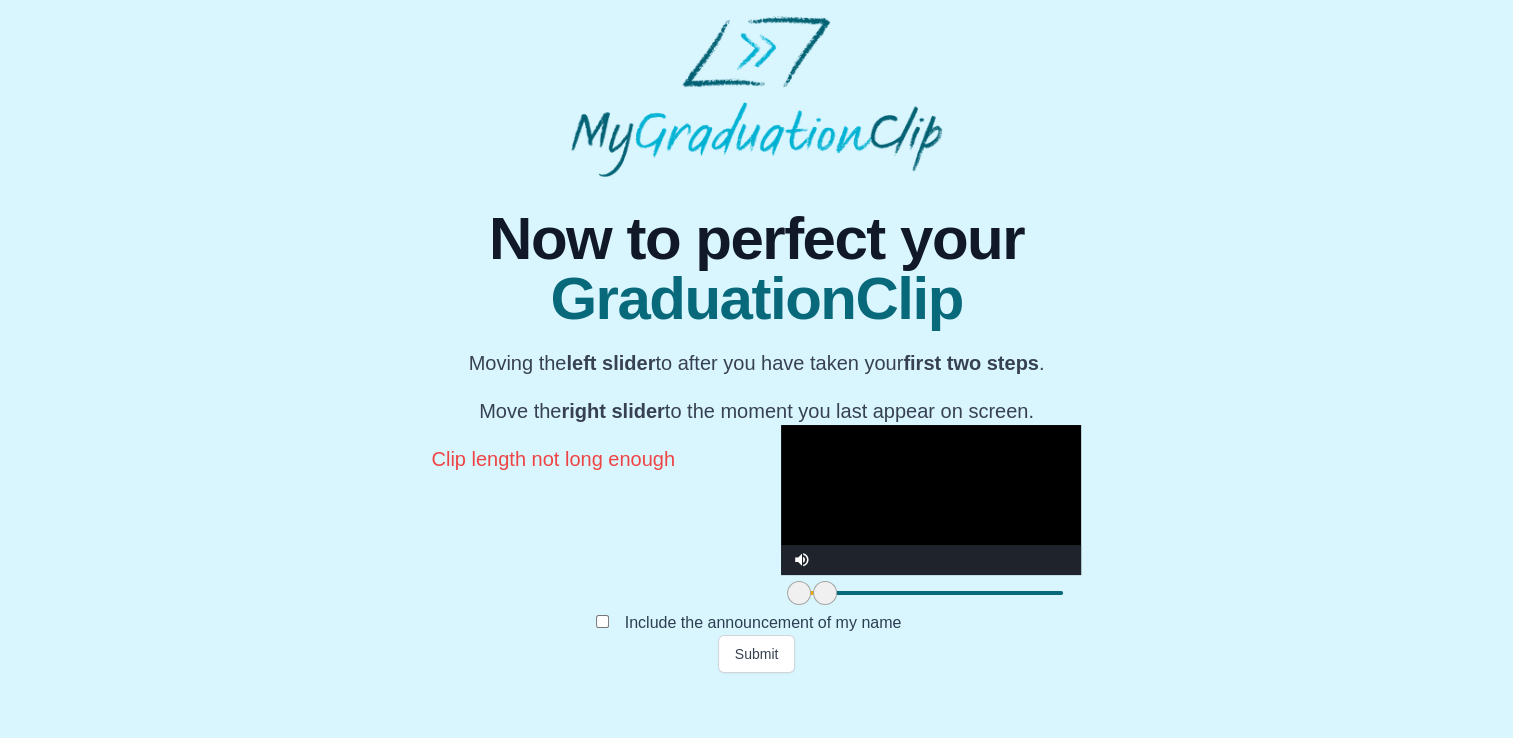 click on "Include the announcement of my name" at bounding box center [756, 623] 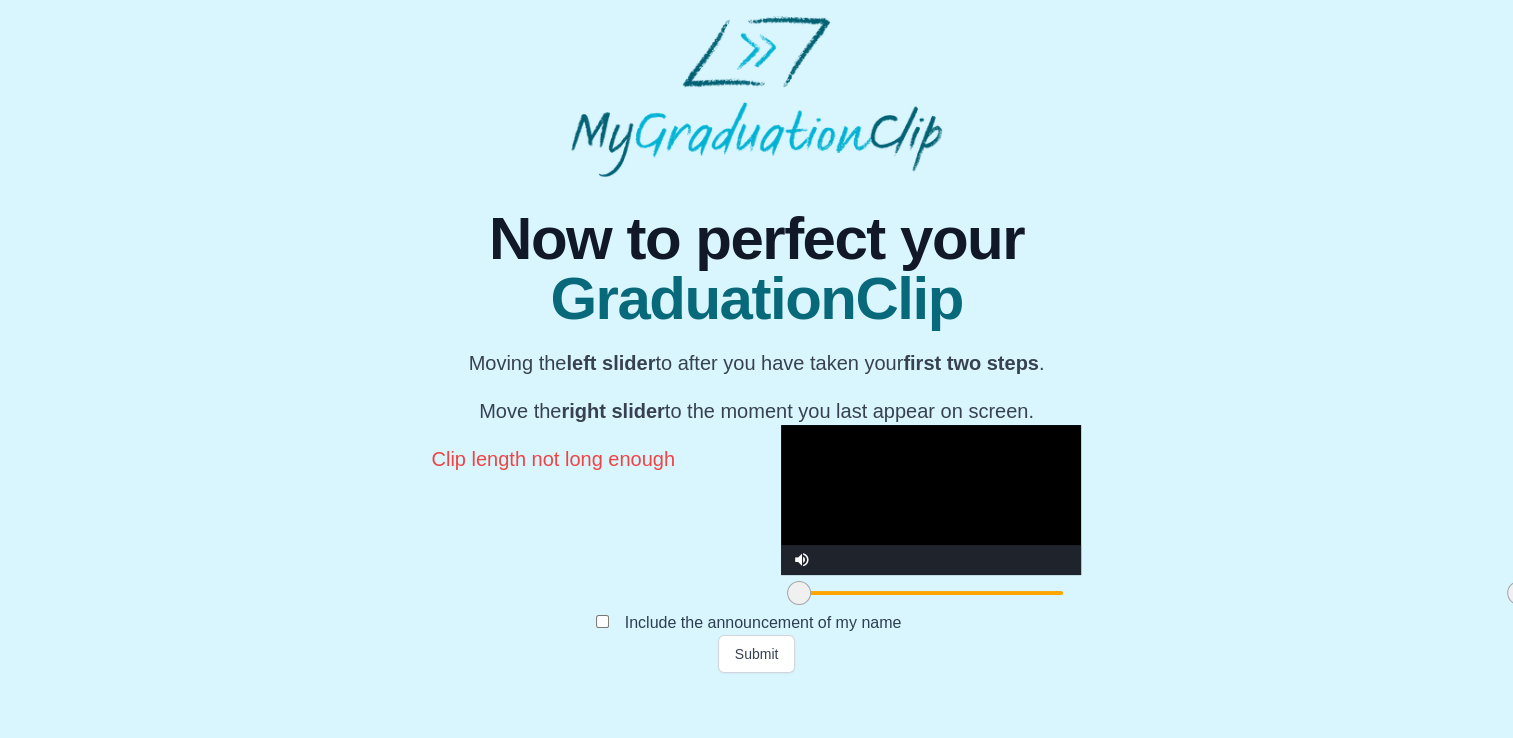 drag, startPoint x: 423, startPoint y: 646, endPoint x: 1406, endPoint y: 607, distance: 983.7734 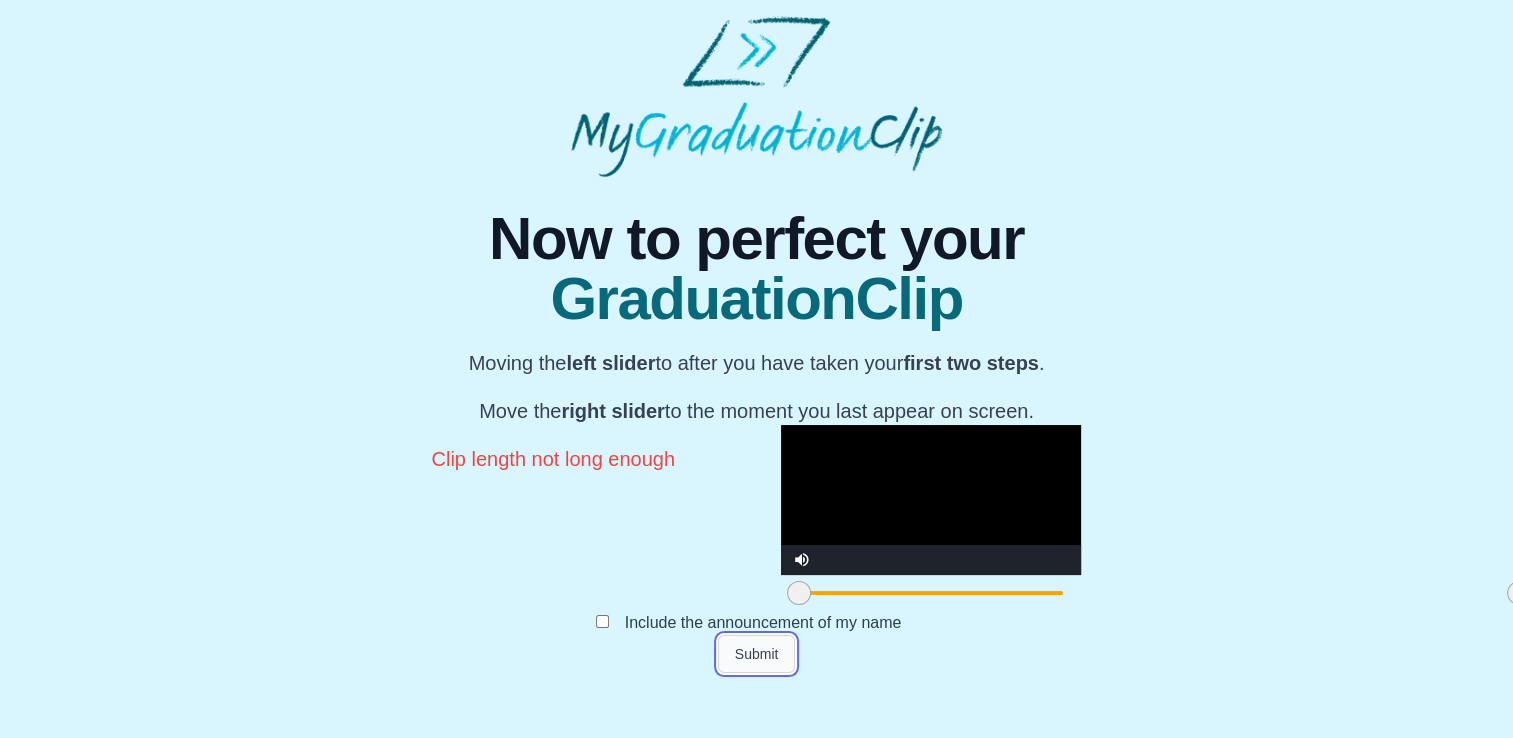 click on "Submit" at bounding box center (757, 654) 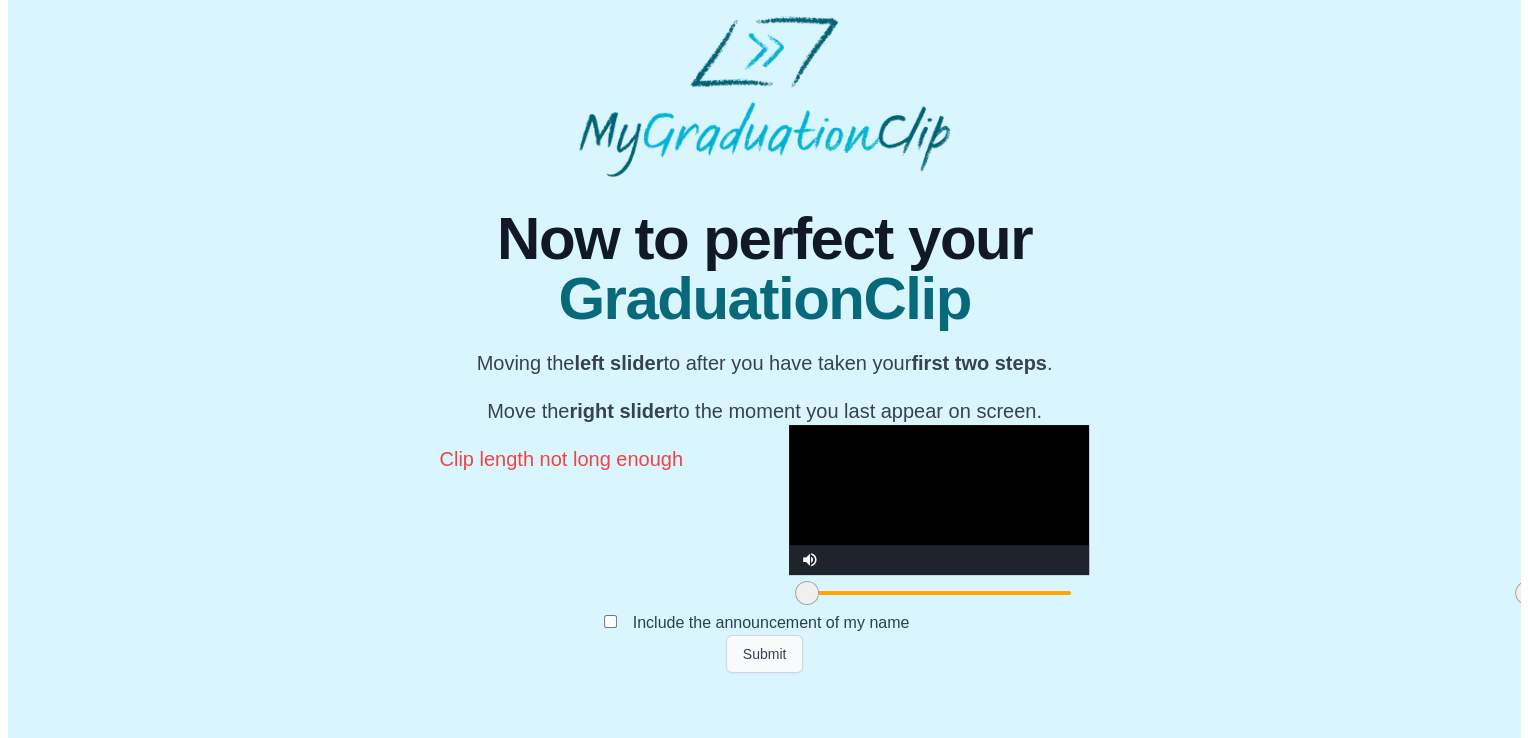 scroll, scrollTop: 0, scrollLeft: 0, axis: both 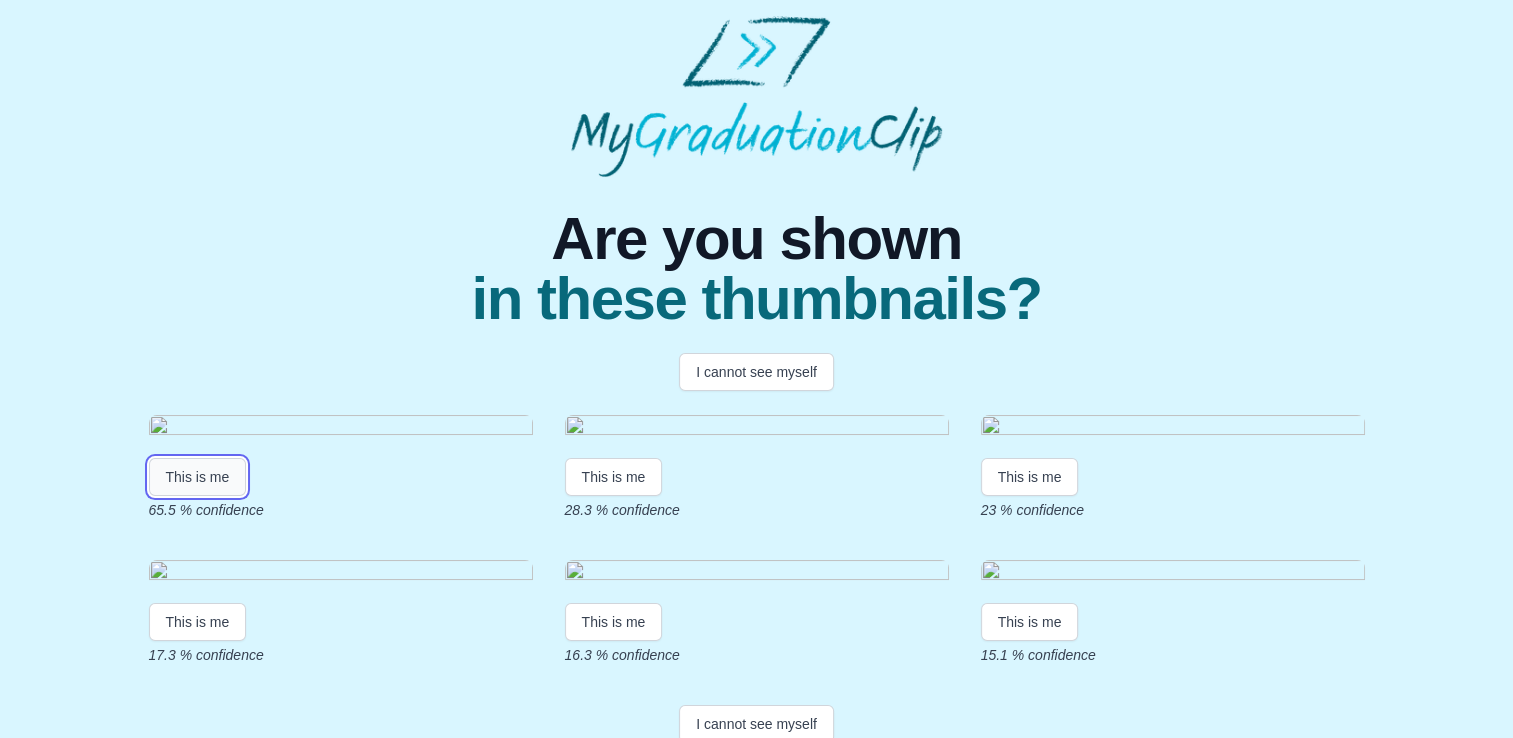 click on "This is me" at bounding box center [198, 477] 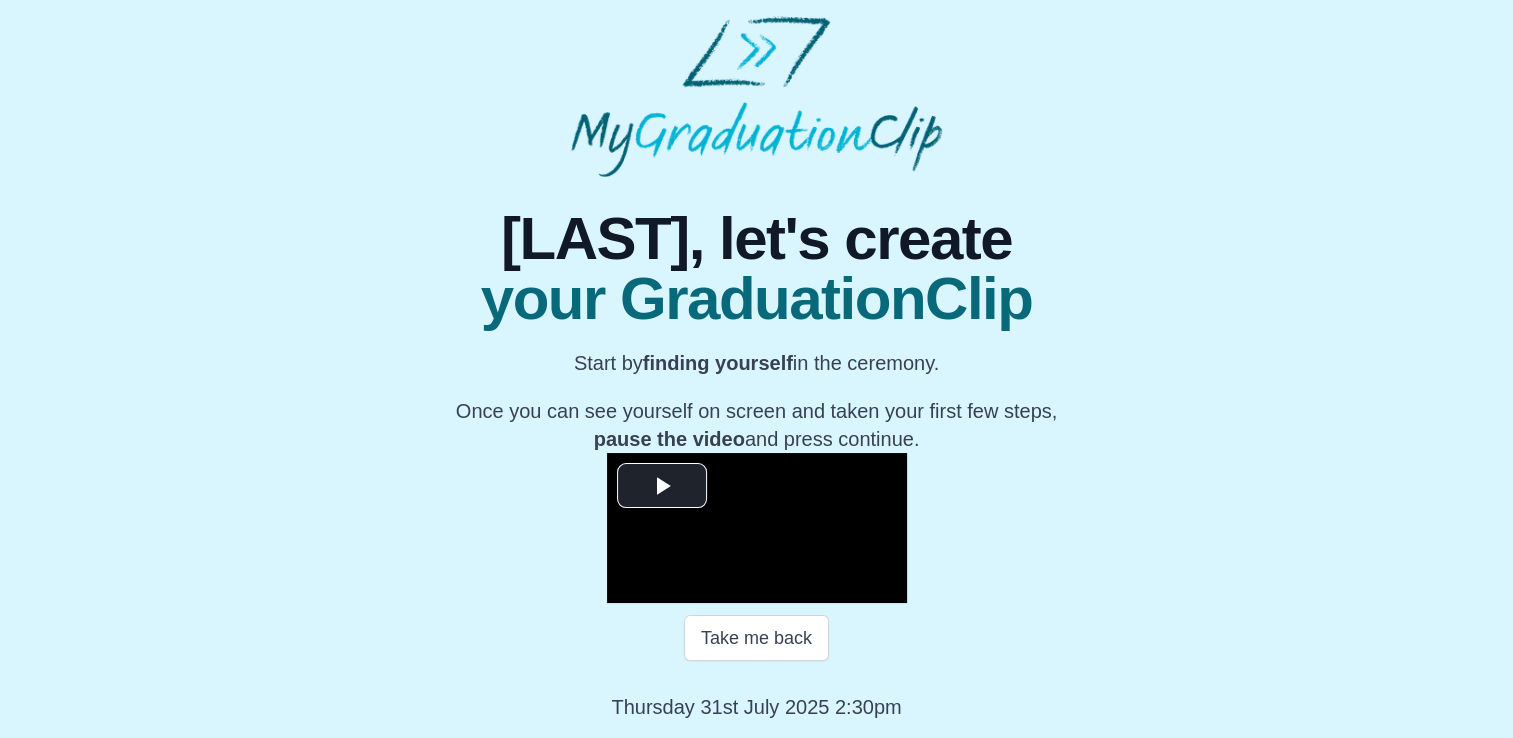 scroll, scrollTop: 274, scrollLeft: 0, axis: vertical 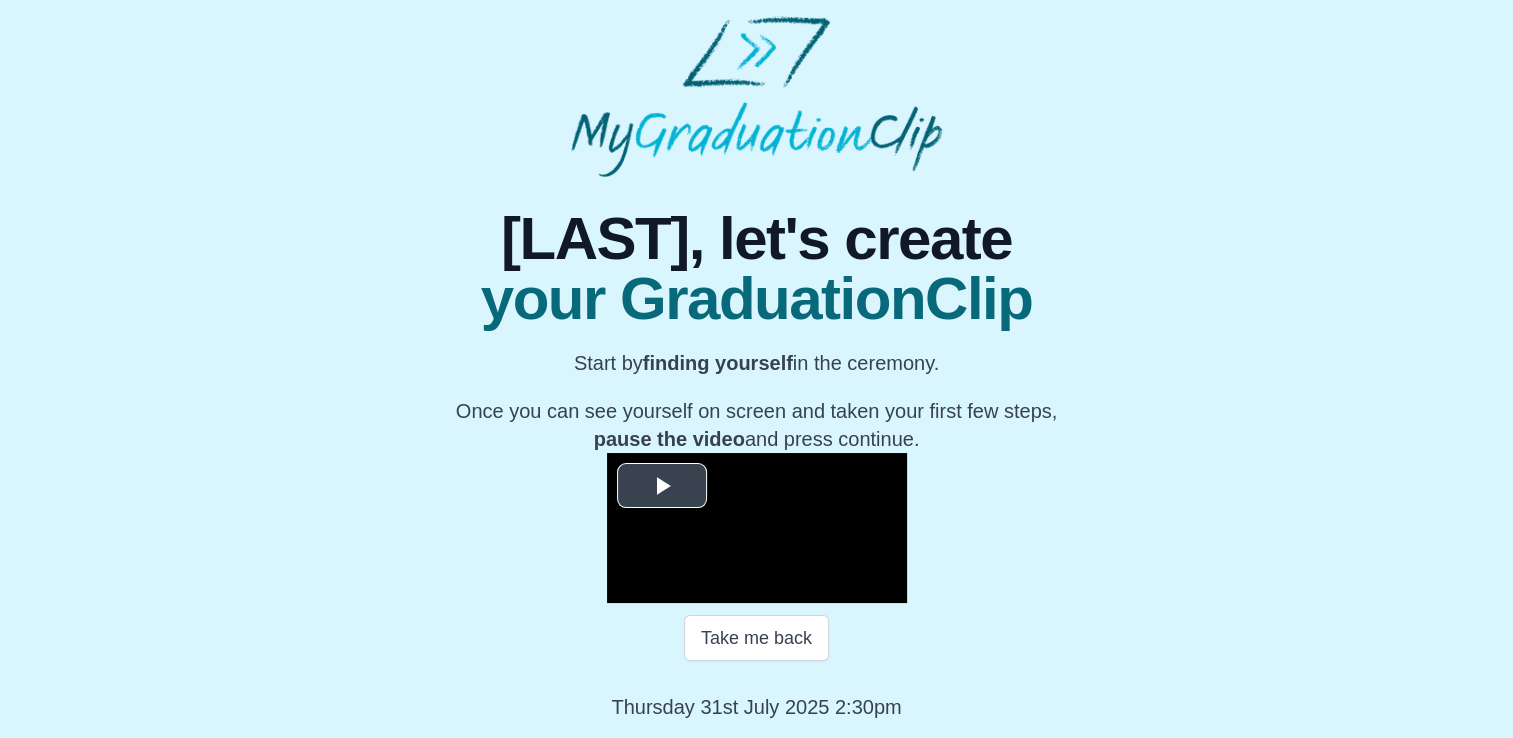 click at bounding box center (662, 486) 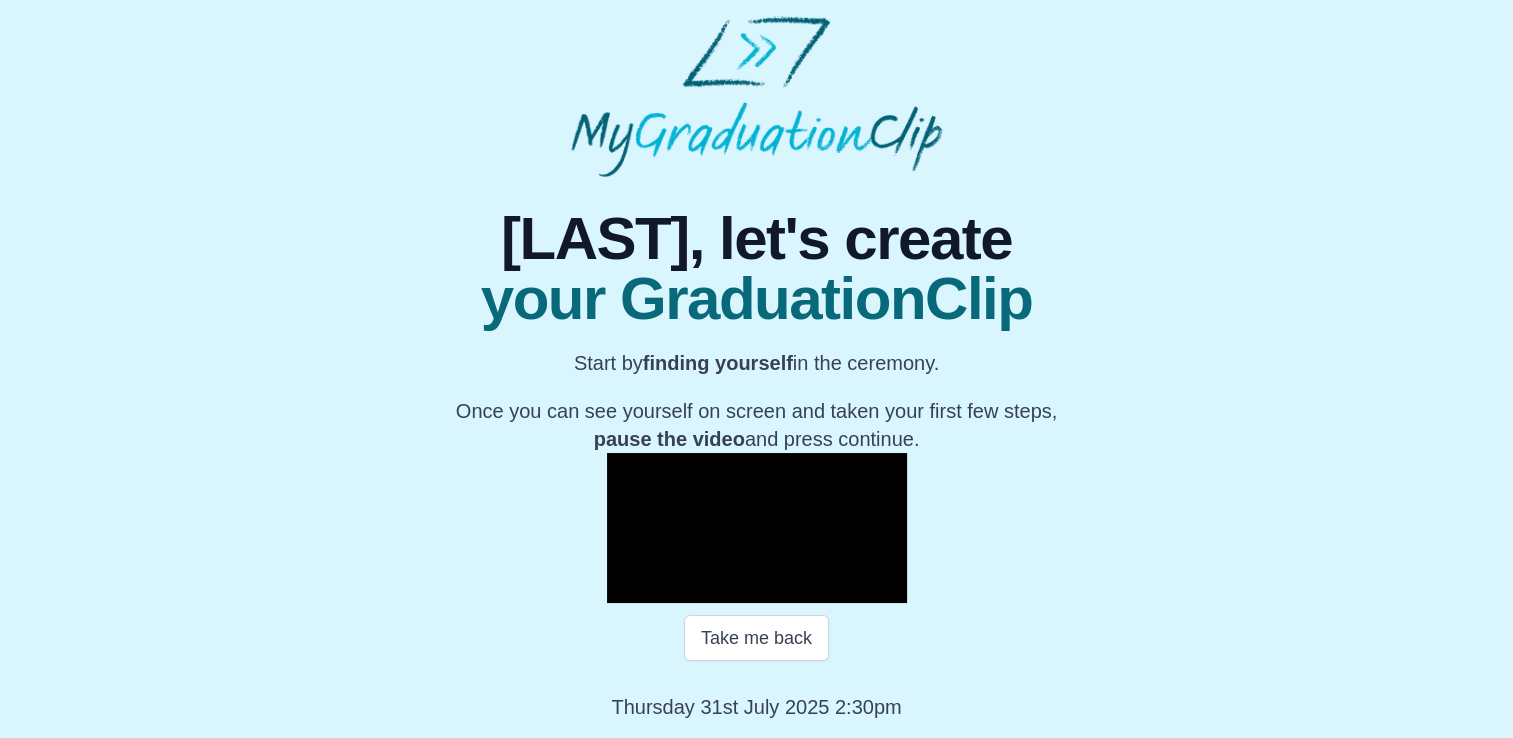click at bounding box center [627, 588] 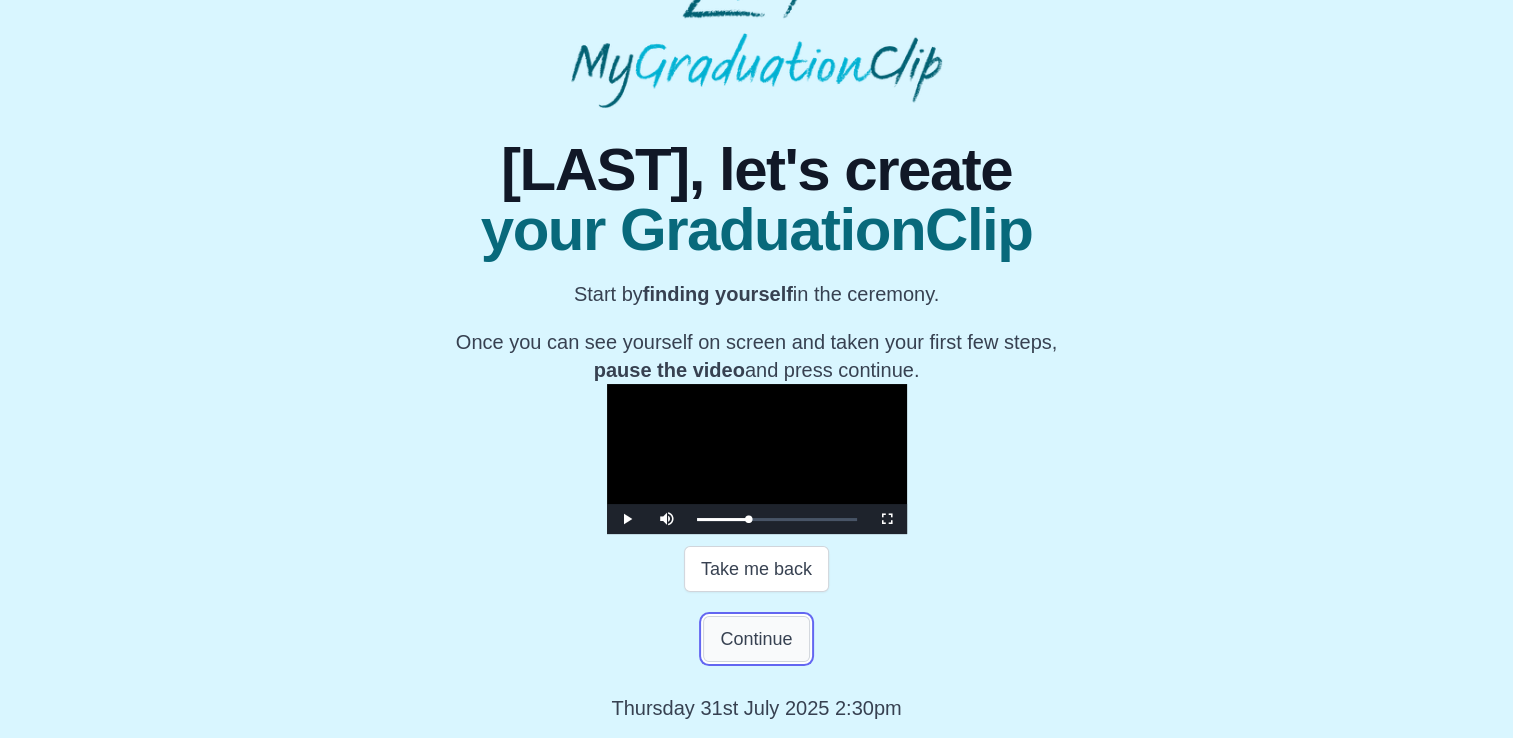 click on "Continue" at bounding box center [756, 639] 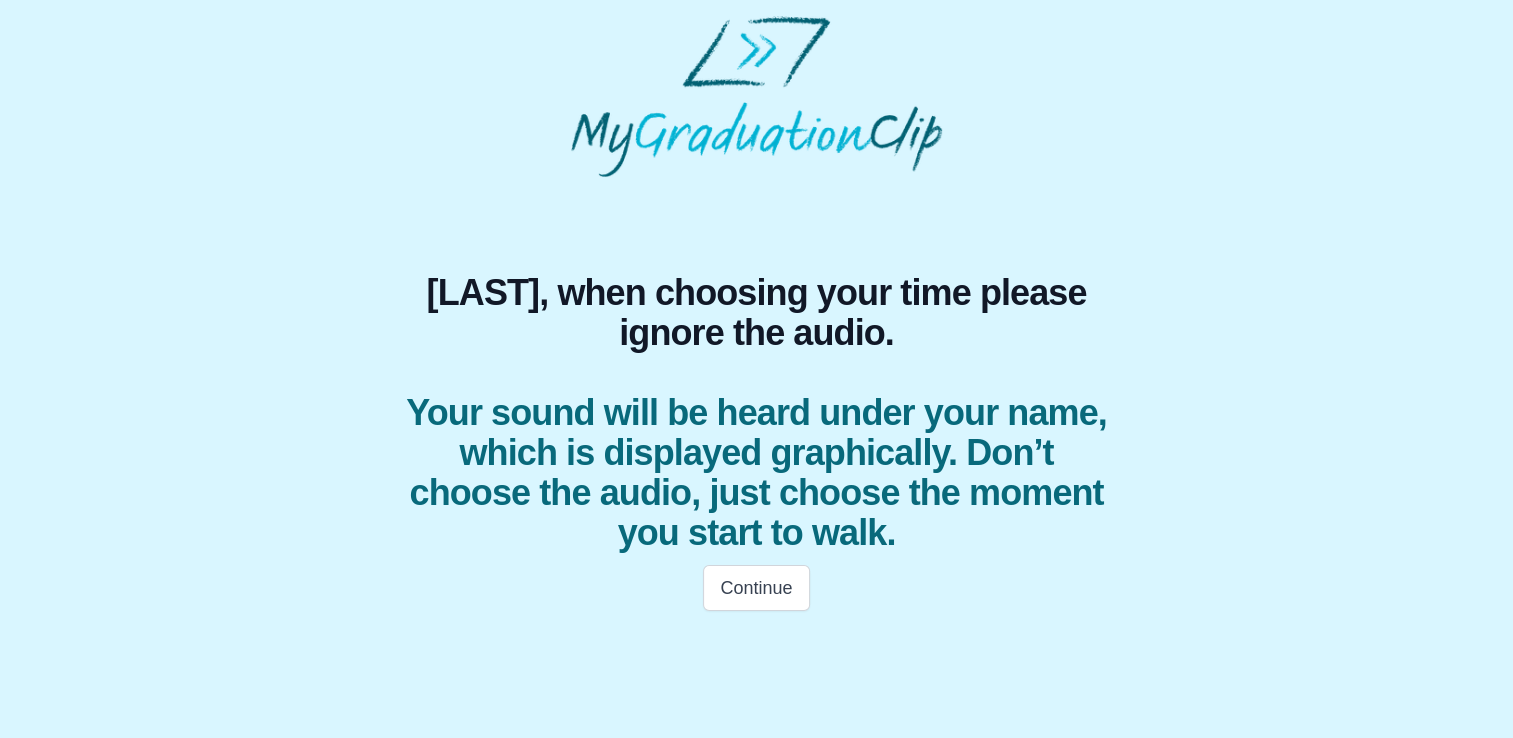 scroll, scrollTop: 0, scrollLeft: 0, axis: both 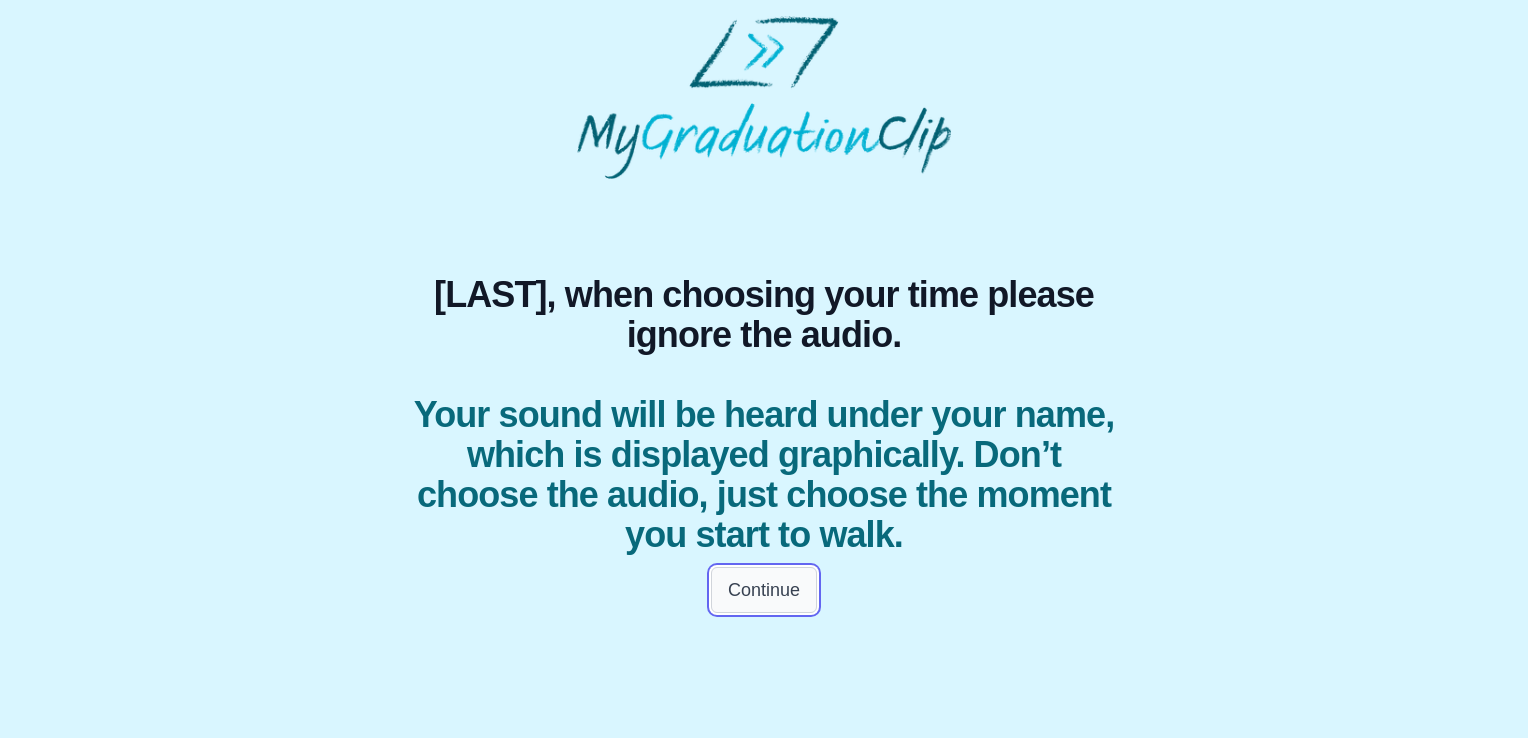 click on "Continue" at bounding box center (764, 590) 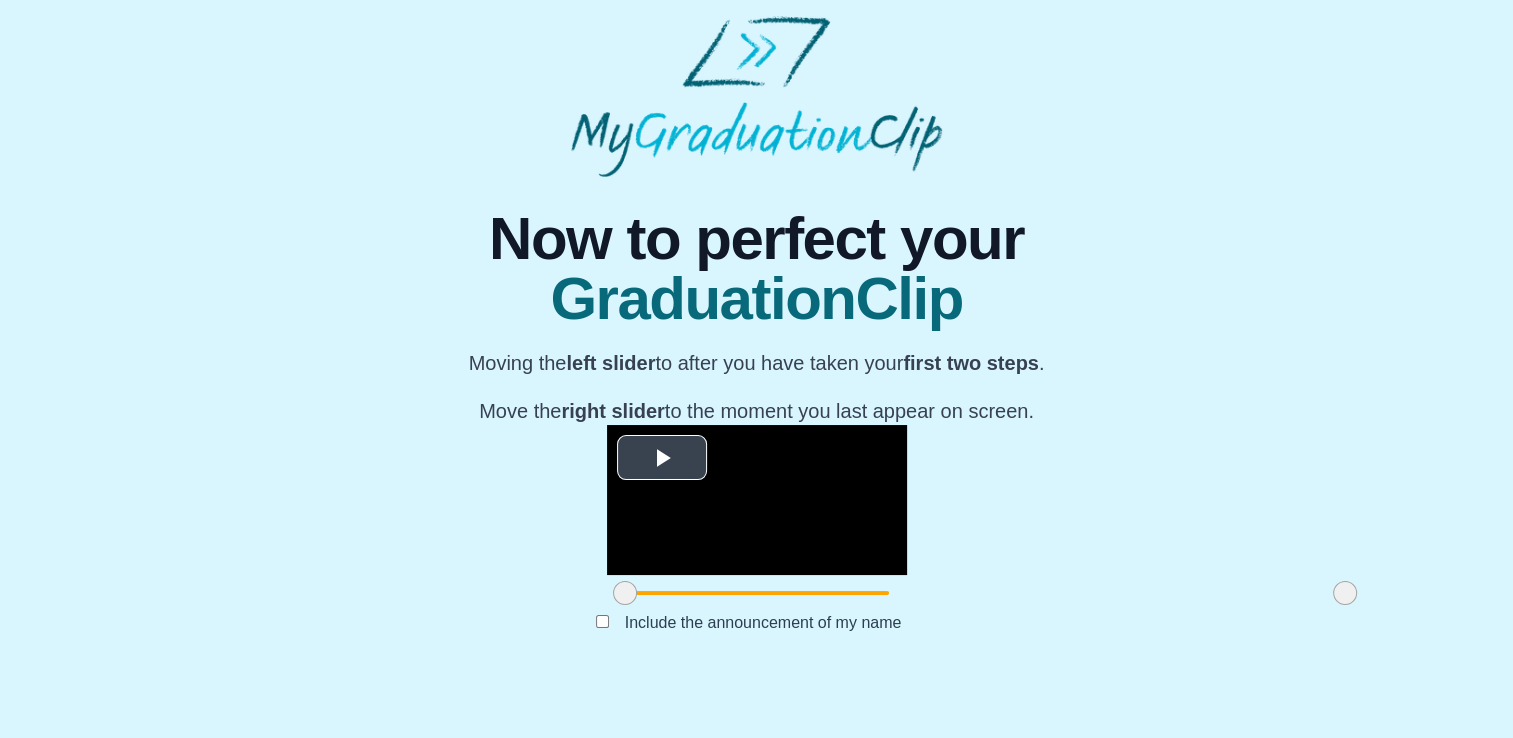 scroll, scrollTop: 226, scrollLeft: 0, axis: vertical 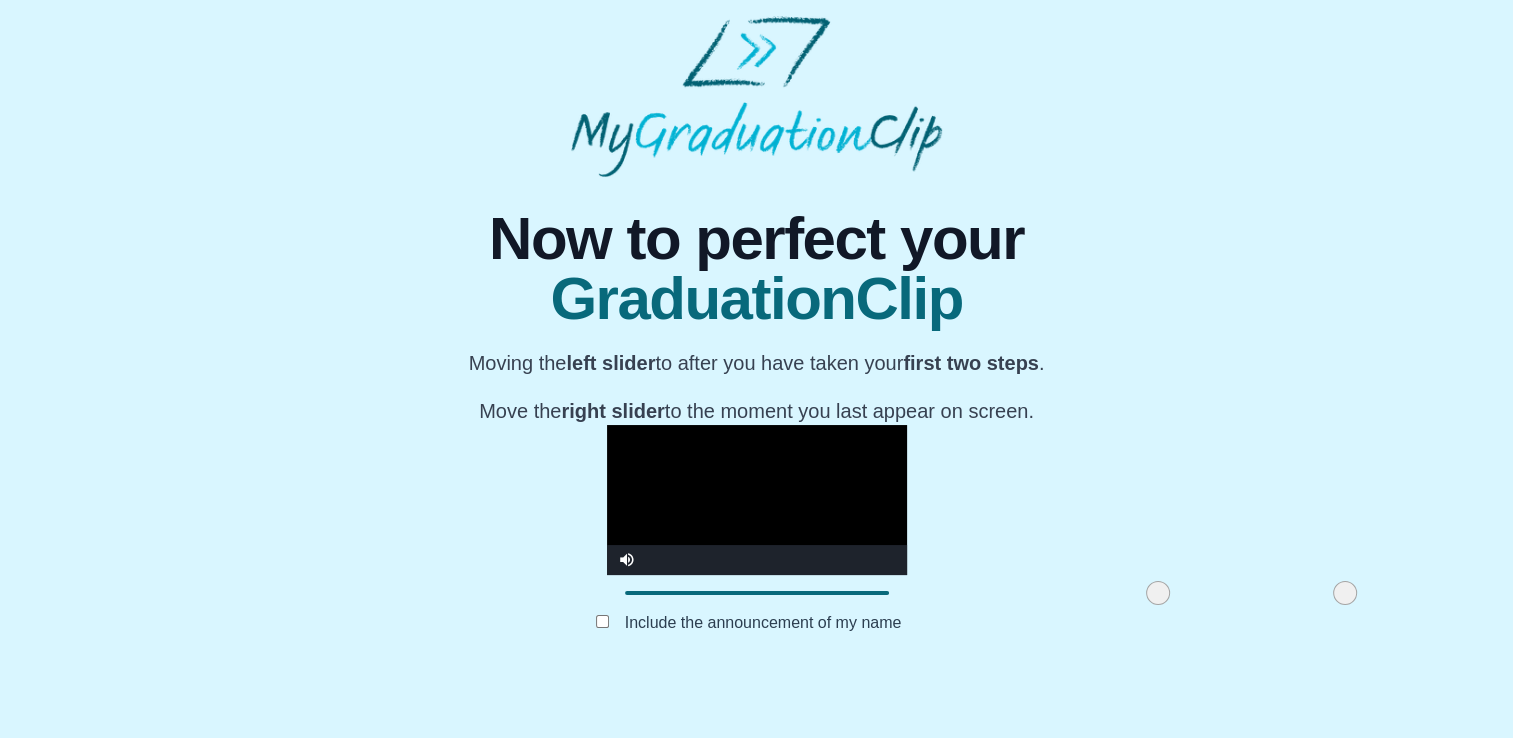 drag, startPoint x: 392, startPoint y: 635, endPoint x: 925, endPoint y: 610, distance: 533.586 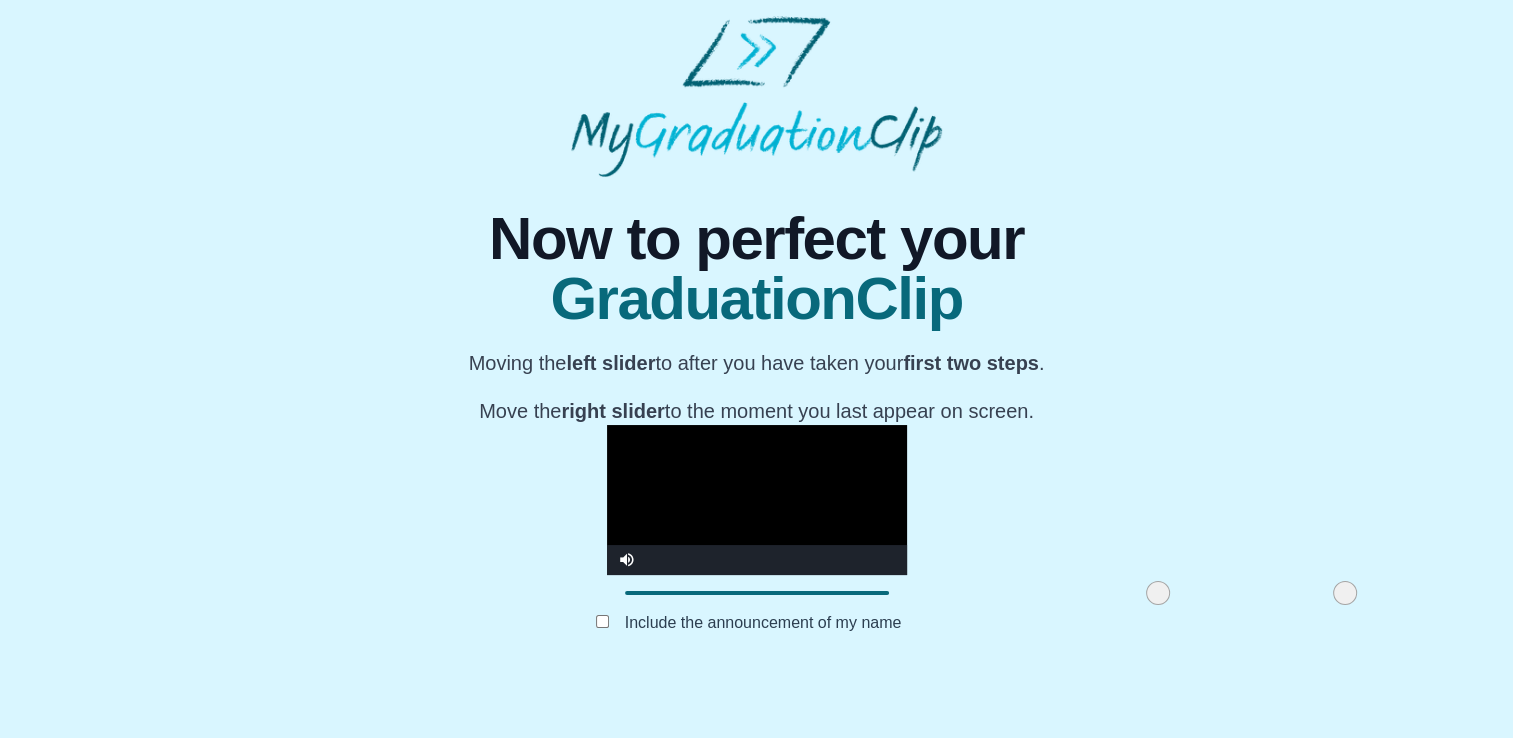 click at bounding box center [757, 500] 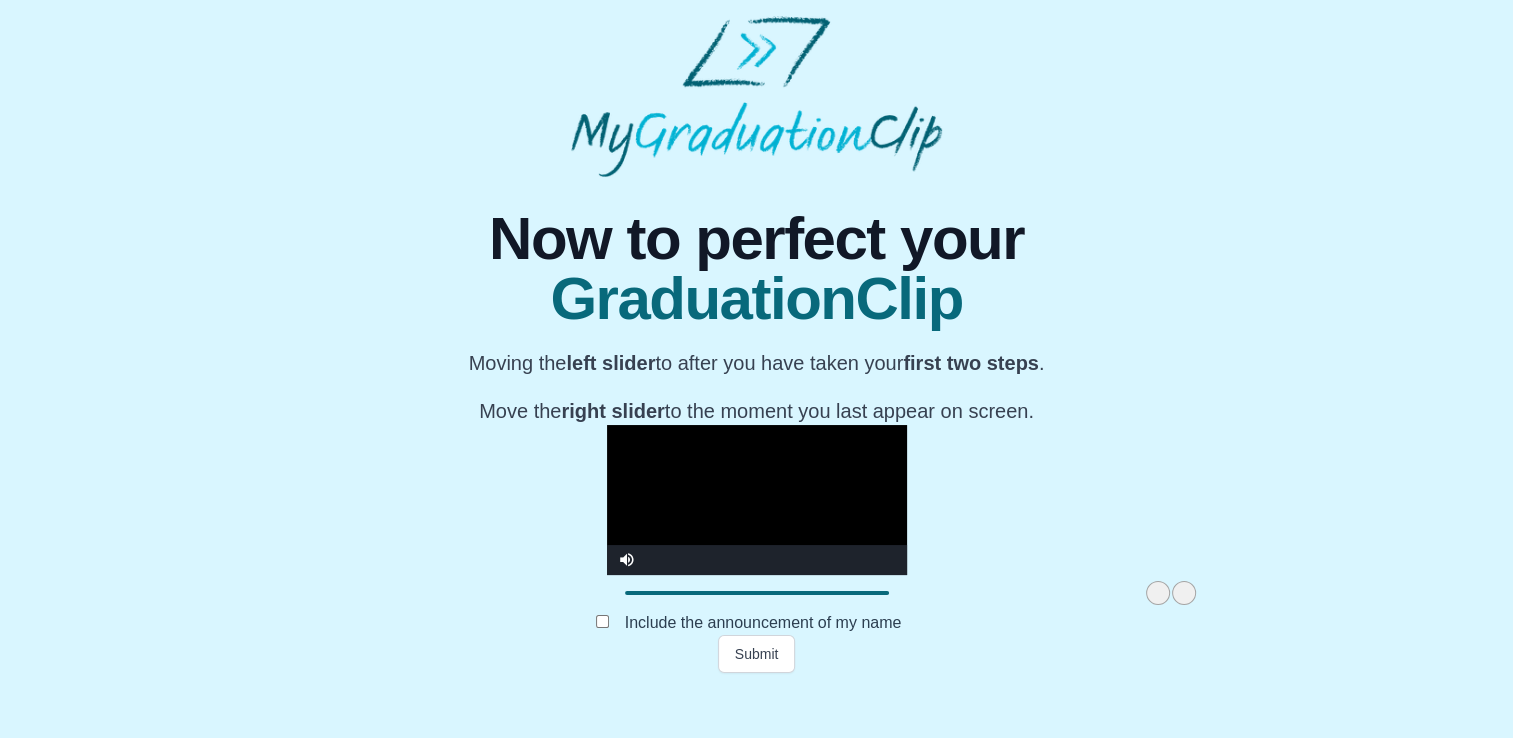 drag, startPoint x: 1108, startPoint y: 643, endPoint x: 430, endPoint y: 636, distance: 678.03613 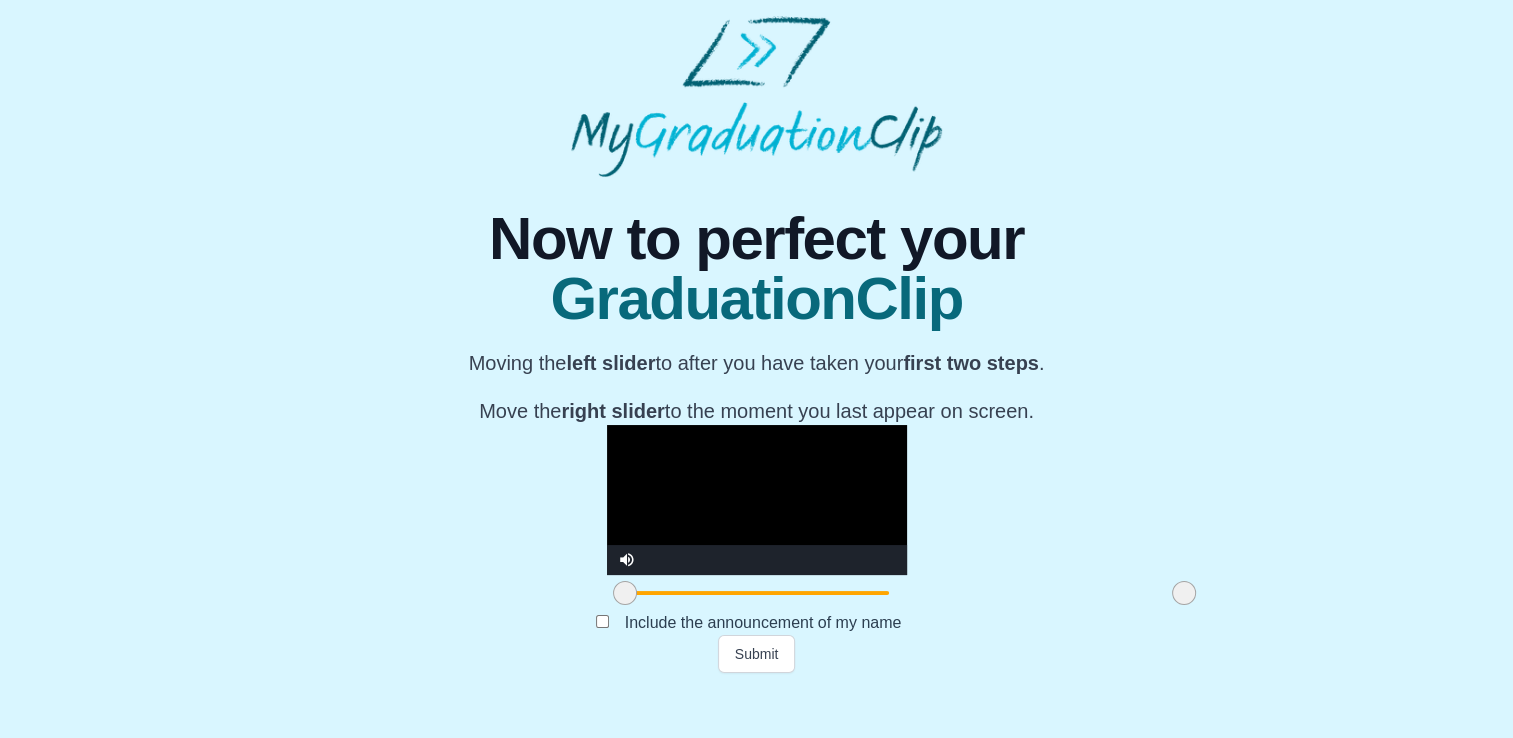 drag, startPoint x: 934, startPoint y: 645, endPoint x: 347, endPoint y: 646, distance: 587.00085 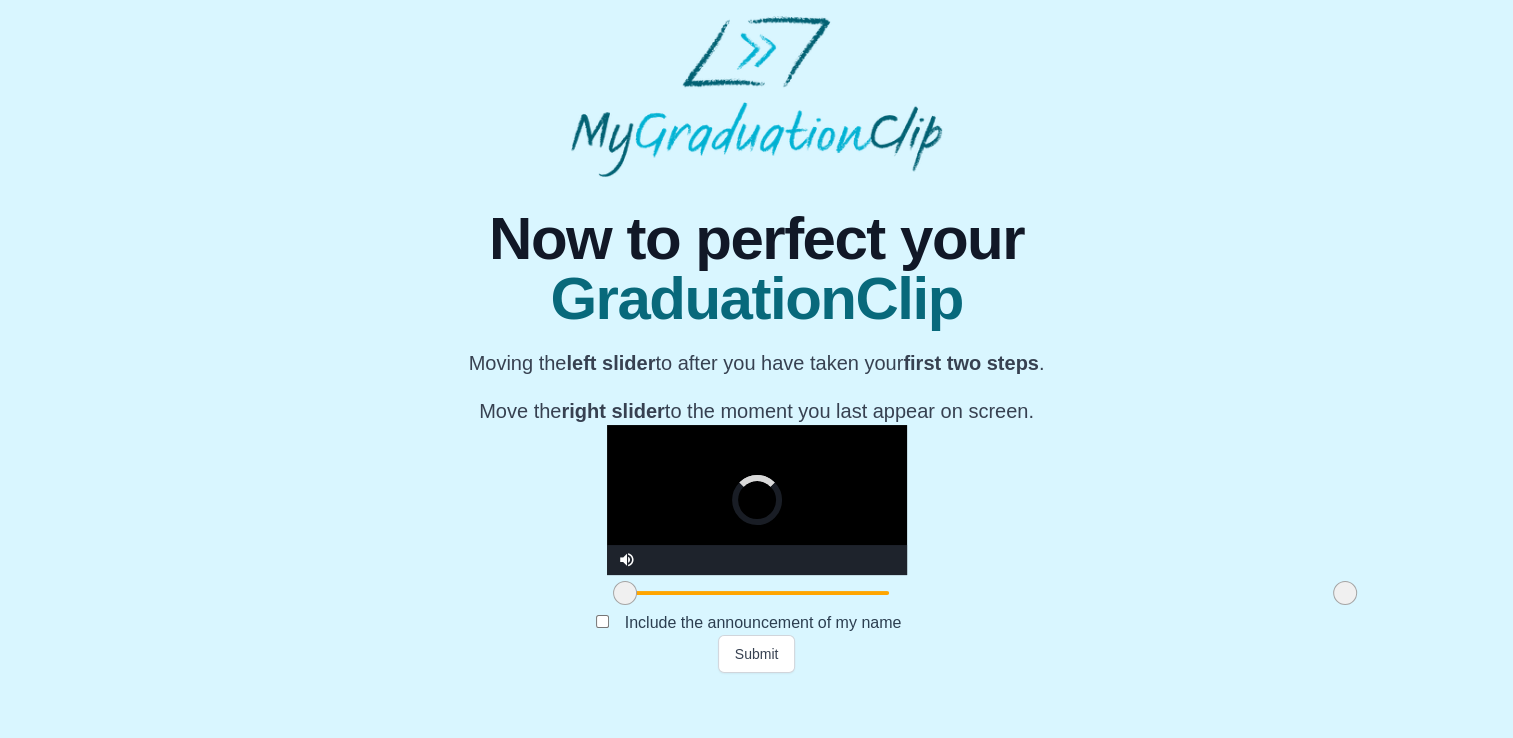 drag, startPoint x: 956, startPoint y: 640, endPoint x: 1177, endPoint y: 653, distance: 221.38202 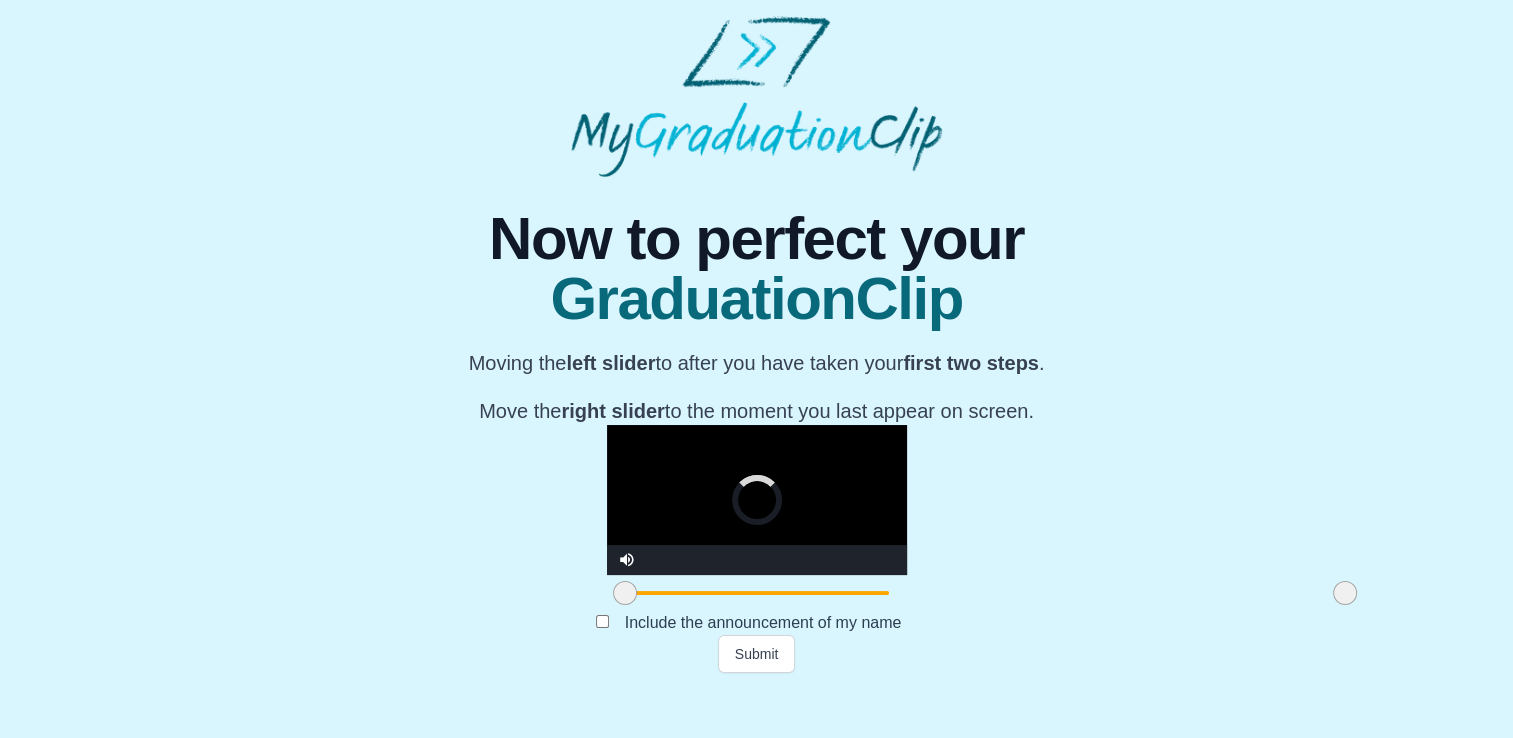 click on "**********" at bounding box center [756, 425] 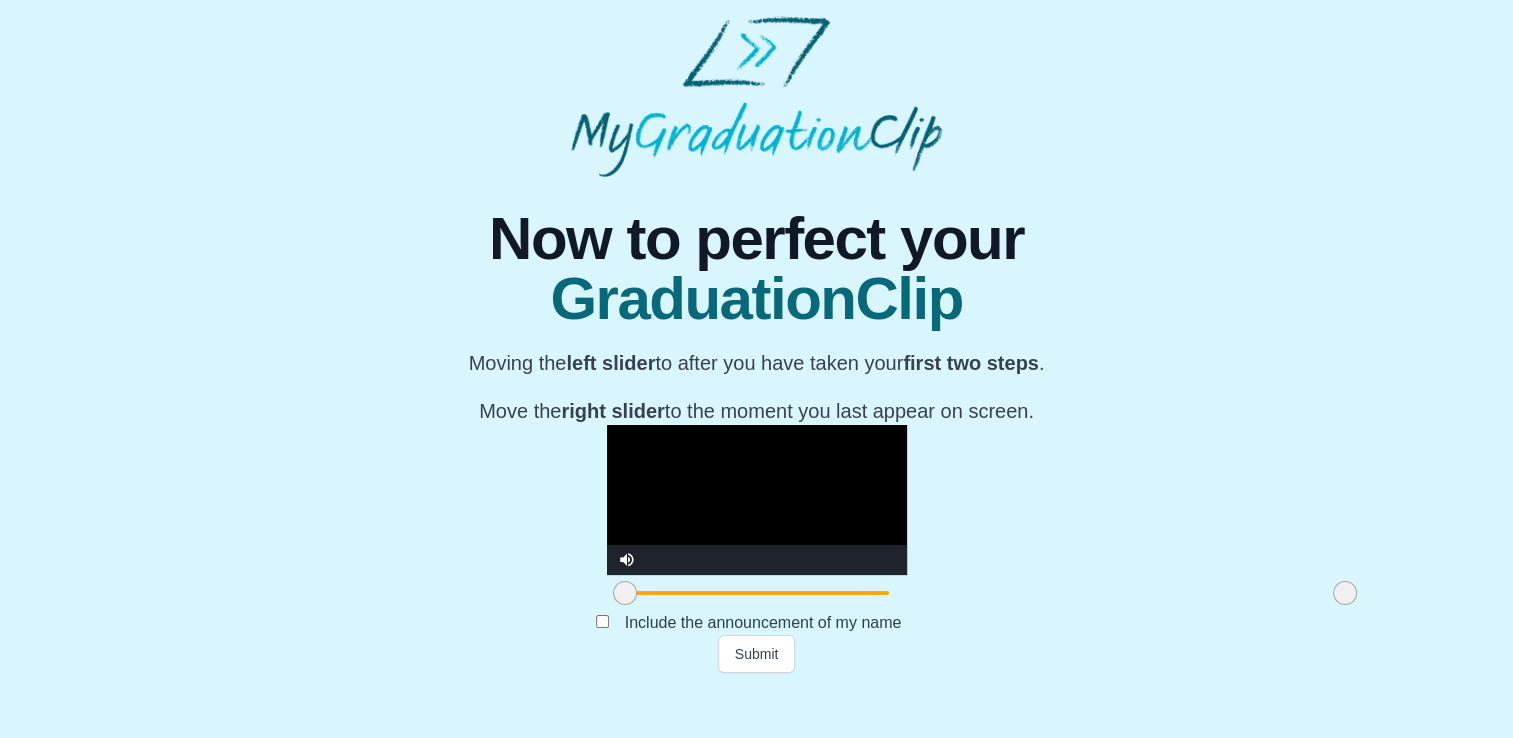 click at bounding box center (757, 500) 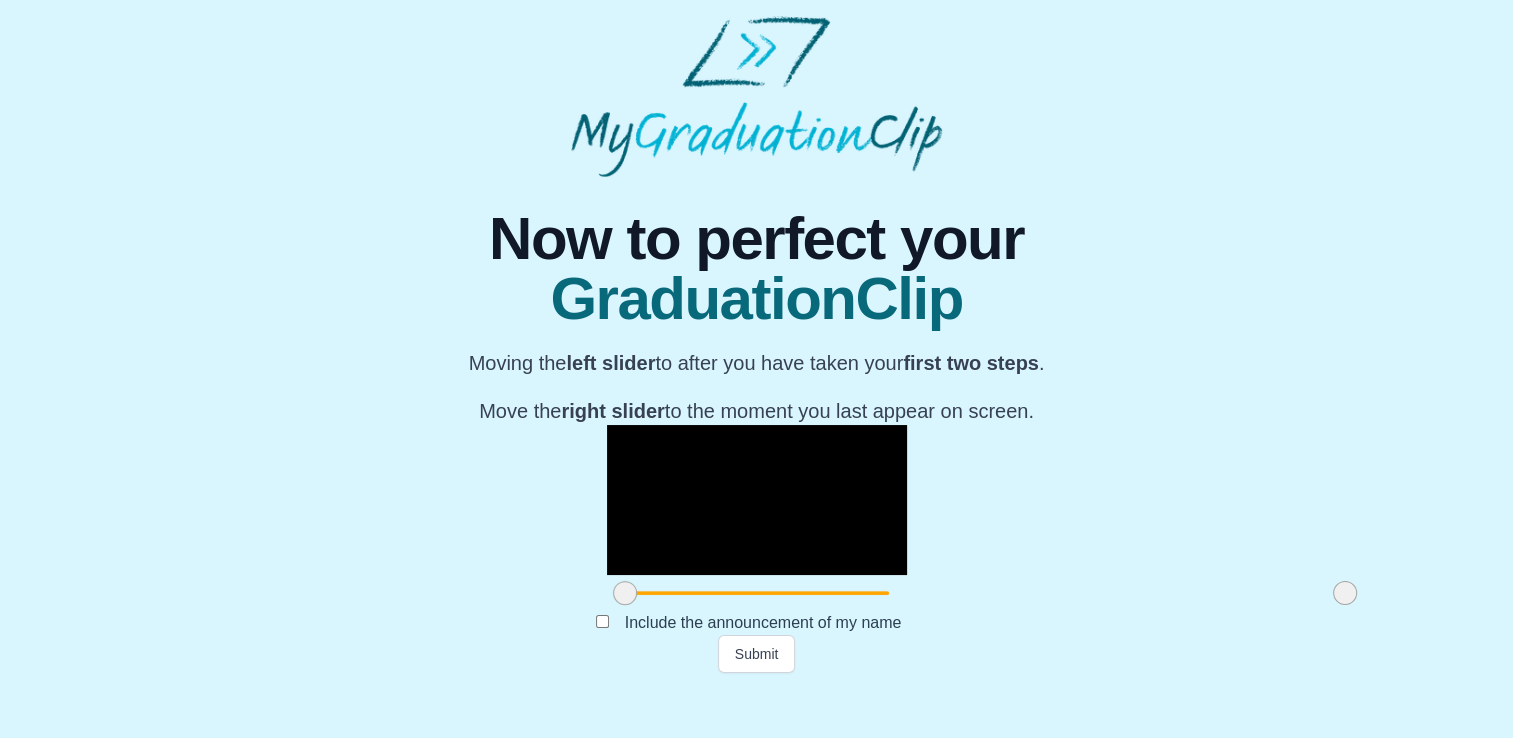 drag, startPoint x: 396, startPoint y: 642, endPoint x: 382, endPoint y: 643, distance: 14.035668 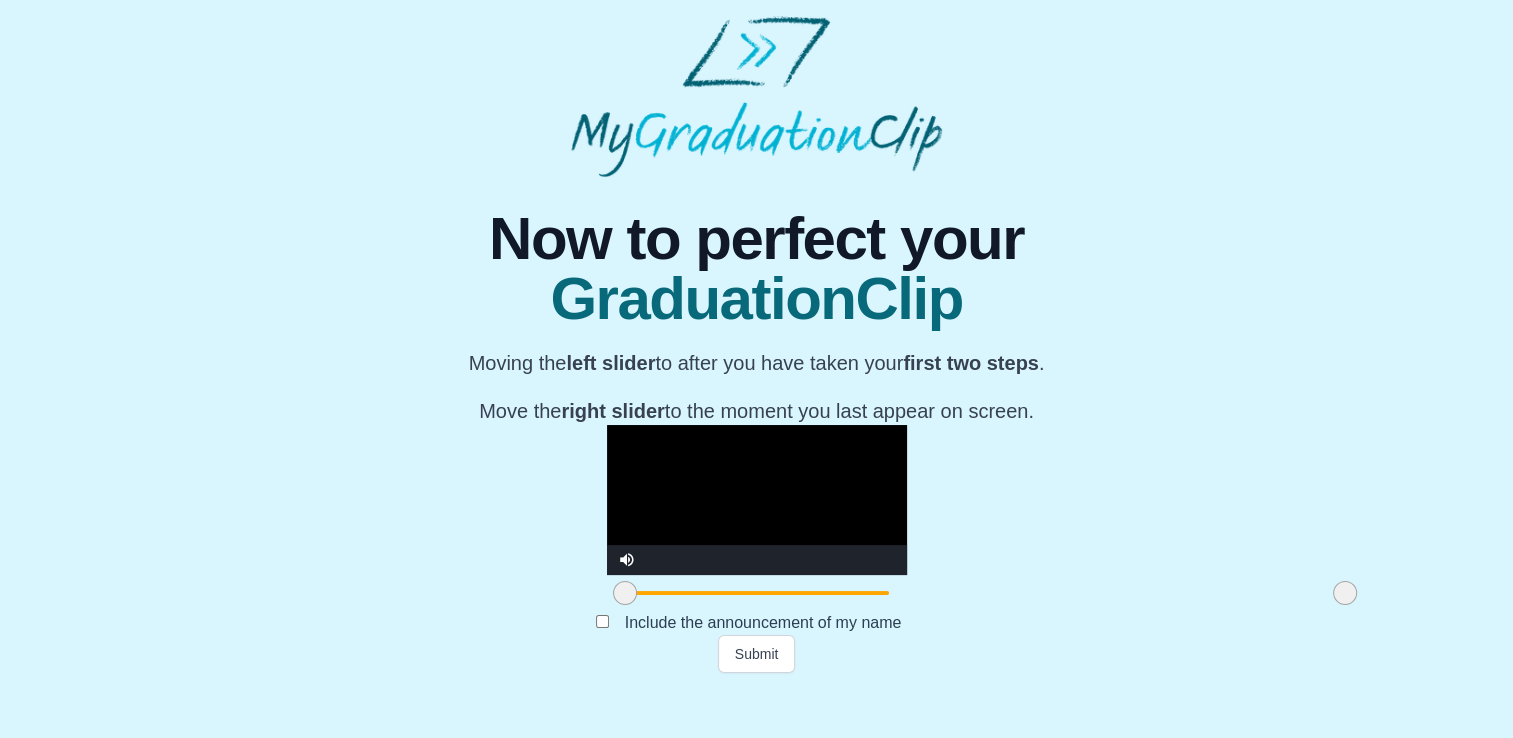 click at bounding box center [757, 500] 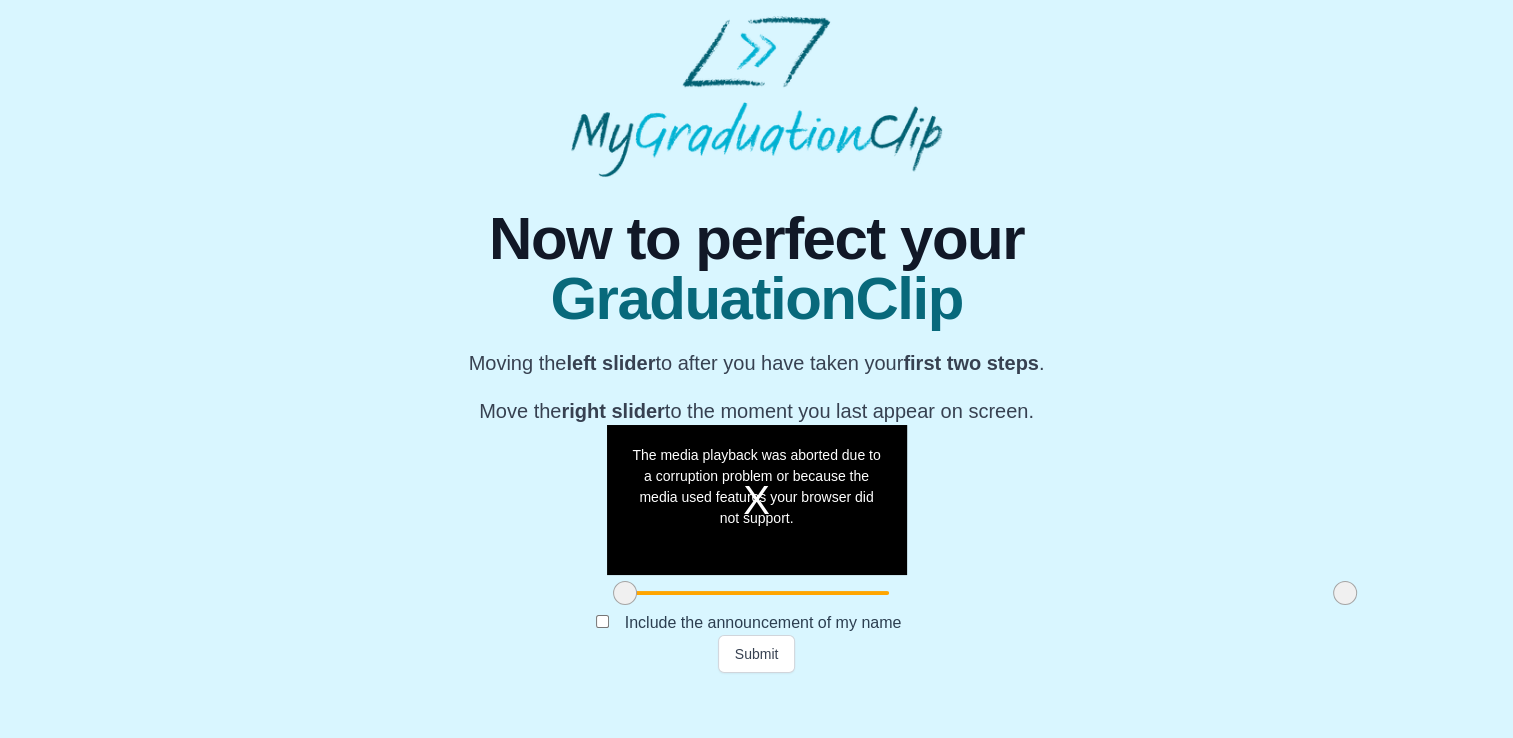 drag, startPoint x: 456, startPoint y: 602, endPoint x: 754, endPoint y: 412, distance: 353.4176 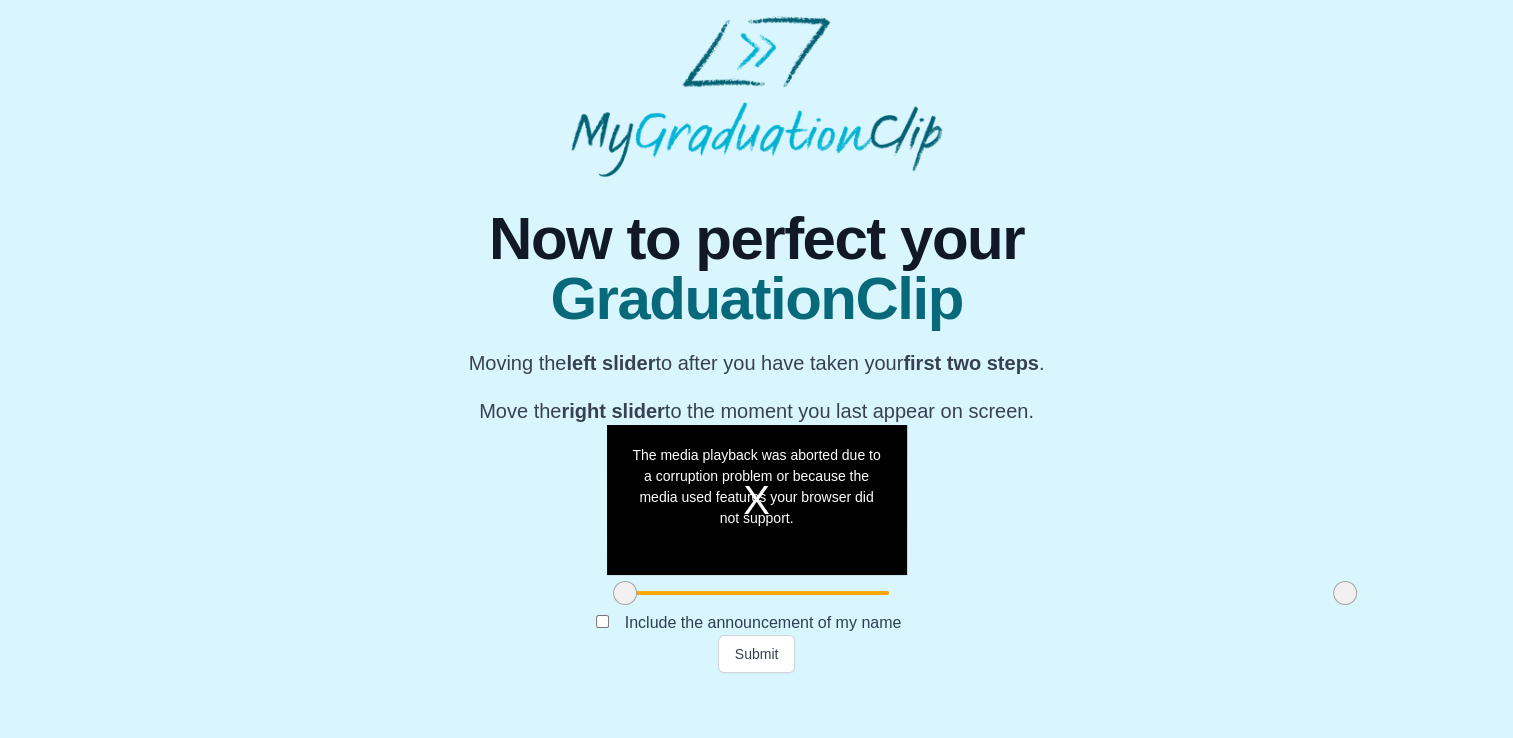 click on "The media playback was aborted due to a corruption problem or because the media used features your browser did not support." at bounding box center [757, 500] 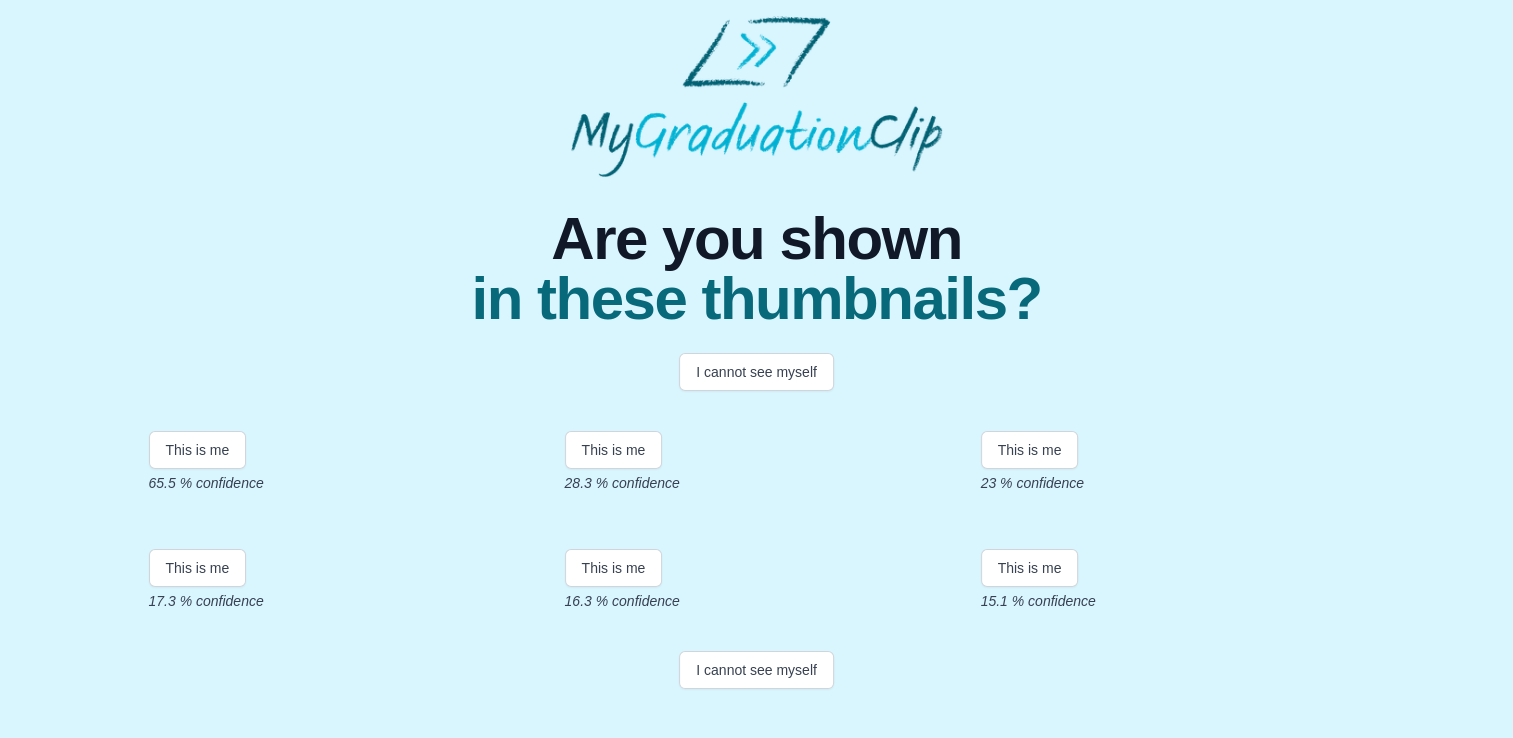 scroll, scrollTop: 232, scrollLeft: 0, axis: vertical 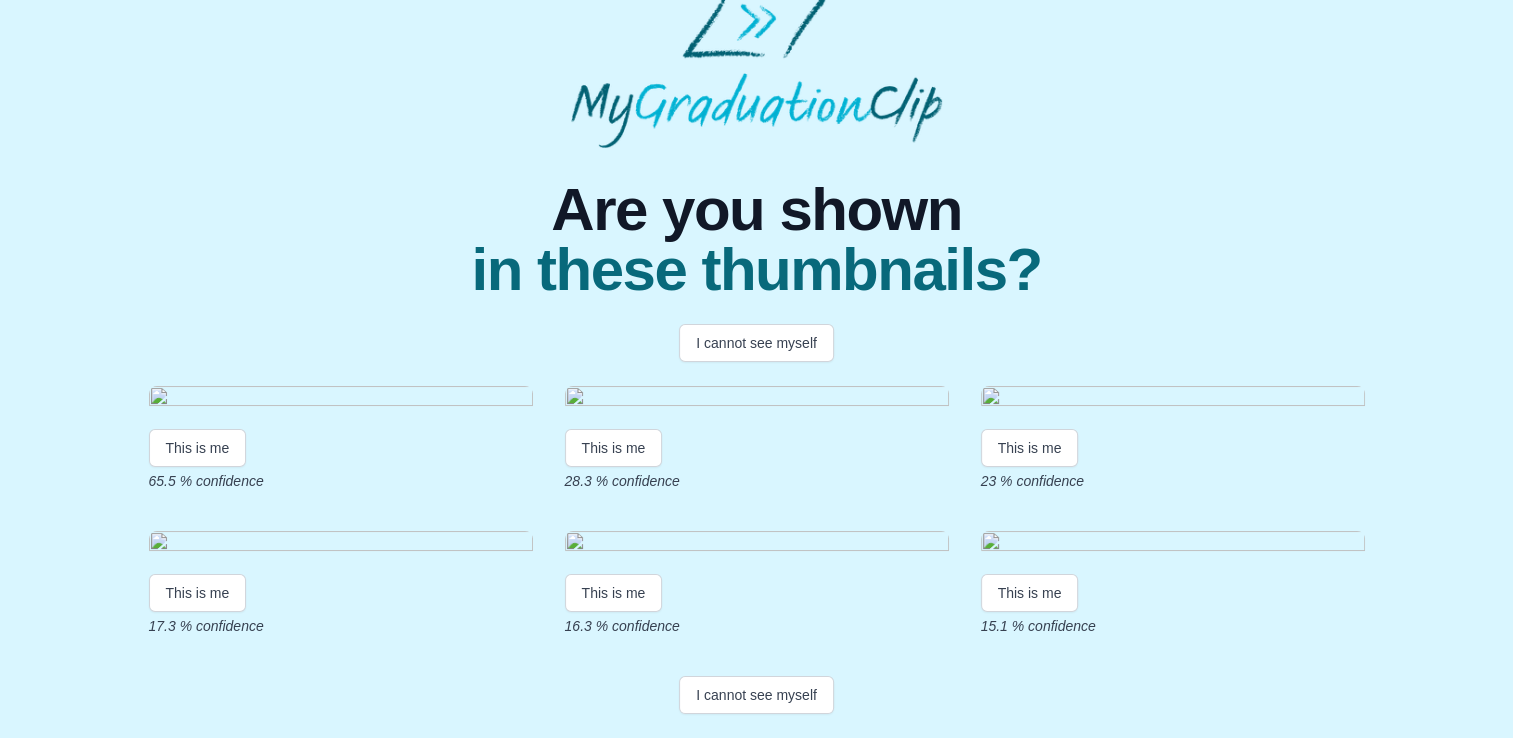 drag, startPoint x: 278, startPoint y: 328, endPoint x: 240, endPoint y: 280, distance: 61.220913 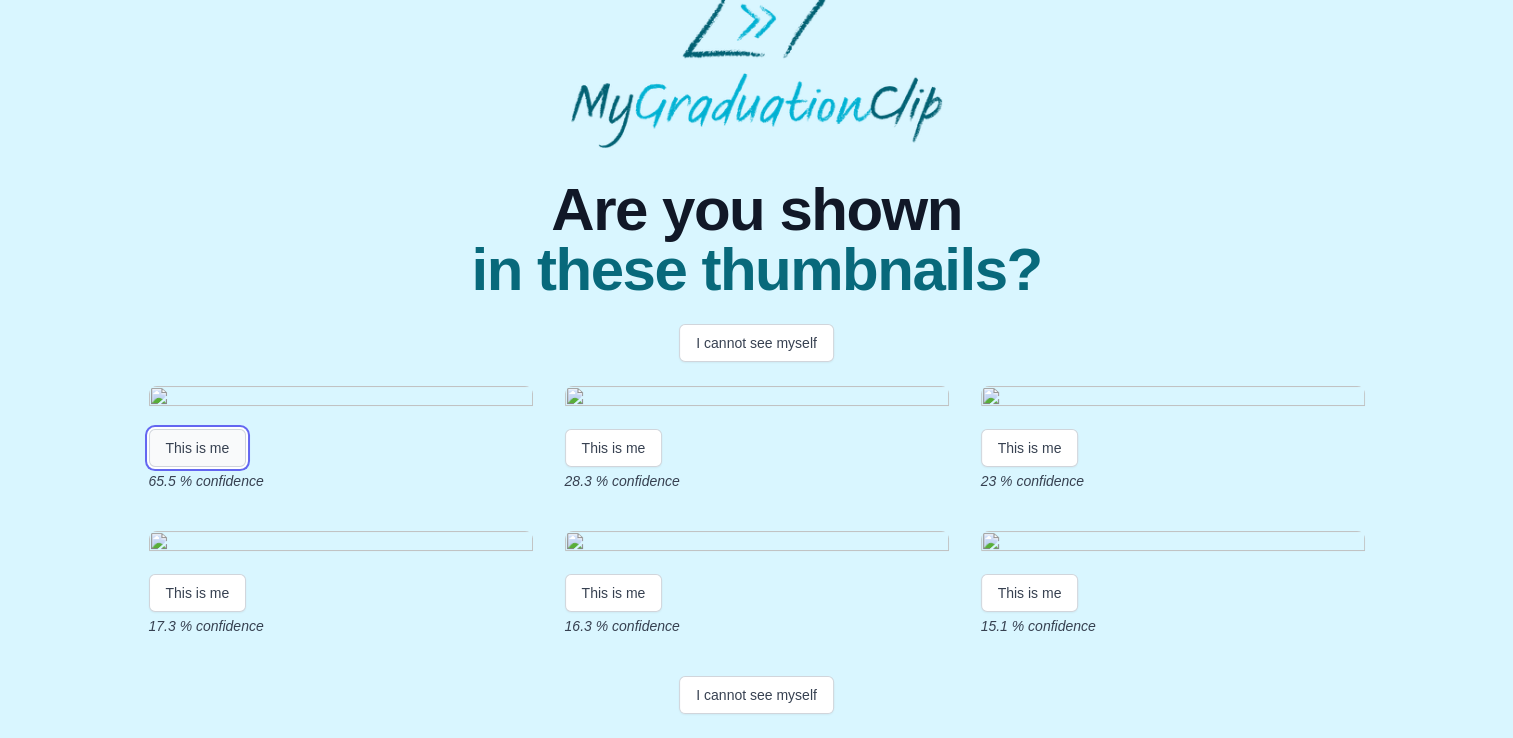 click on "This is me" at bounding box center (198, 448) 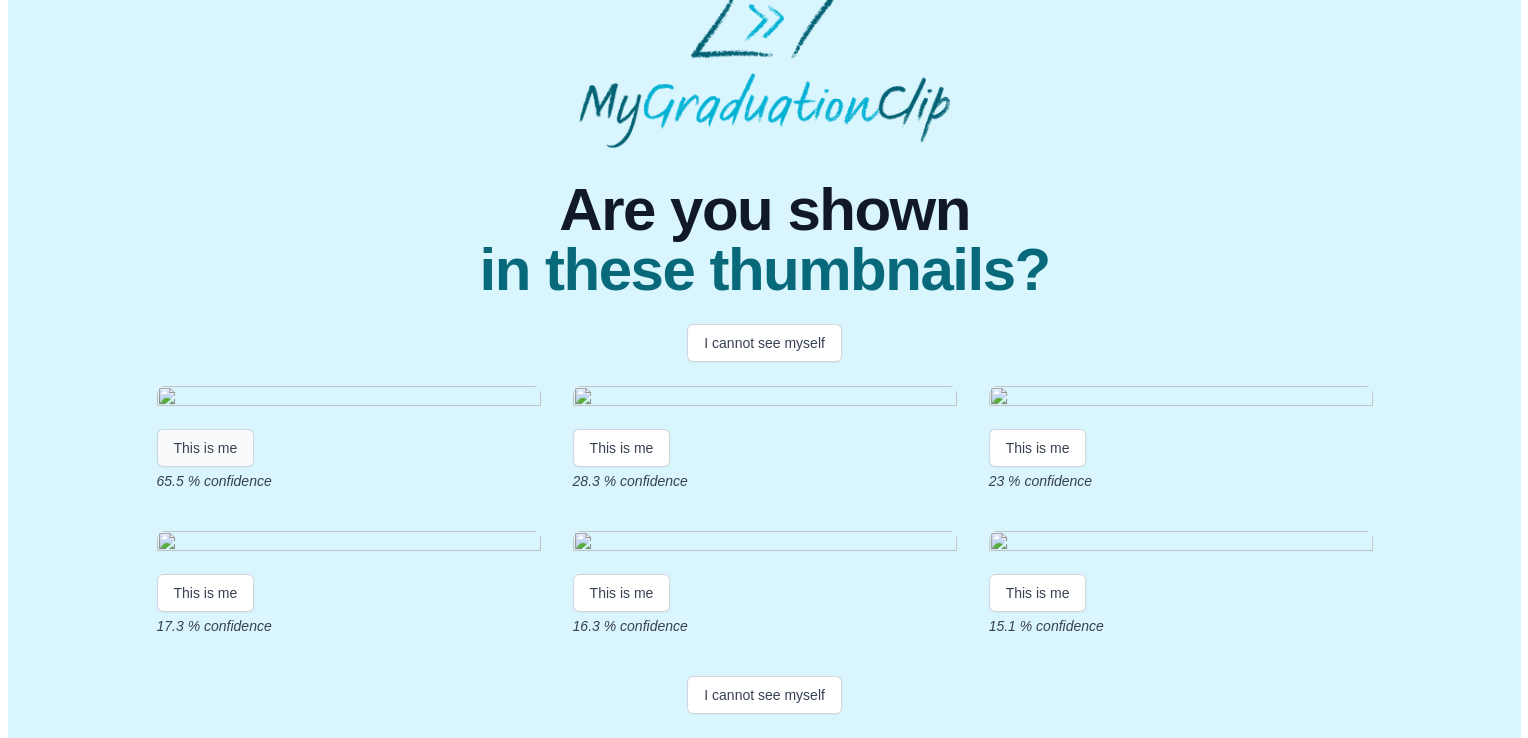 scroll, scrollTop: 0, scrollLeft: 0, axis: both 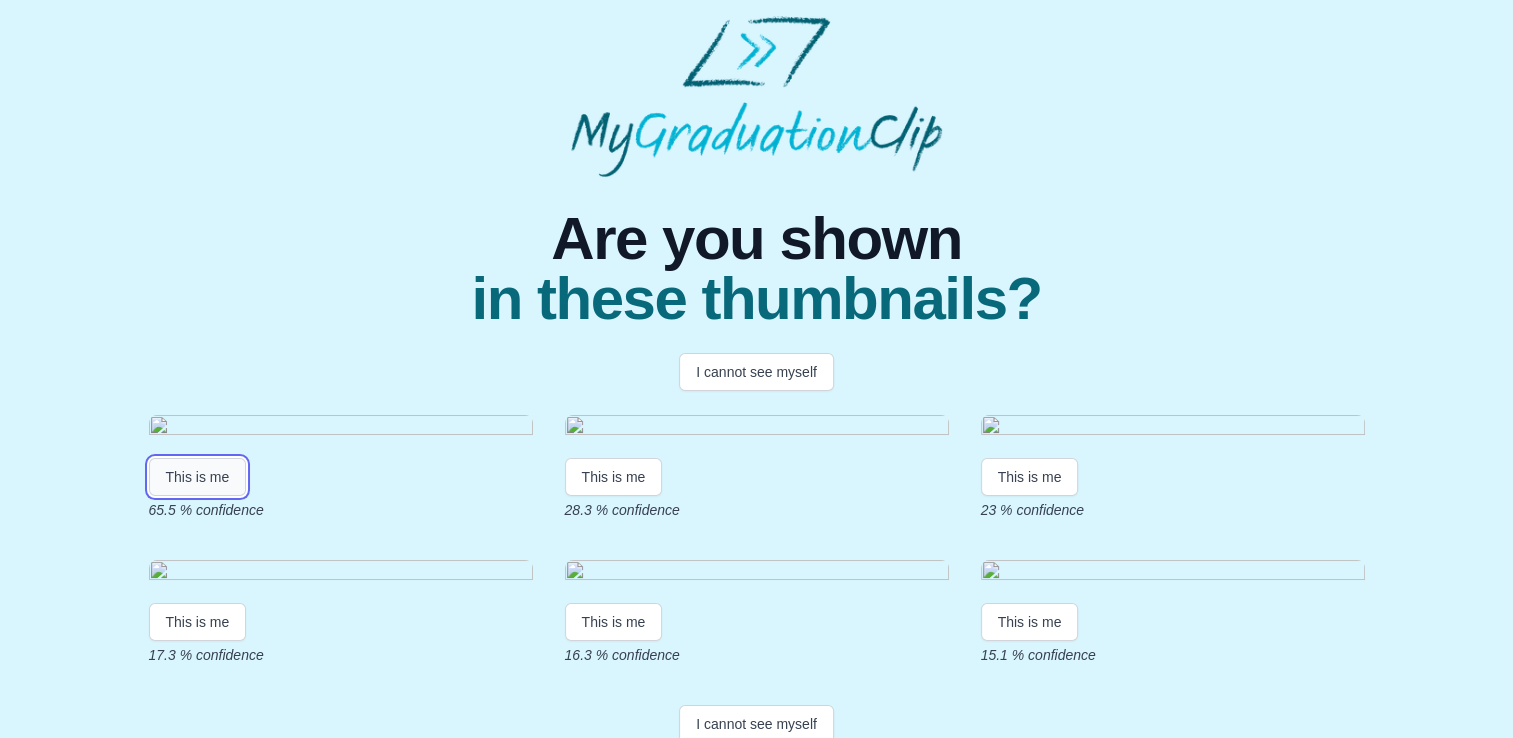 click on "This is me" at bounding box center [198, 477] 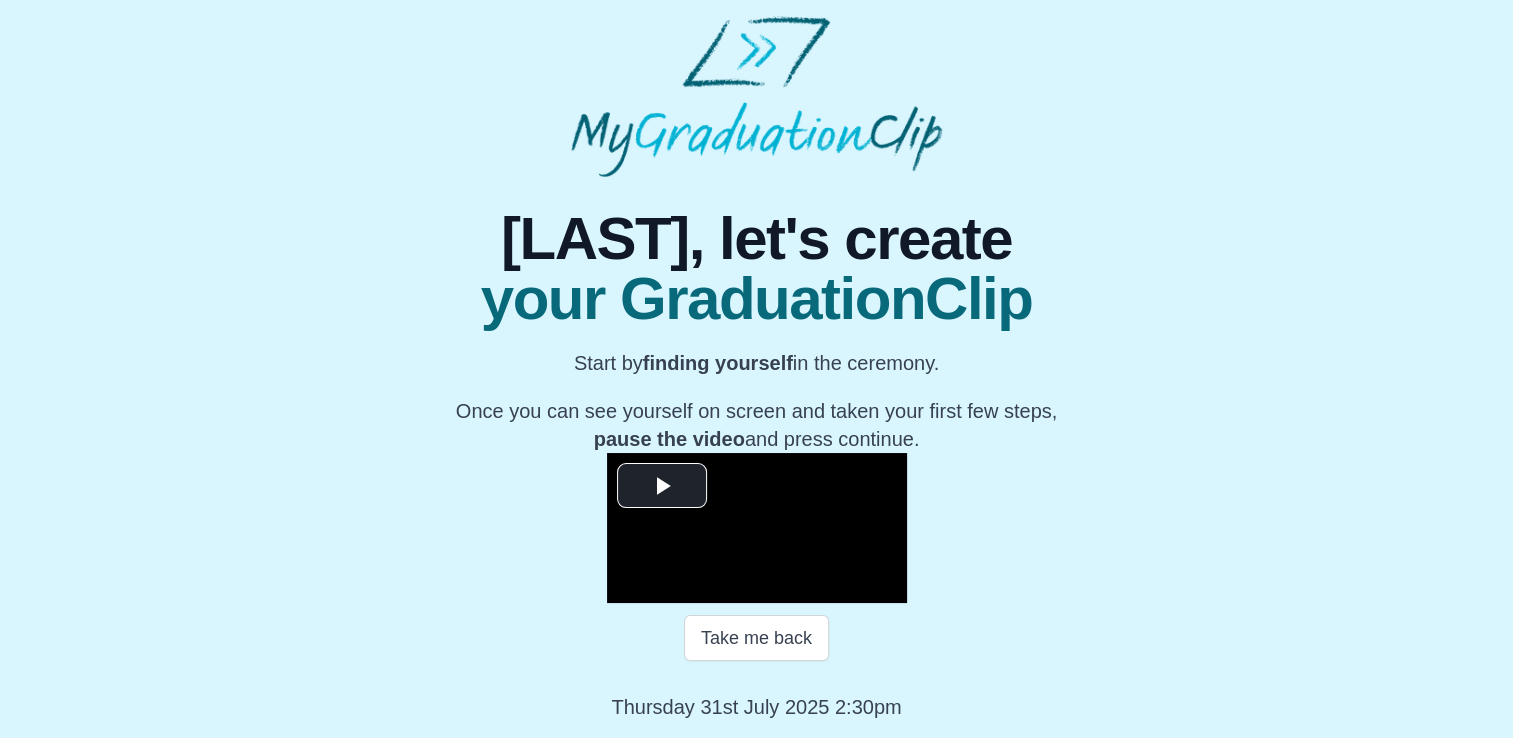 scroll, scrollTop: 263, scrollLeft: 0, axis: vertical 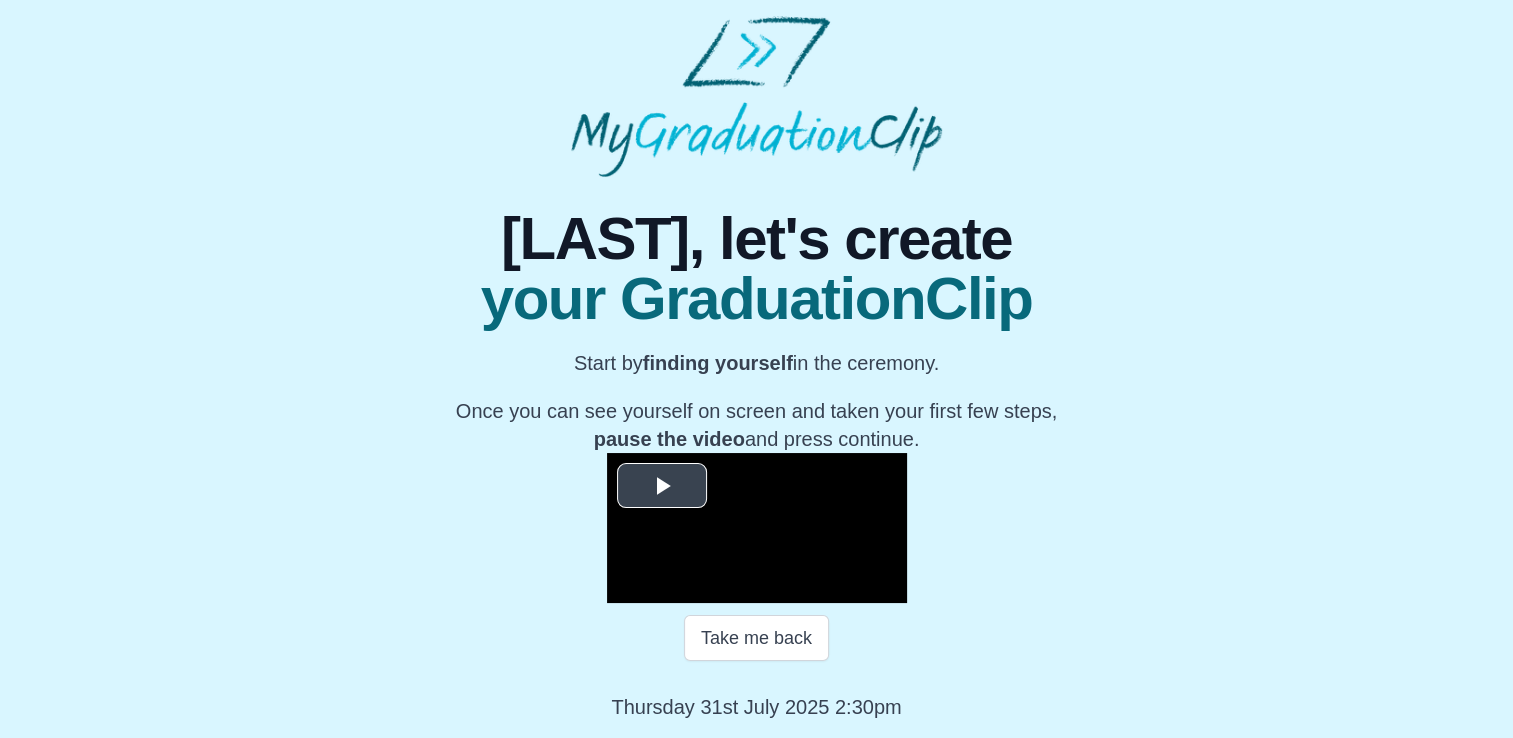click at bounding box center [662, 486] 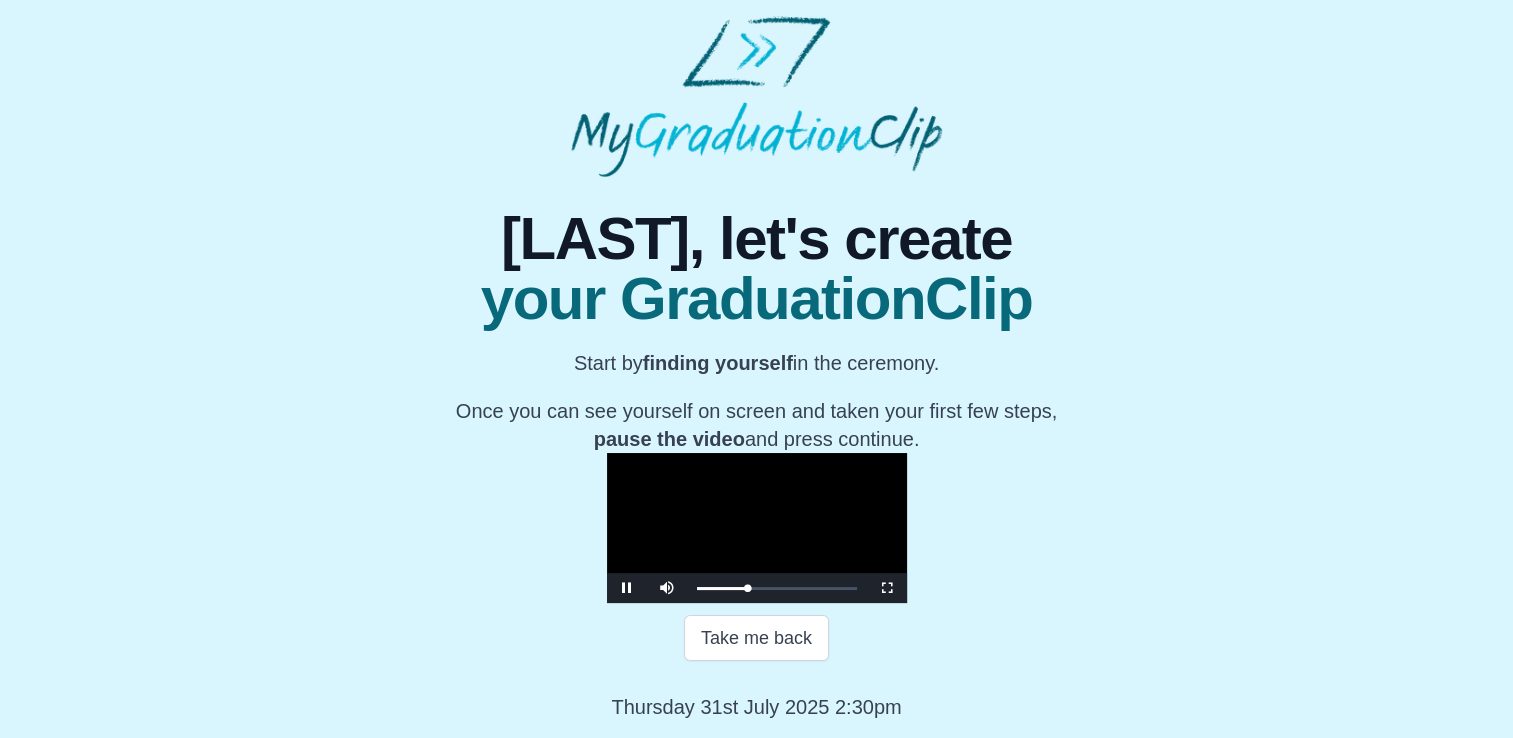 scroll, scrollTop: 274, scrollLeft: 0, axis: vertical 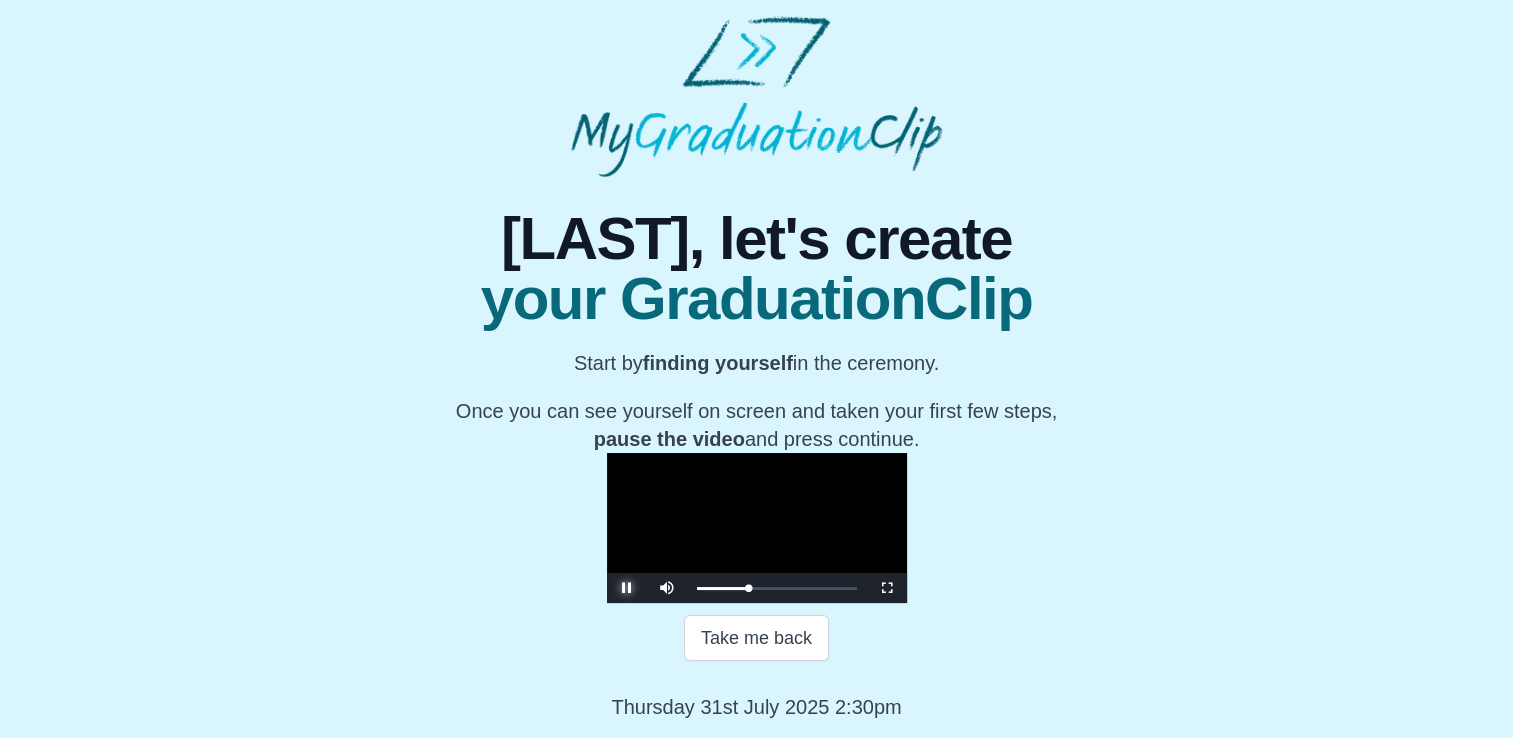 click at bounding box center (627, 588) 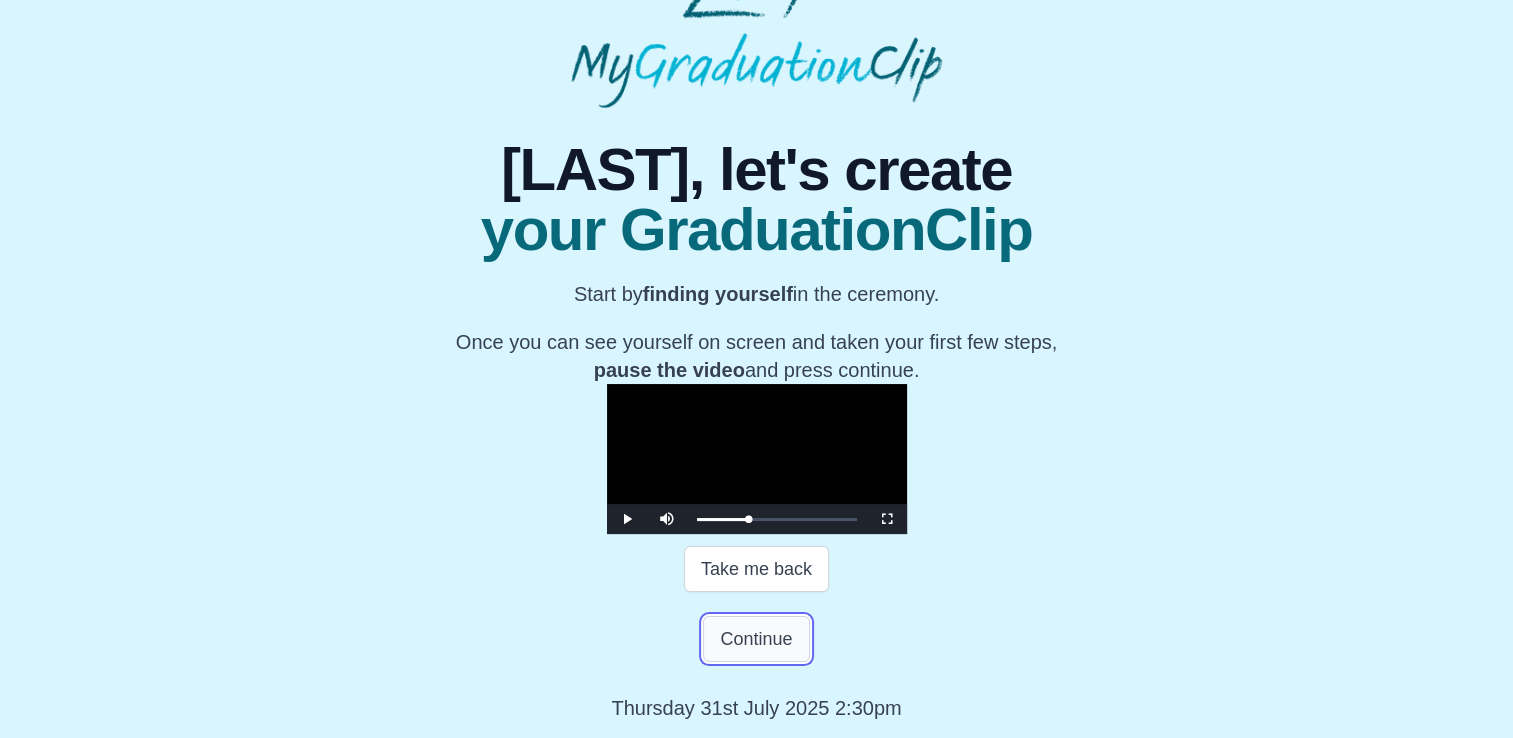 click on "Continue" at bounding box center [756, 639] 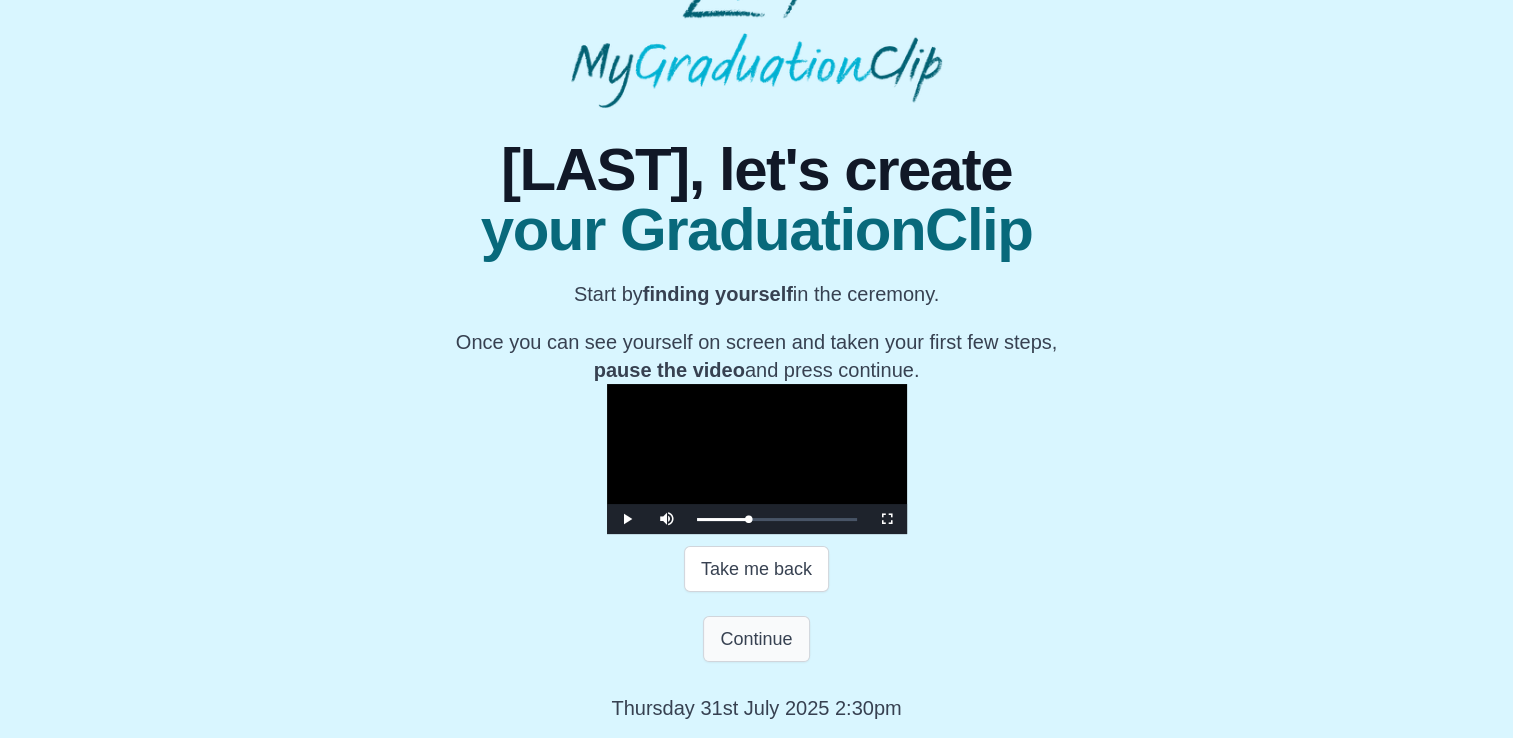 scroll, scrollTop: 0, scrollLeft: 0, axis: both 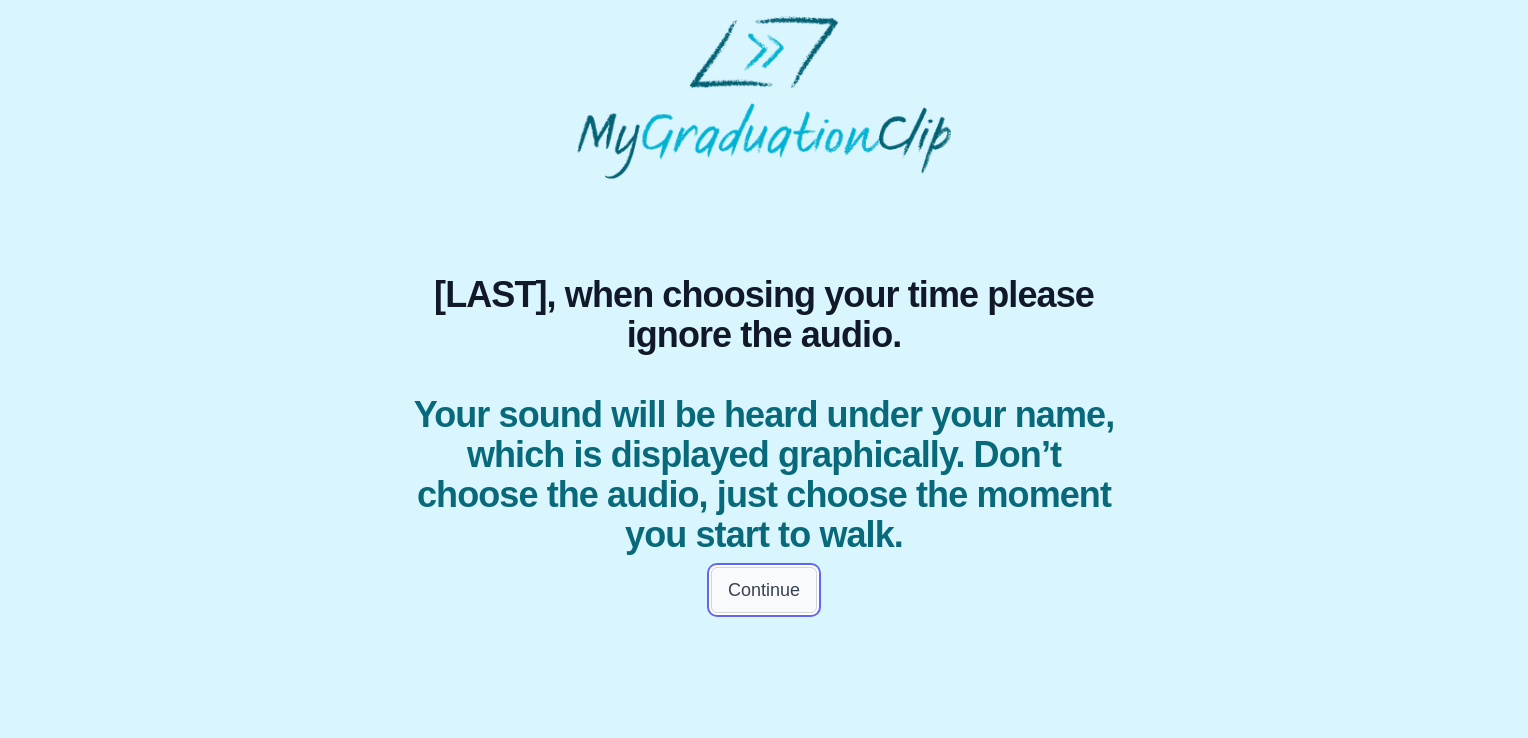 click on "Continue" at bounding box center (764, 590) 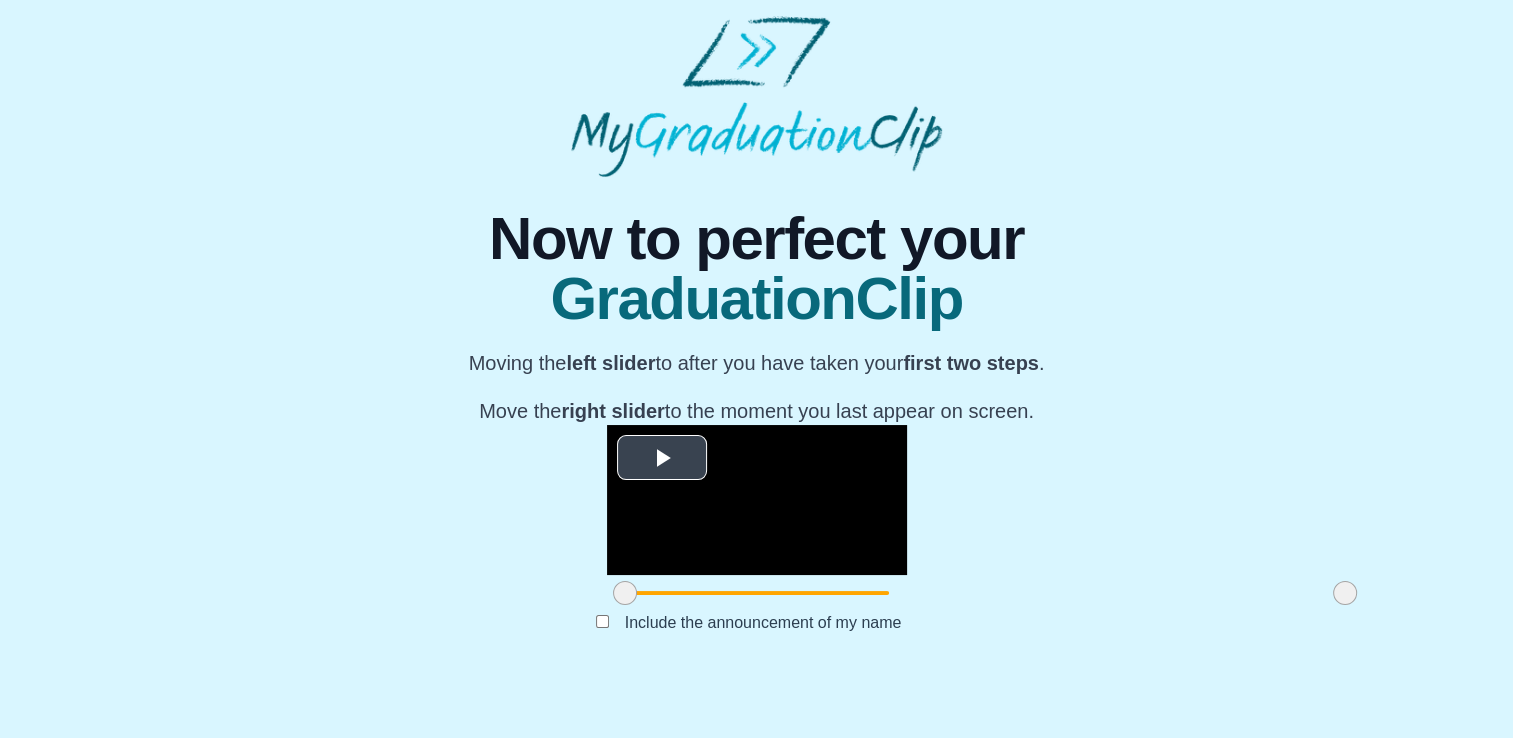 scroll, scrollTop: 226, scrollLeft: 0, axis: vertical 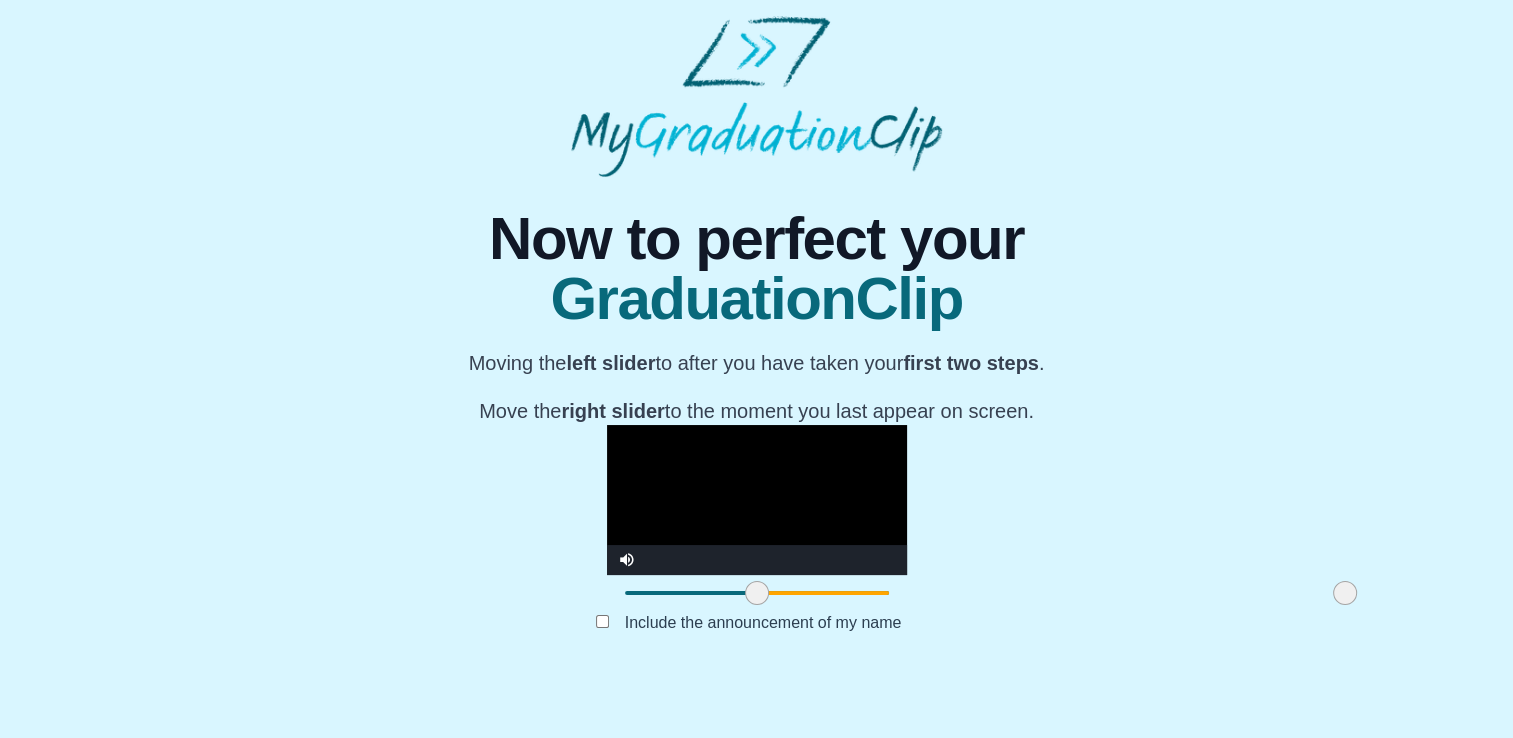 drag, startPoint x: 395, startPoint y: 638, endPoint x: 527, endPoint y: 646, distance: 132.2422 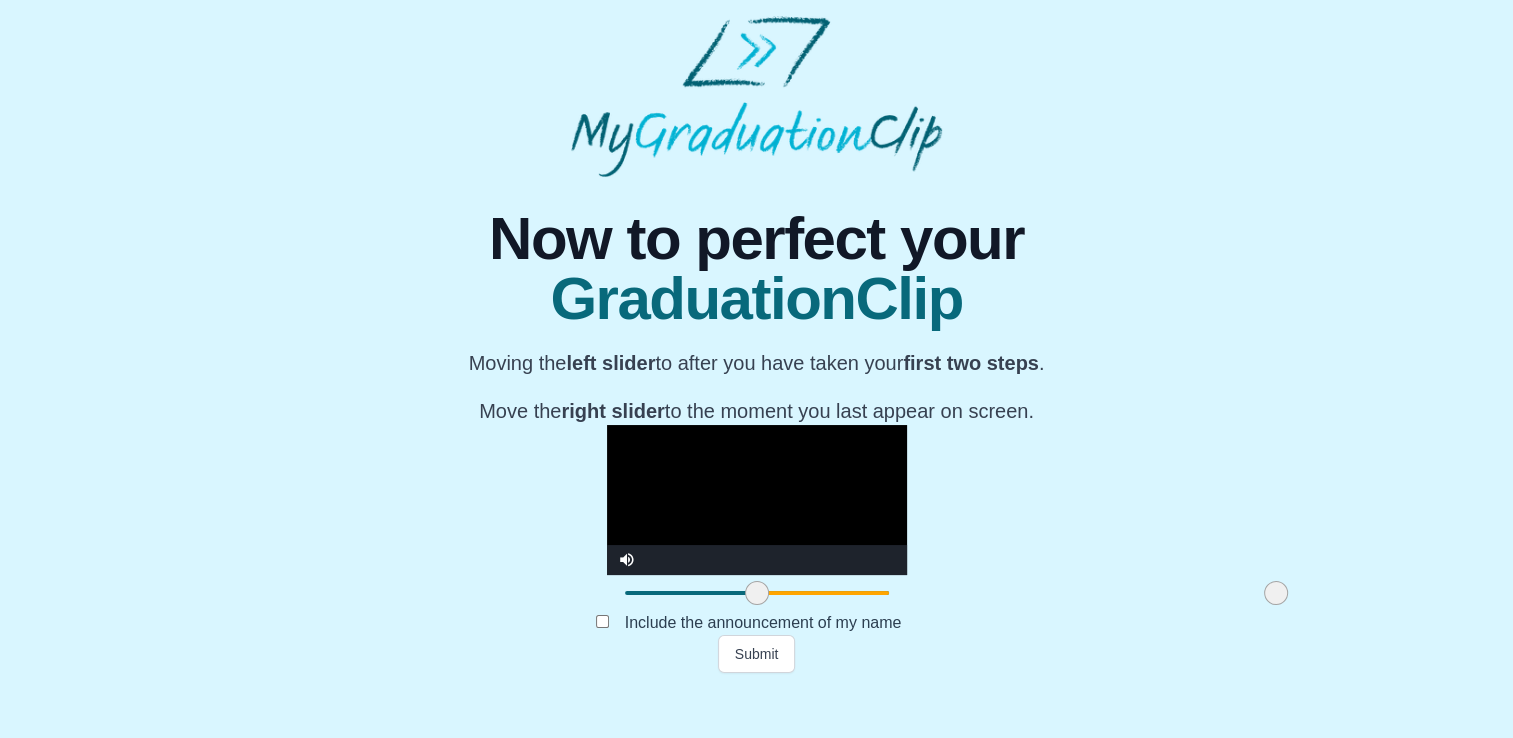 drag, startPoint x: 1118, startPoint y: 635, endPoint x: 1049, endPoint y: 642, distance: 69.354164 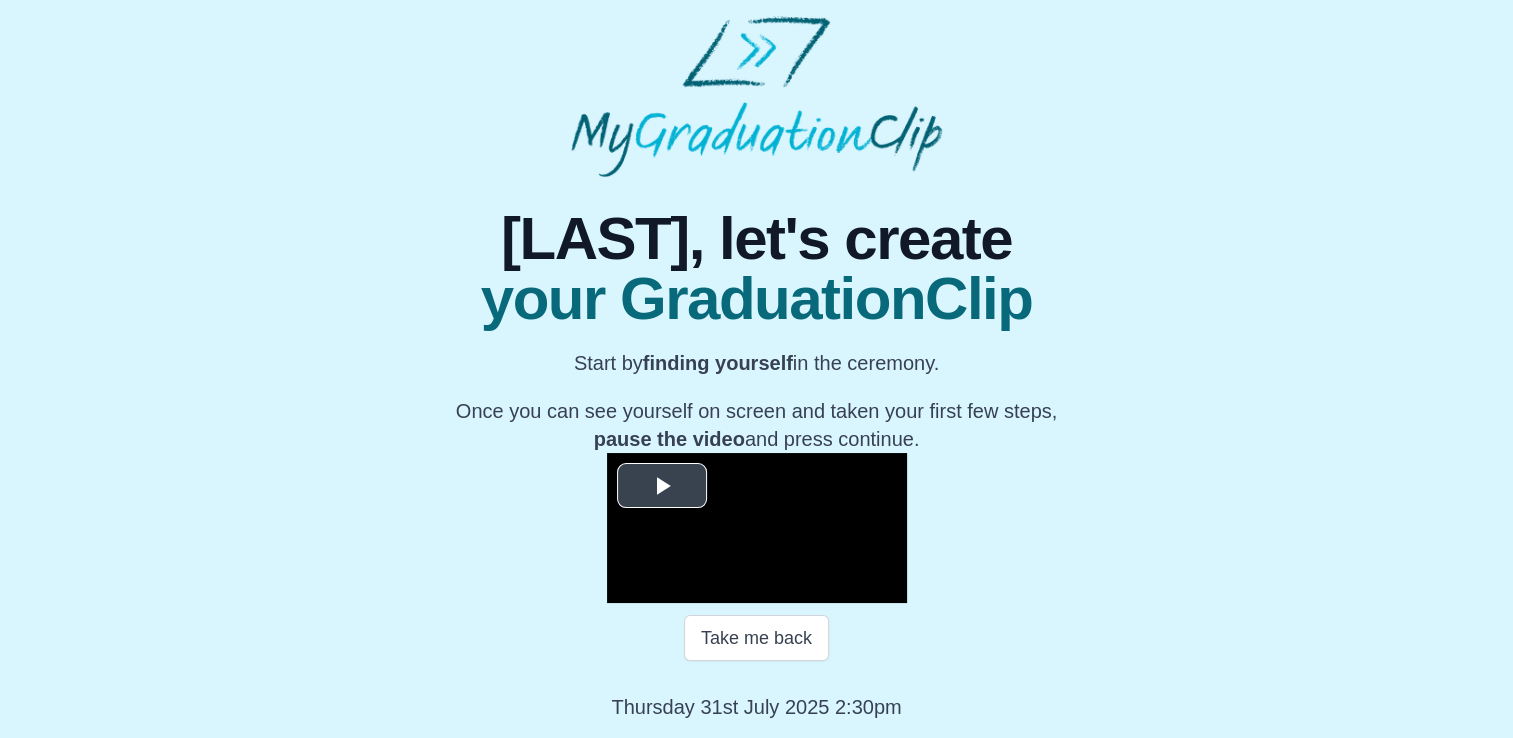 scroll, scrollTop: 274, scrollLeft: 0, axis: vertical 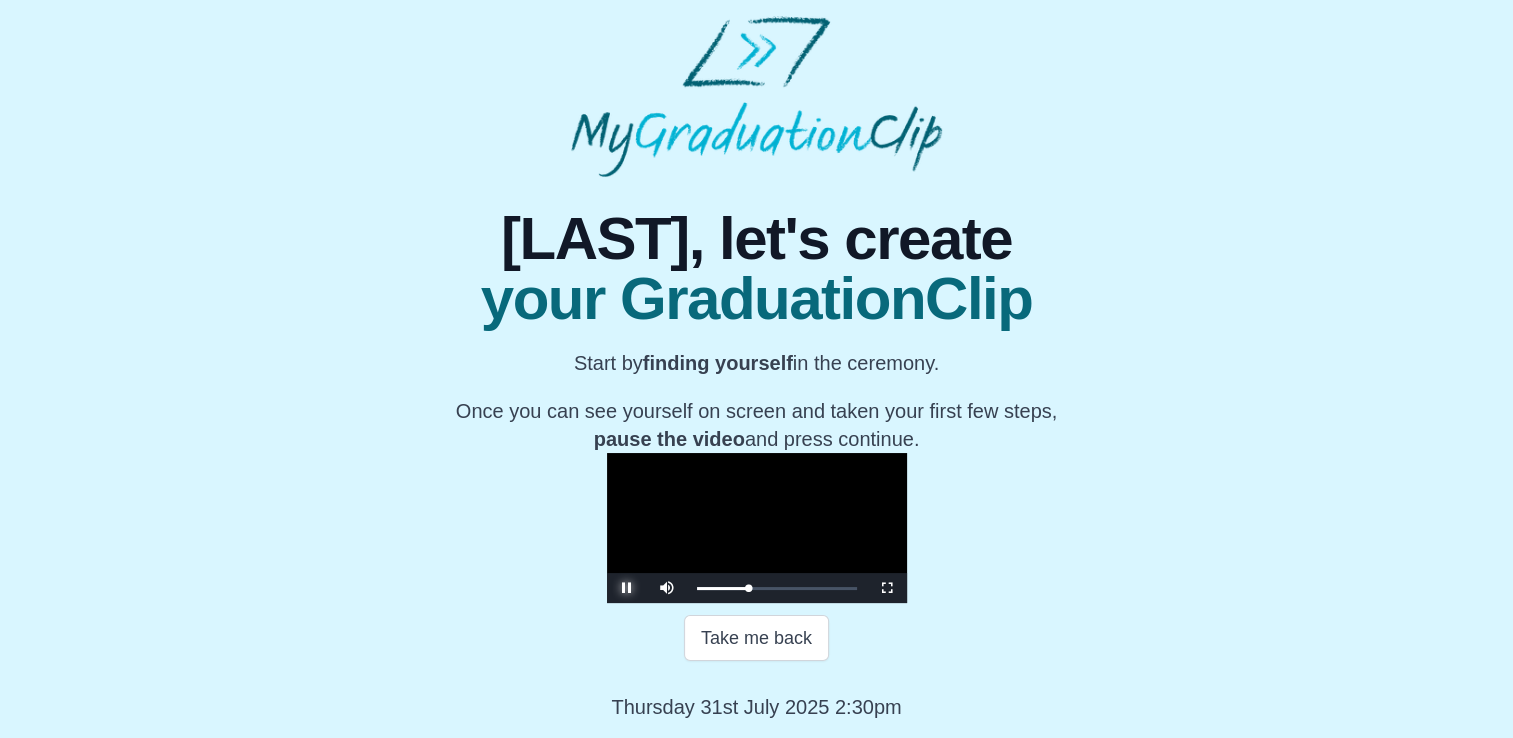 click at bounding box center [627, 588] 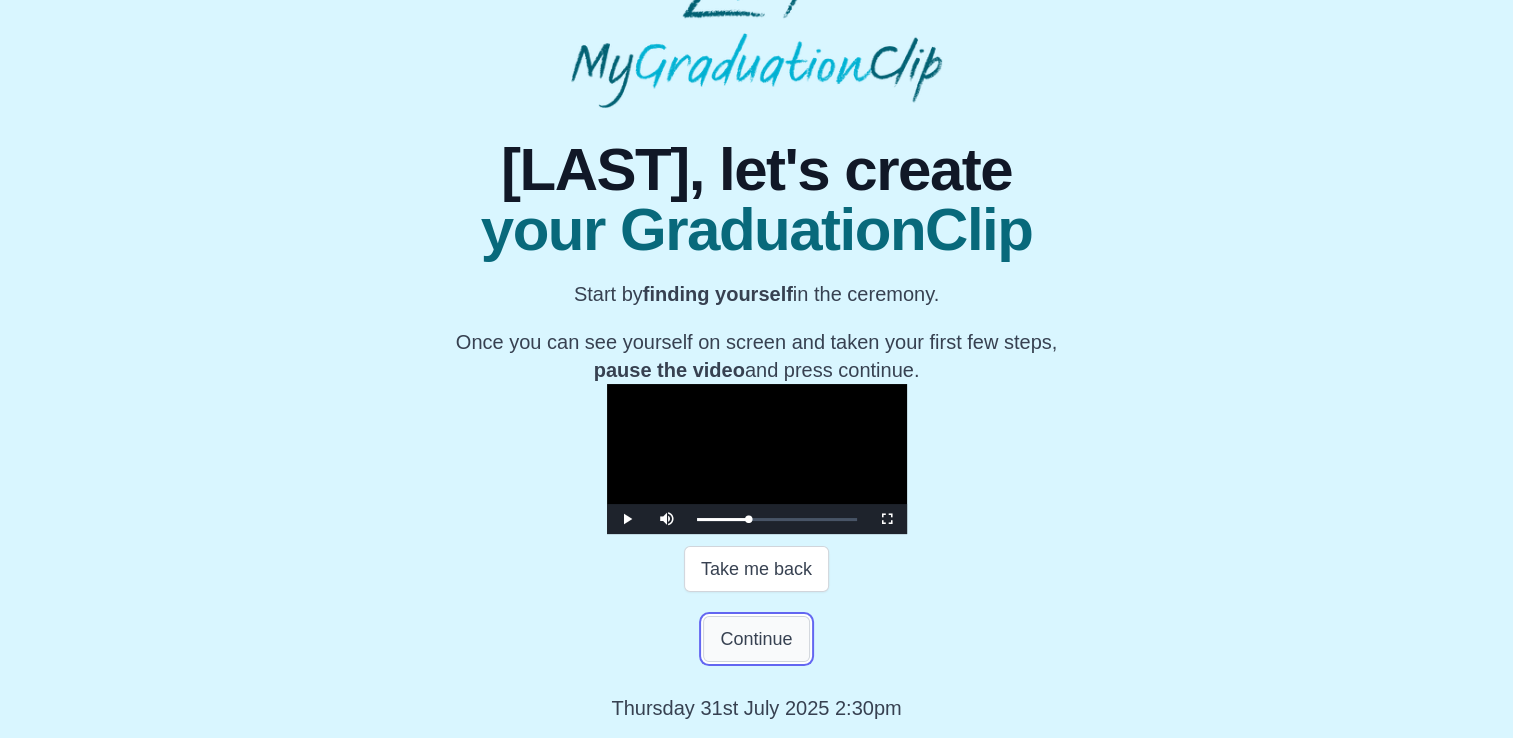 click on "Continue" at bounding box center (756, 639) 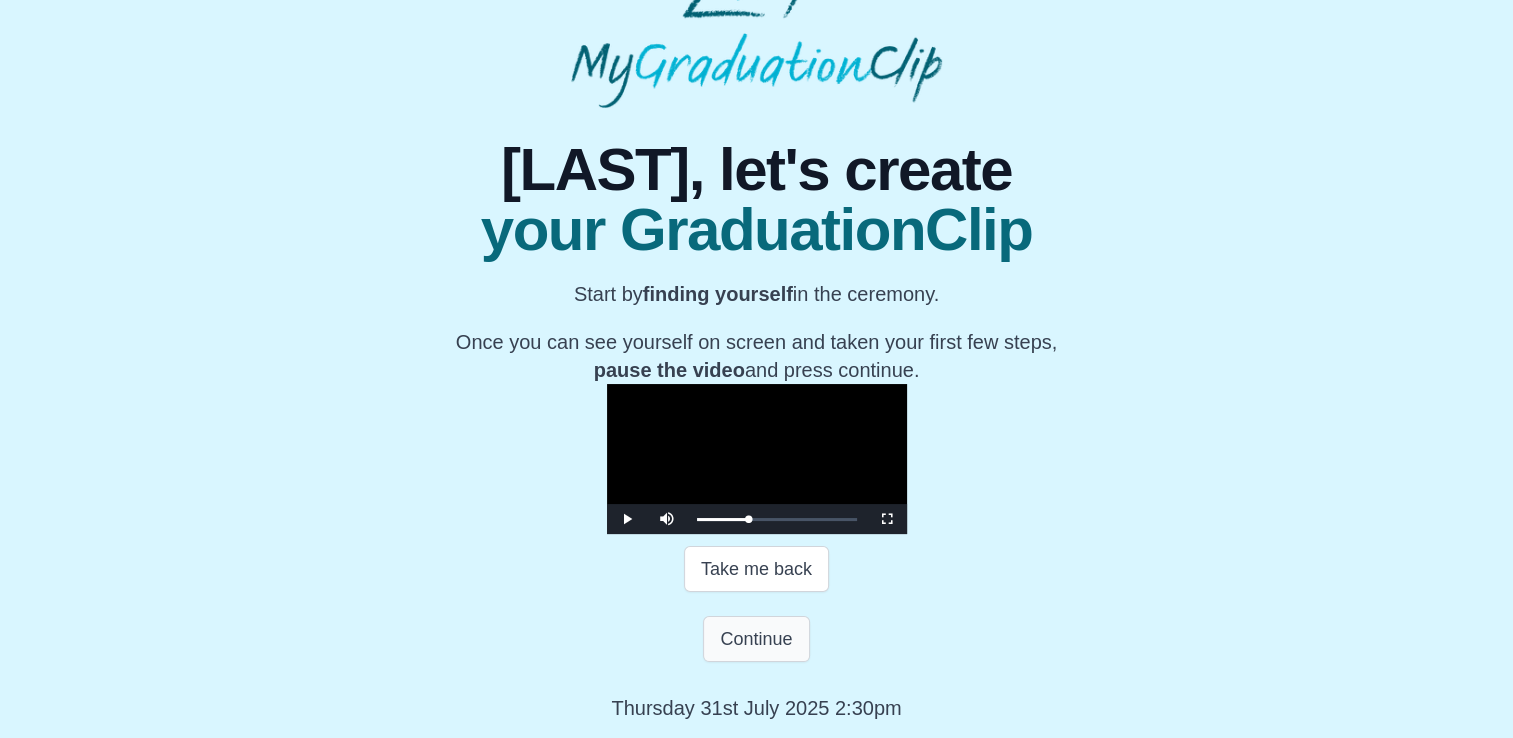 scroll, scrollTop: 0, scrollLeft: 0, axis: both 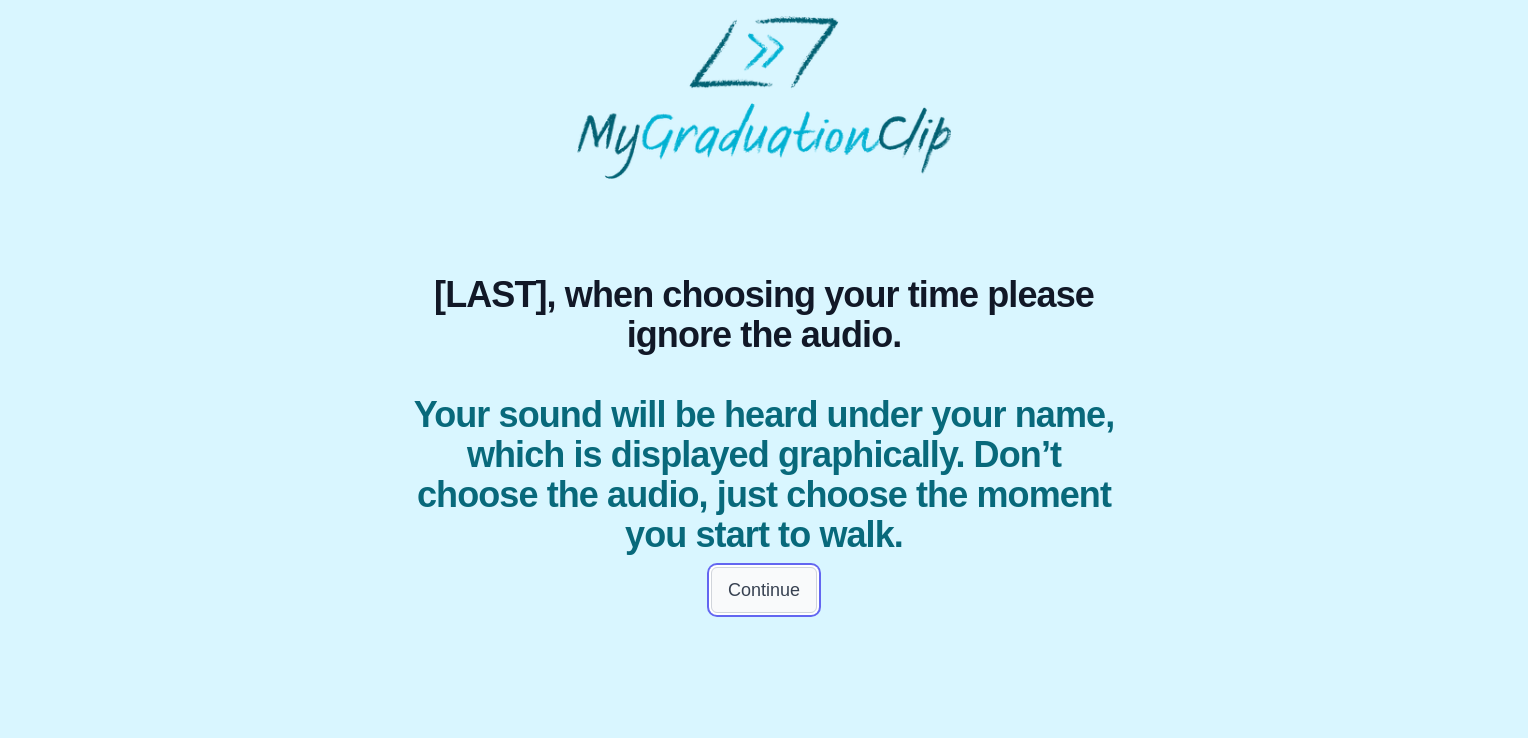 click on "Continue" at bounding box center [764, 590] 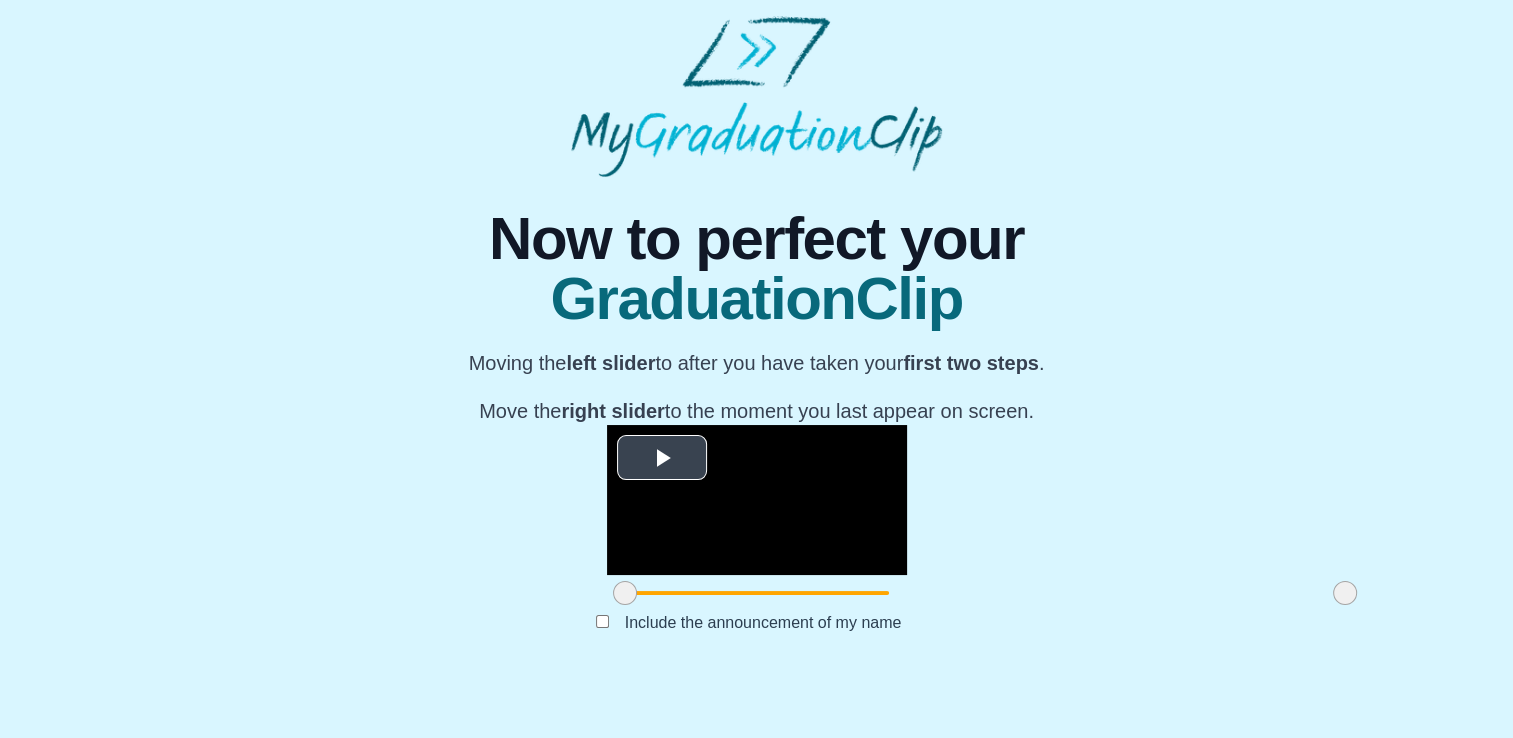 scroll, scrollTop: 226, scrollLeft: 0, axis: vertical 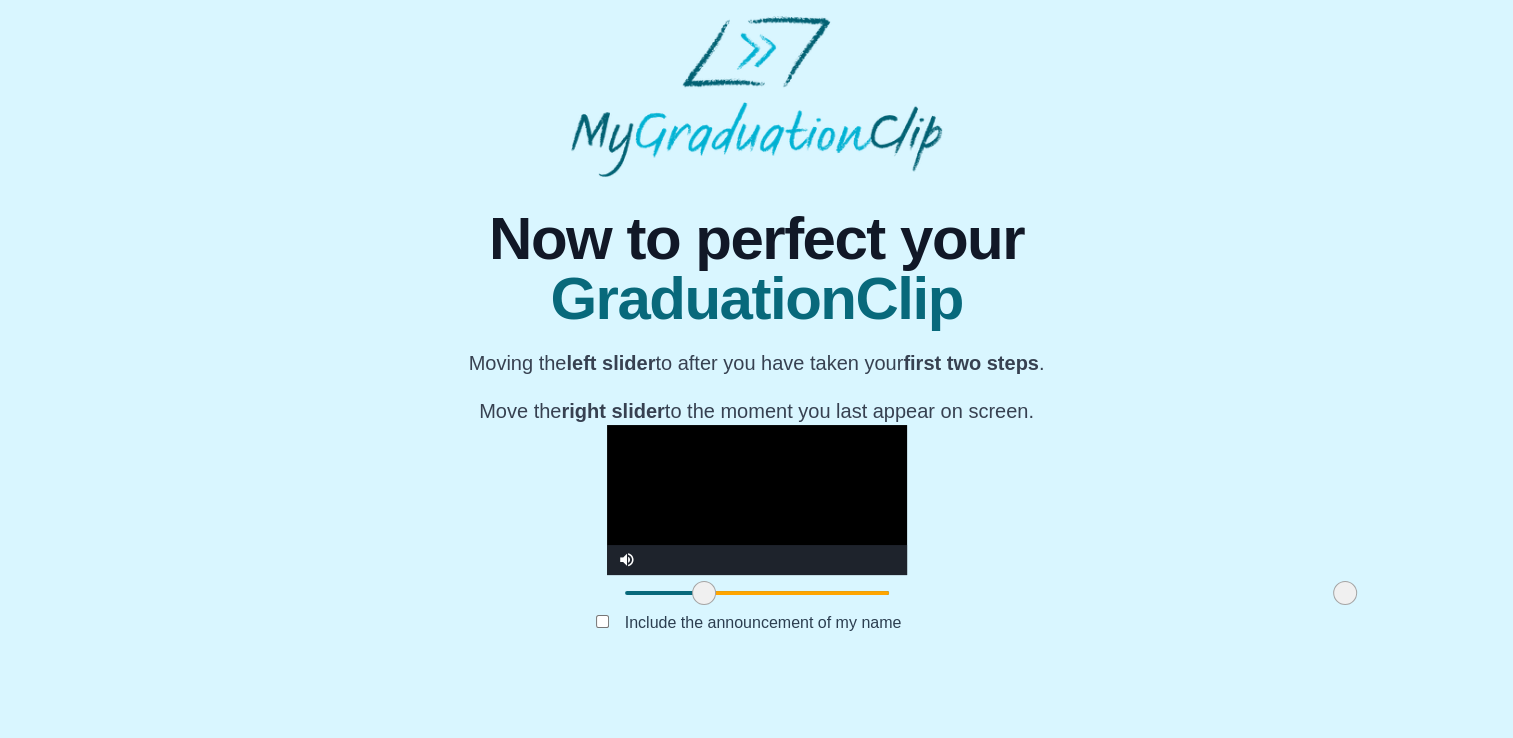 drag, startPoint x: 391, startPoint y: 642, endPoint x: 470, endPoint y: 646, distance: 79.101204 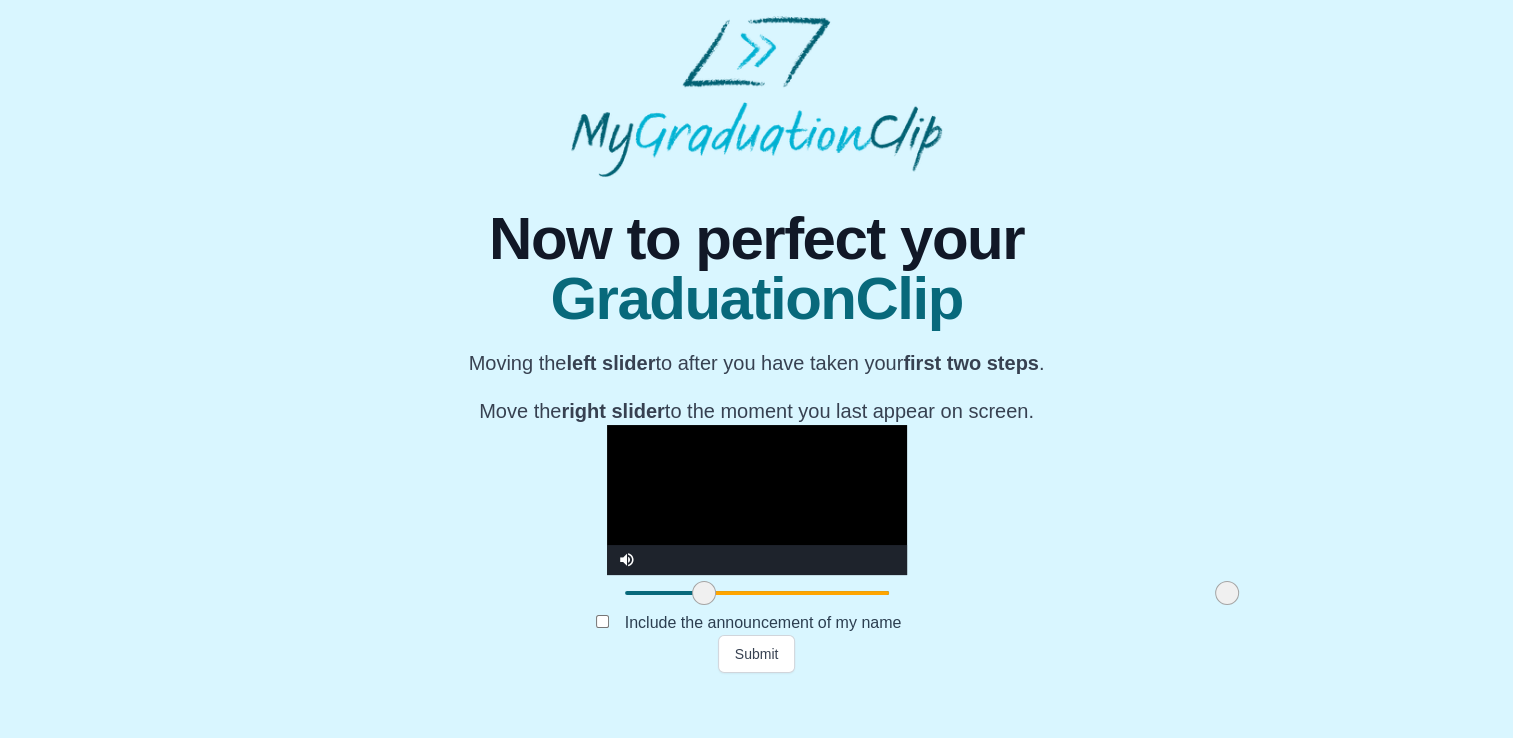drag, startPoint x: 1121, startPoint y: 648, endPoint x: 1003, endPoint y: 647, distance: 118.004234 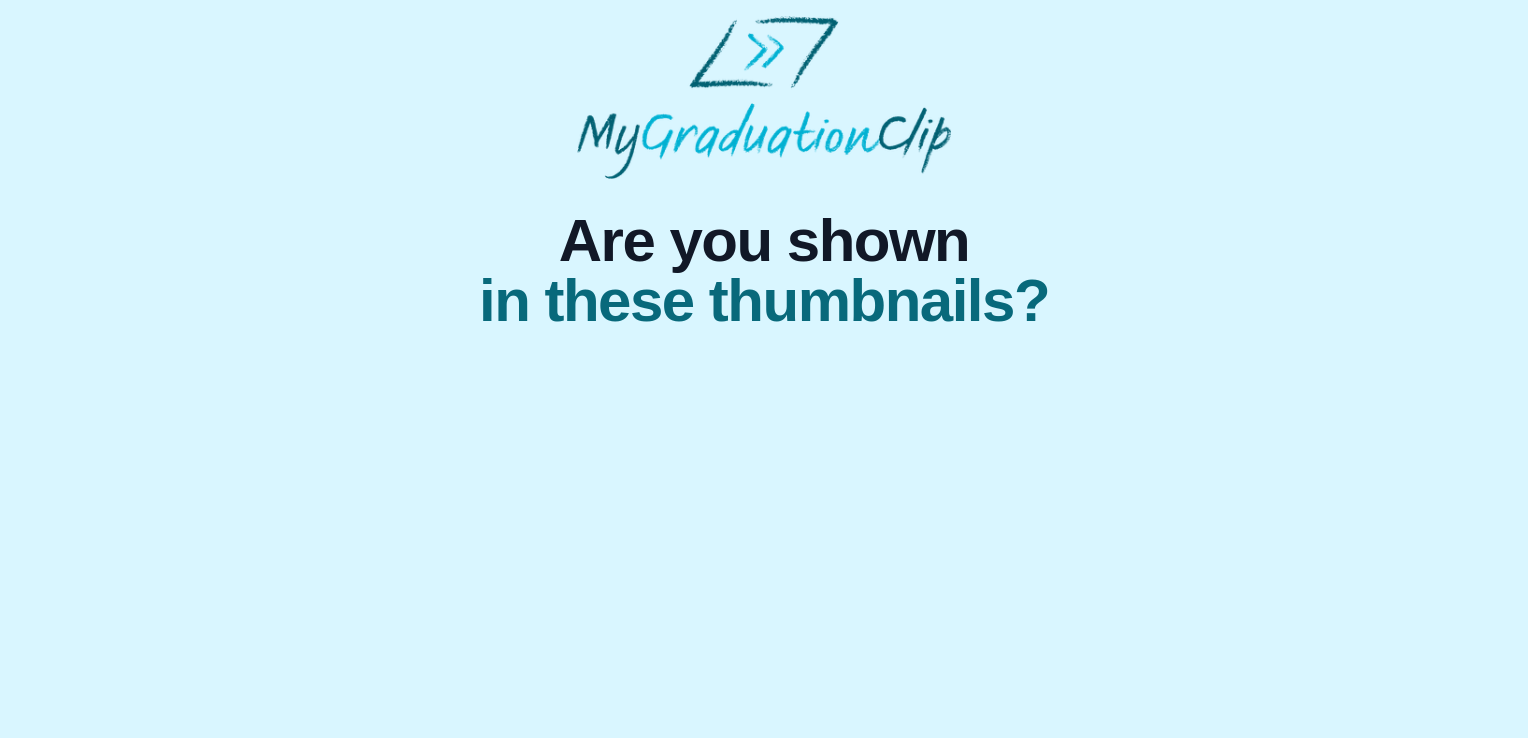 scroll, scrollTop: 0, scrollLeft: 0, axis: both 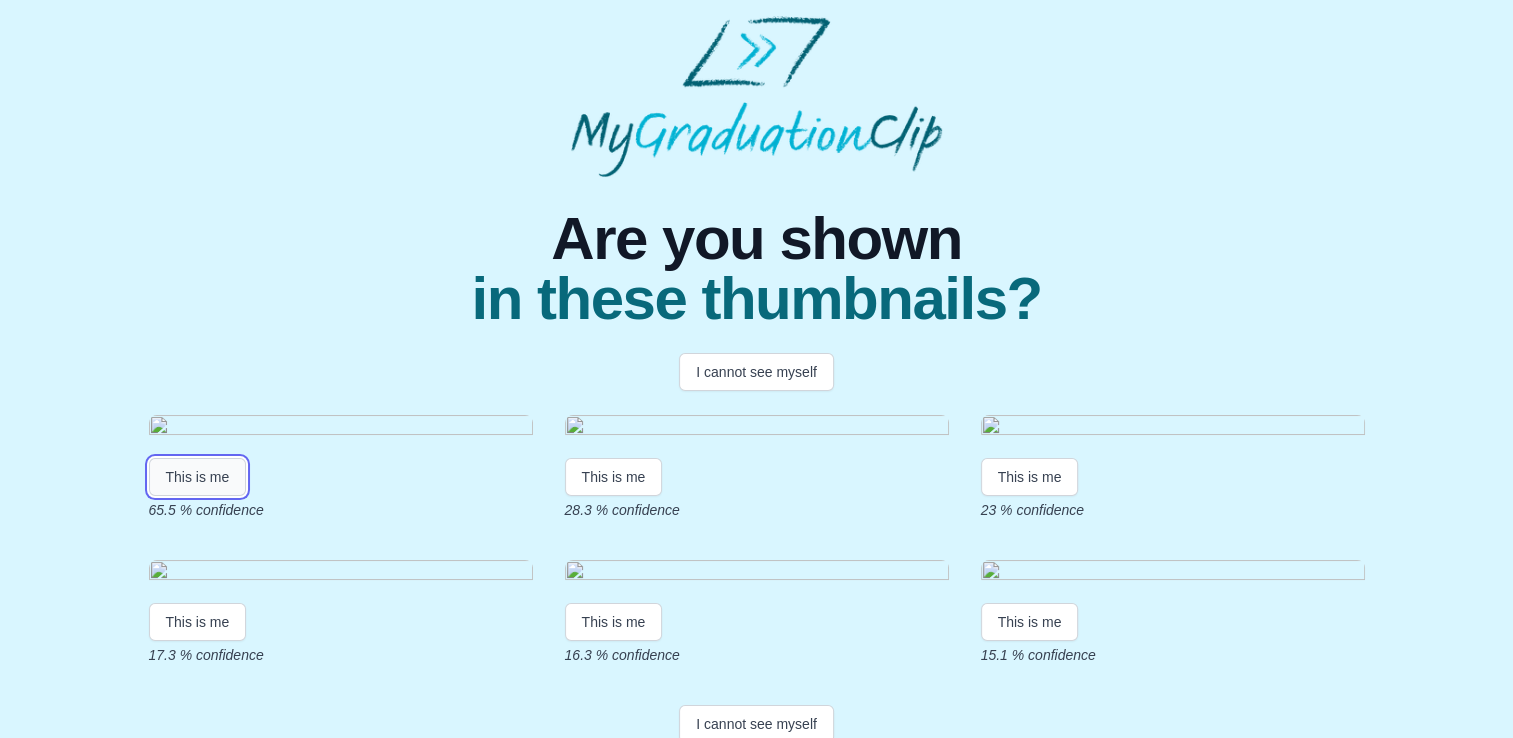 click on "This is me" at bounding box center (198, 477) 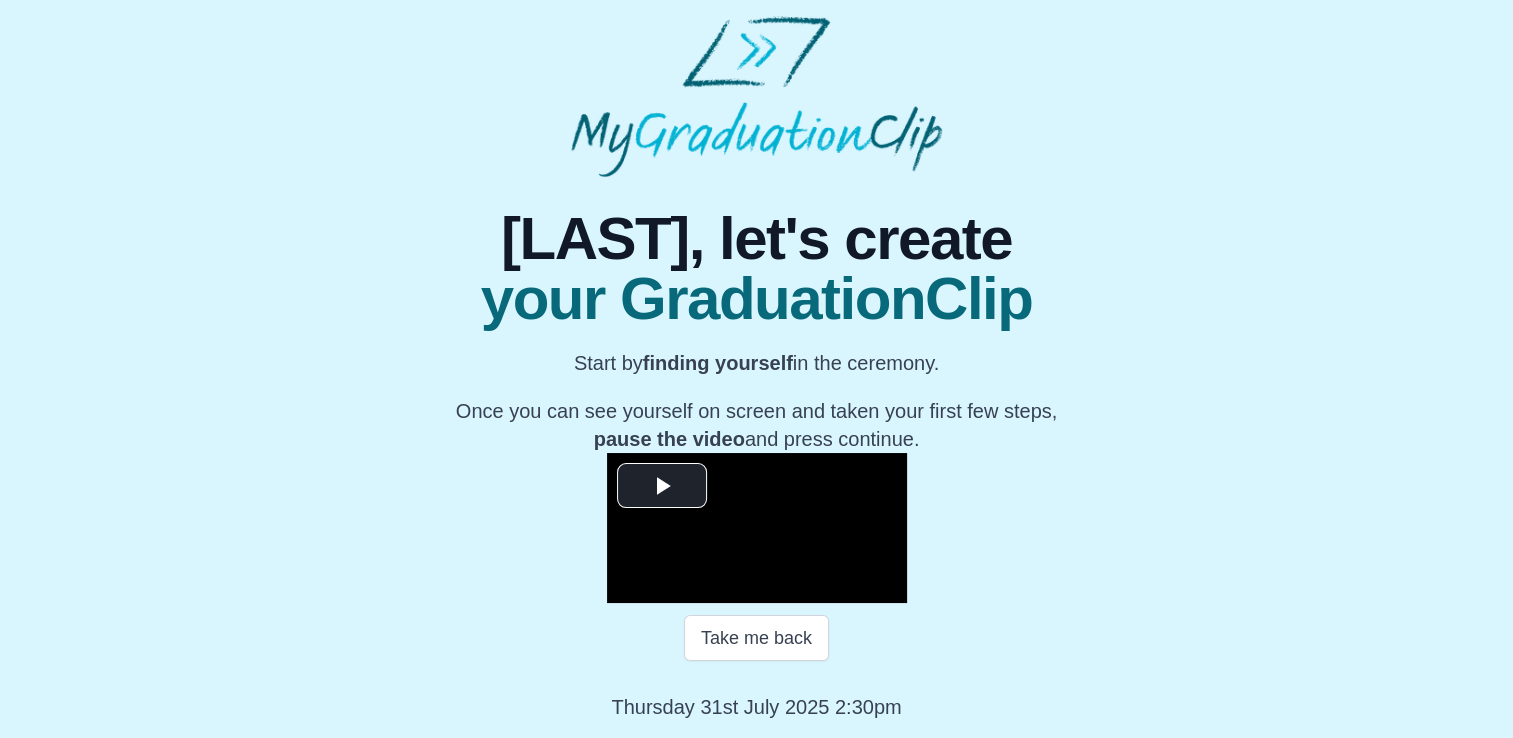 scroll, scrollTop: 274, scrollLeft: 0, axis: vertical 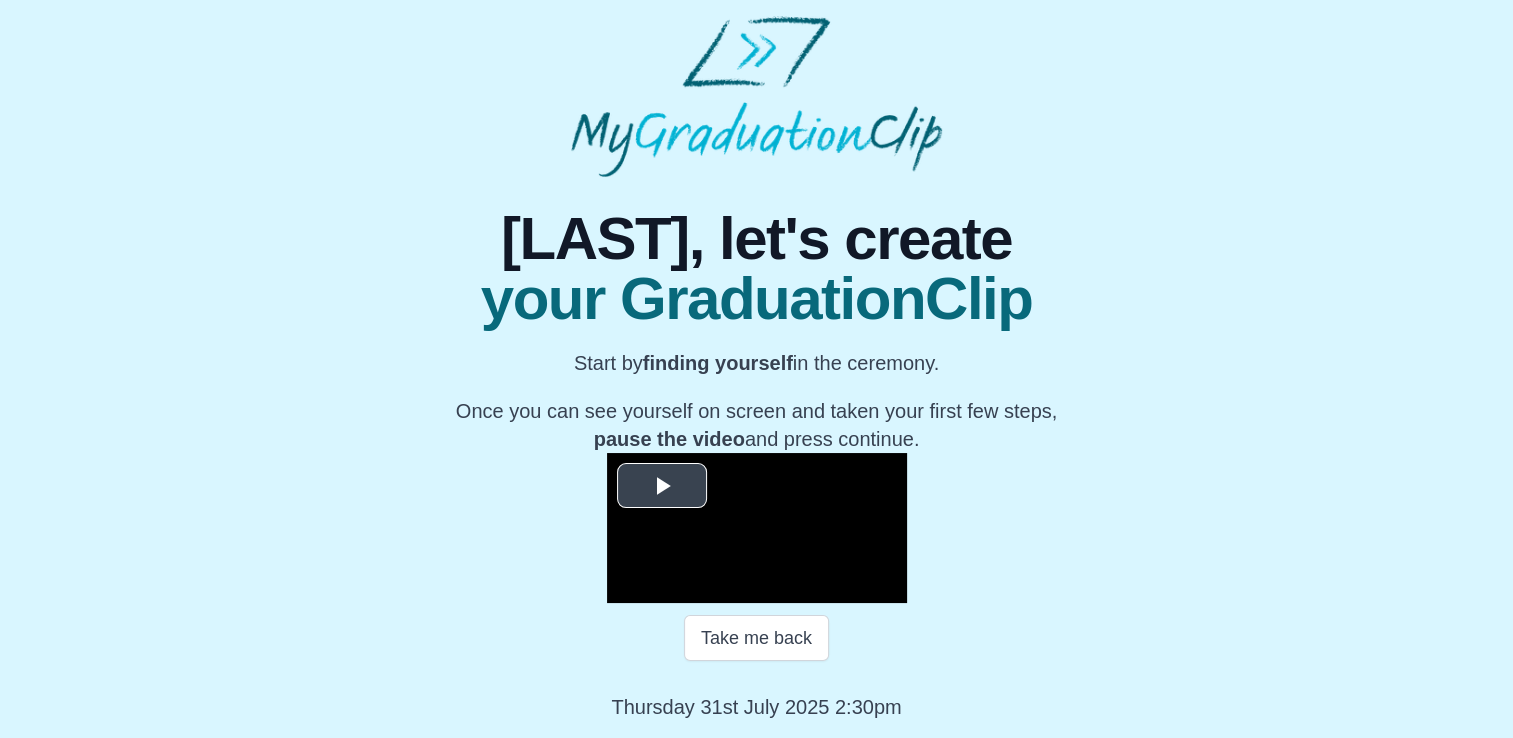 click at bounding box center [662, 486] 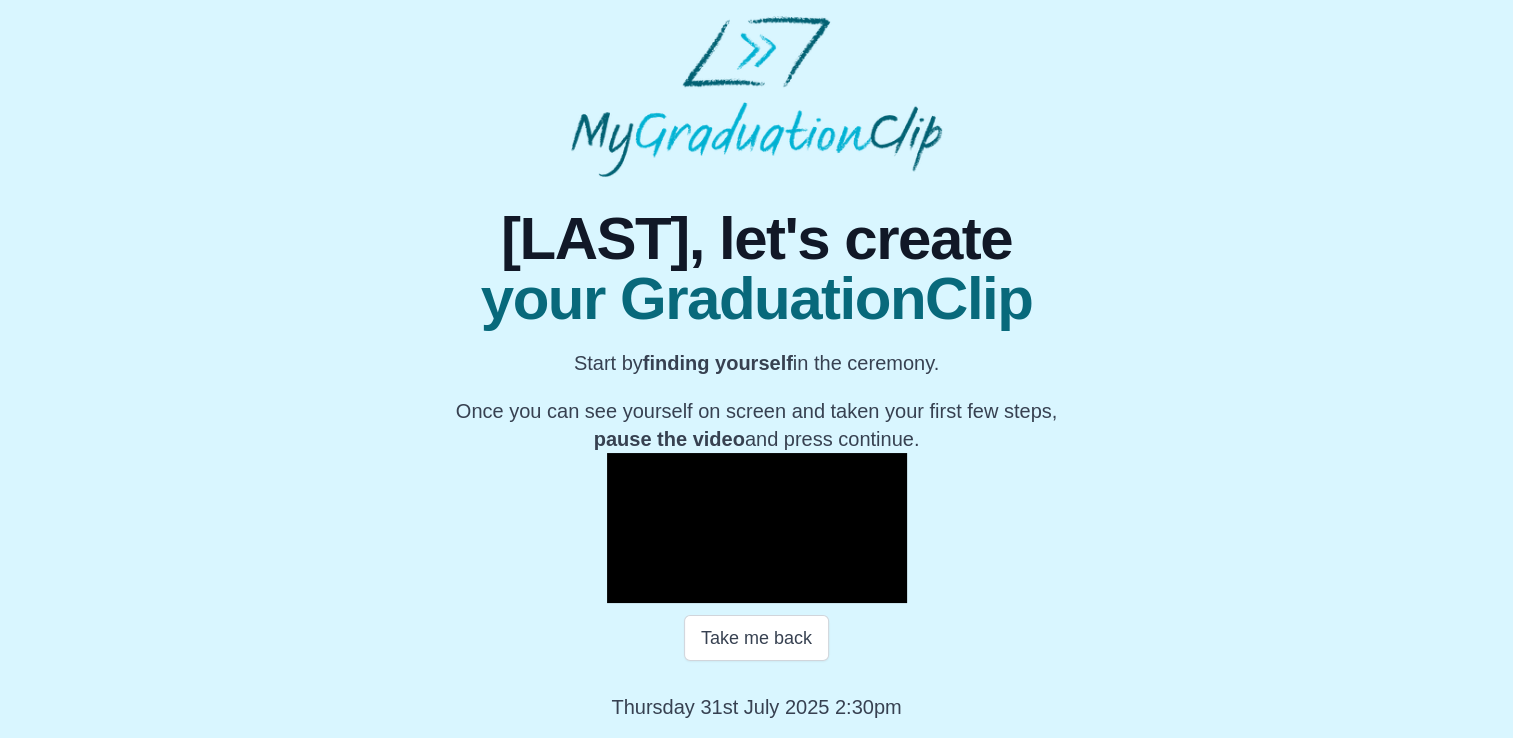click at bounding box center (627, 588) 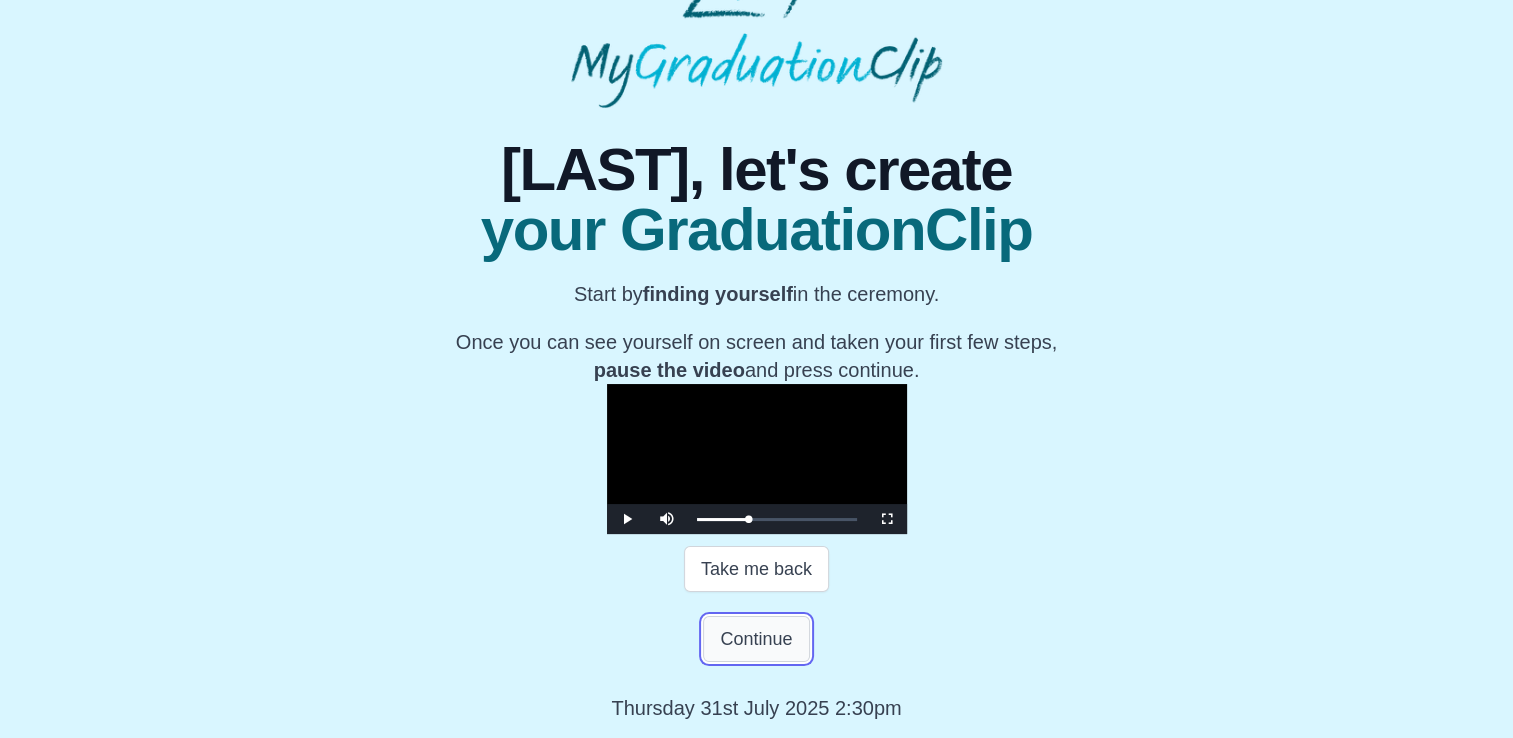 click on "Continue" at bounding box center (756, 639) 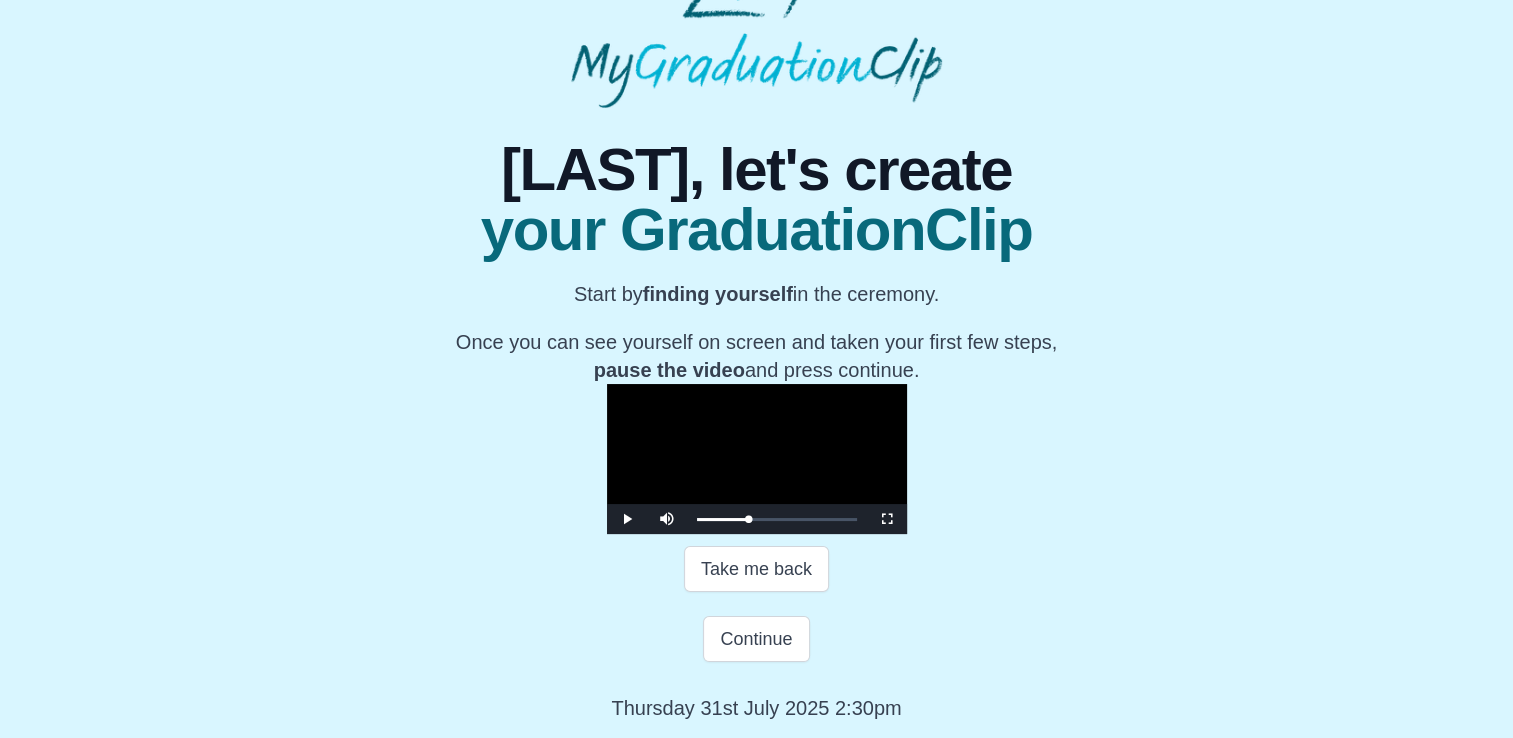 scroll, scrollTop: 0, scrollLeft: 0, axis: both 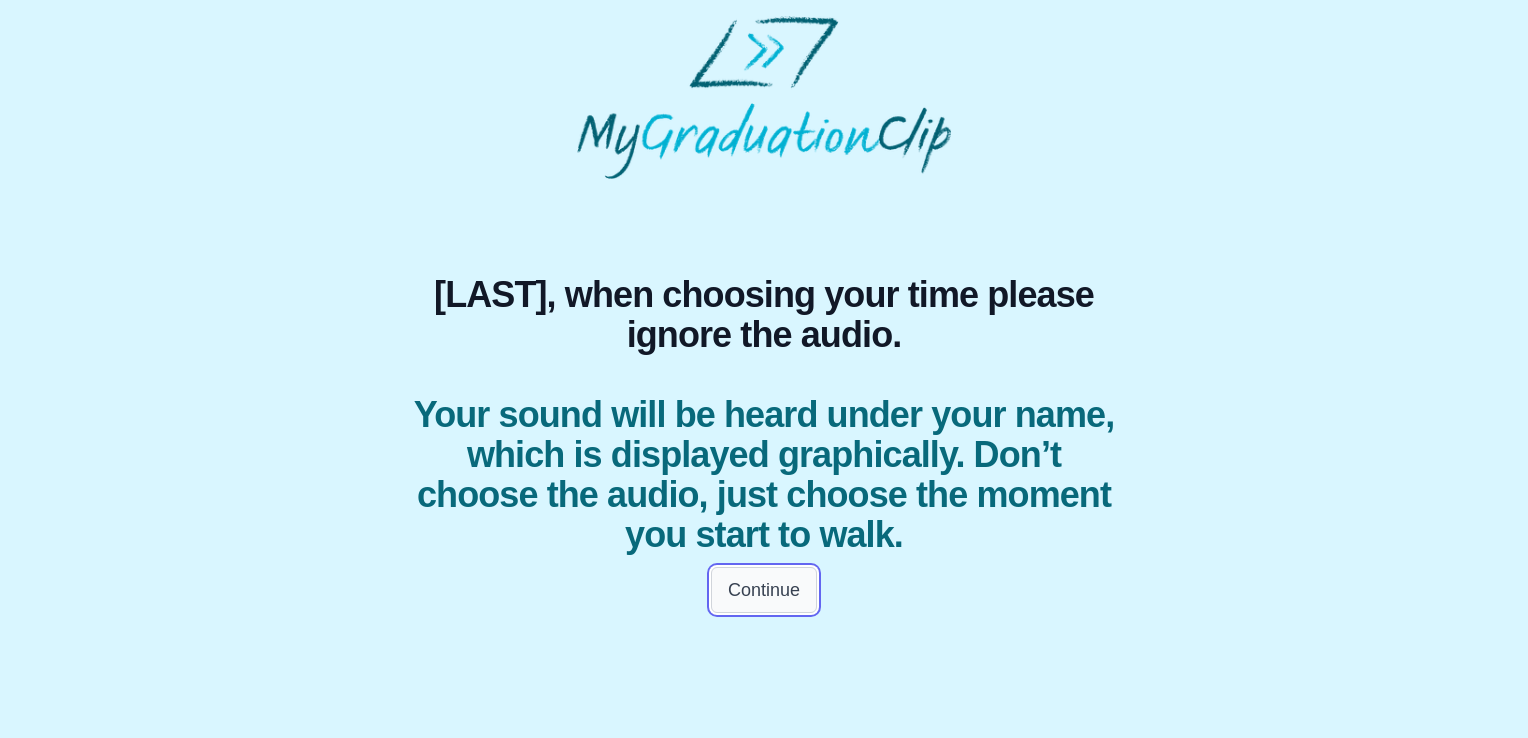 click on "Continue" at bounding box center (764, 590) 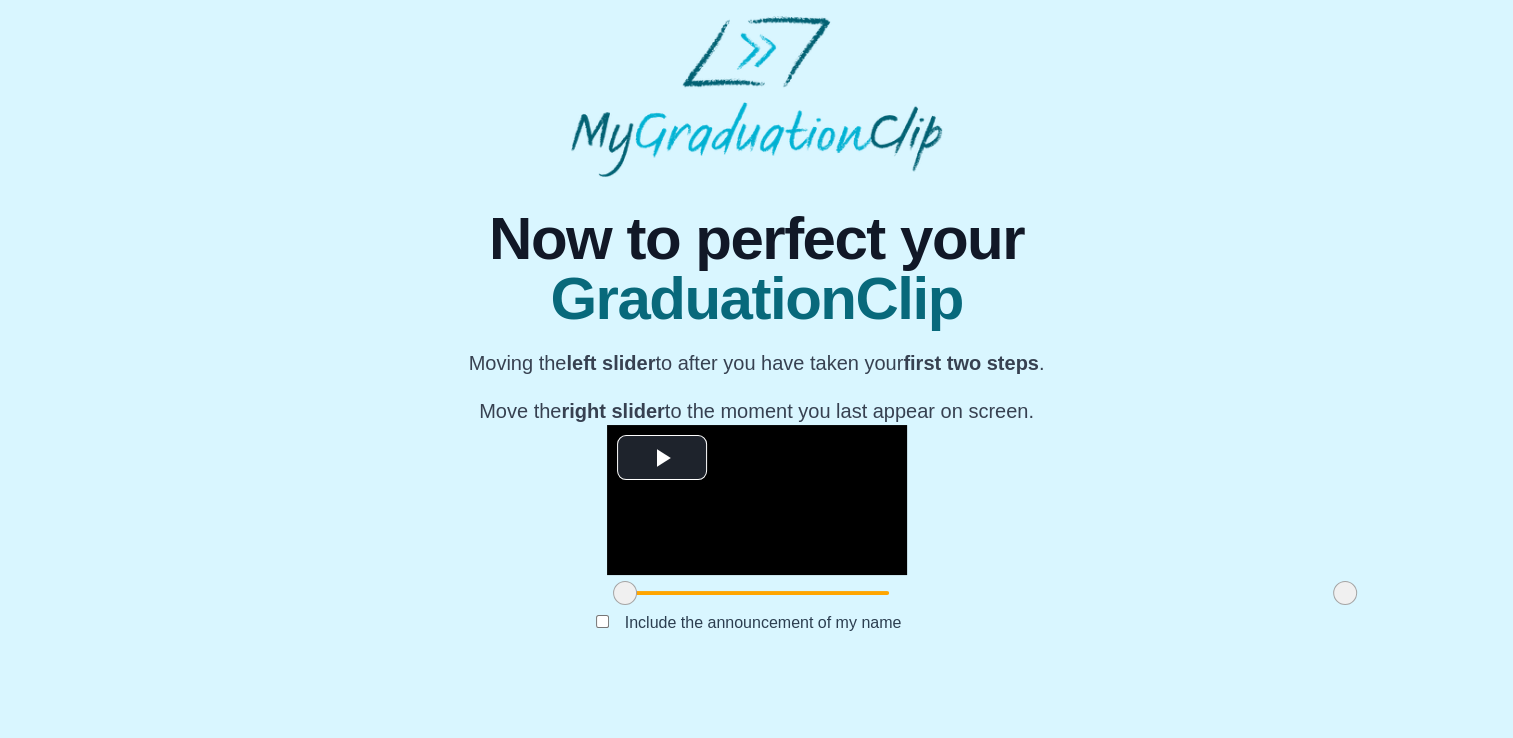 scroll, scrollTop: 226, scrollLeft: 0, axis: vertical 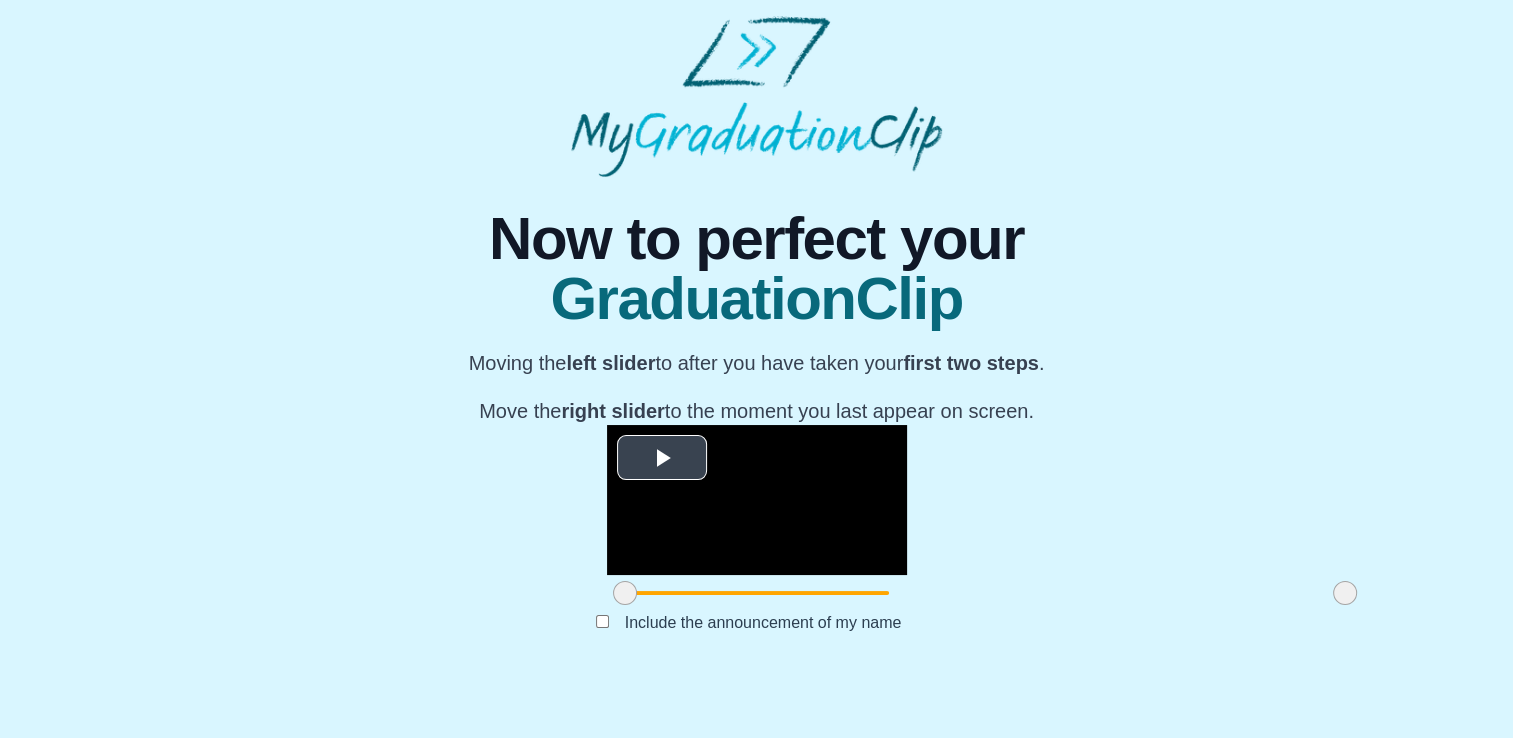 click at bounding box center [662, 458] 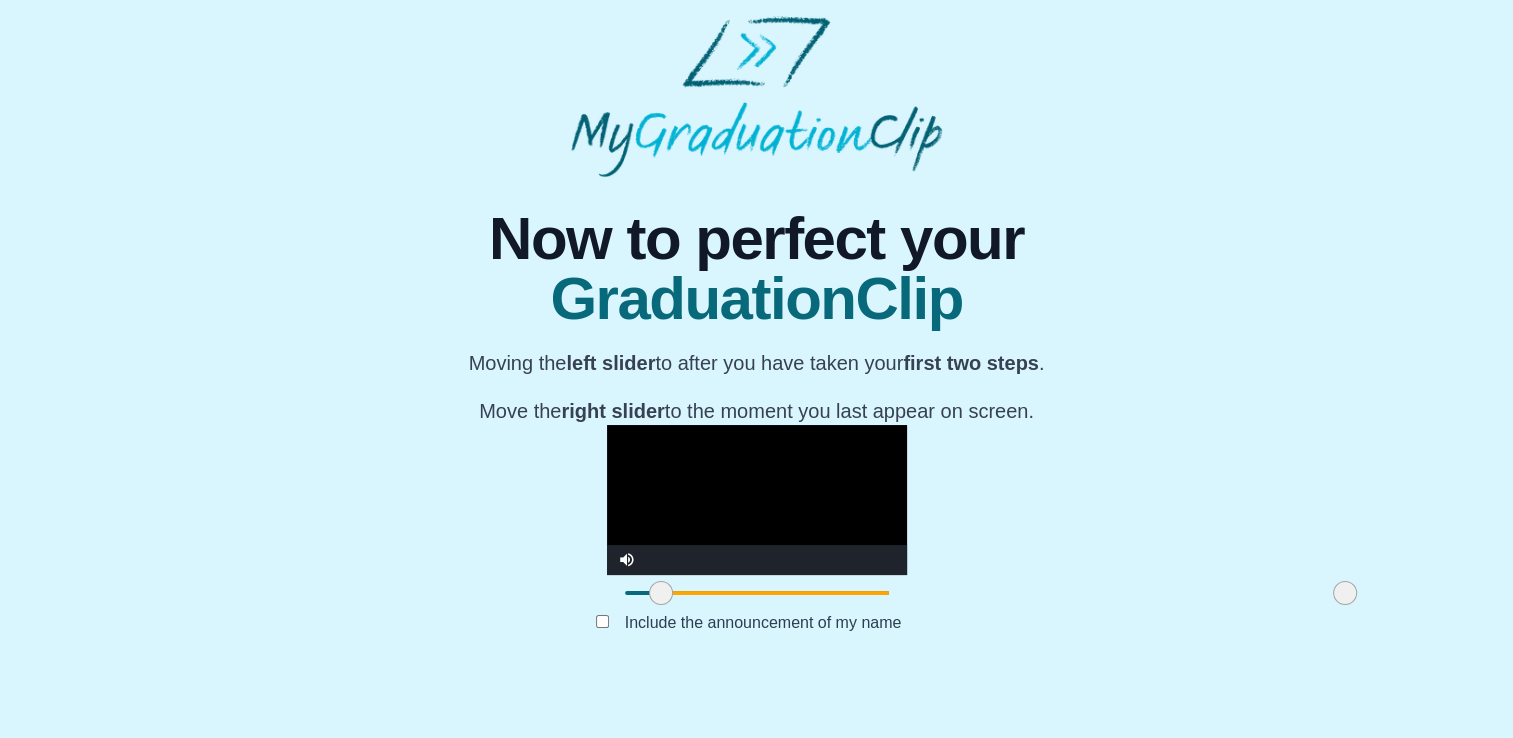 drag, startPoint x: 398, startPoint y: 646, endPoint x: 434, endPoint y: 650, distance: 36.221542 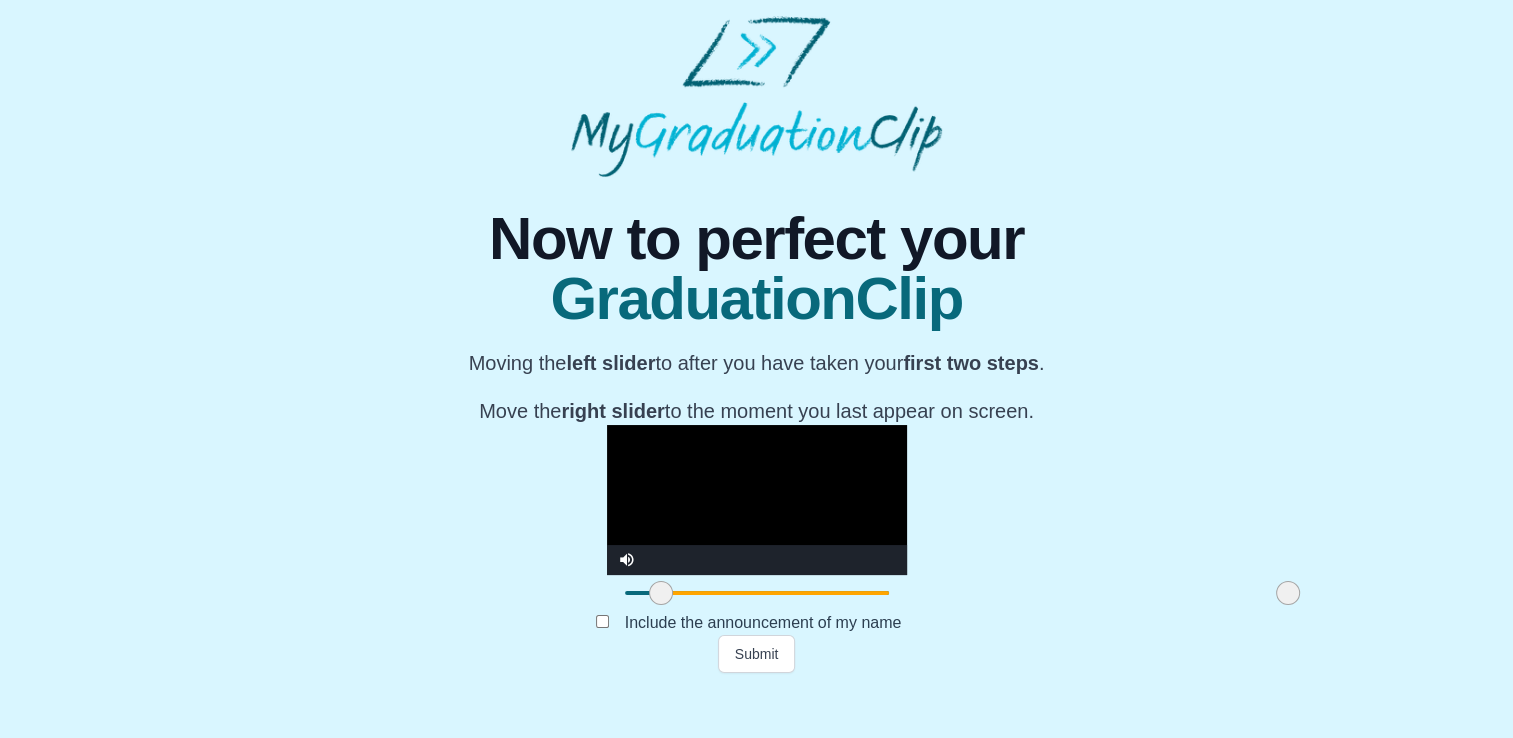 drag, startPoint x: 1118, startPoint y: 644, endPoint x: 1061, endPoint y: 654, distance: 57.870544 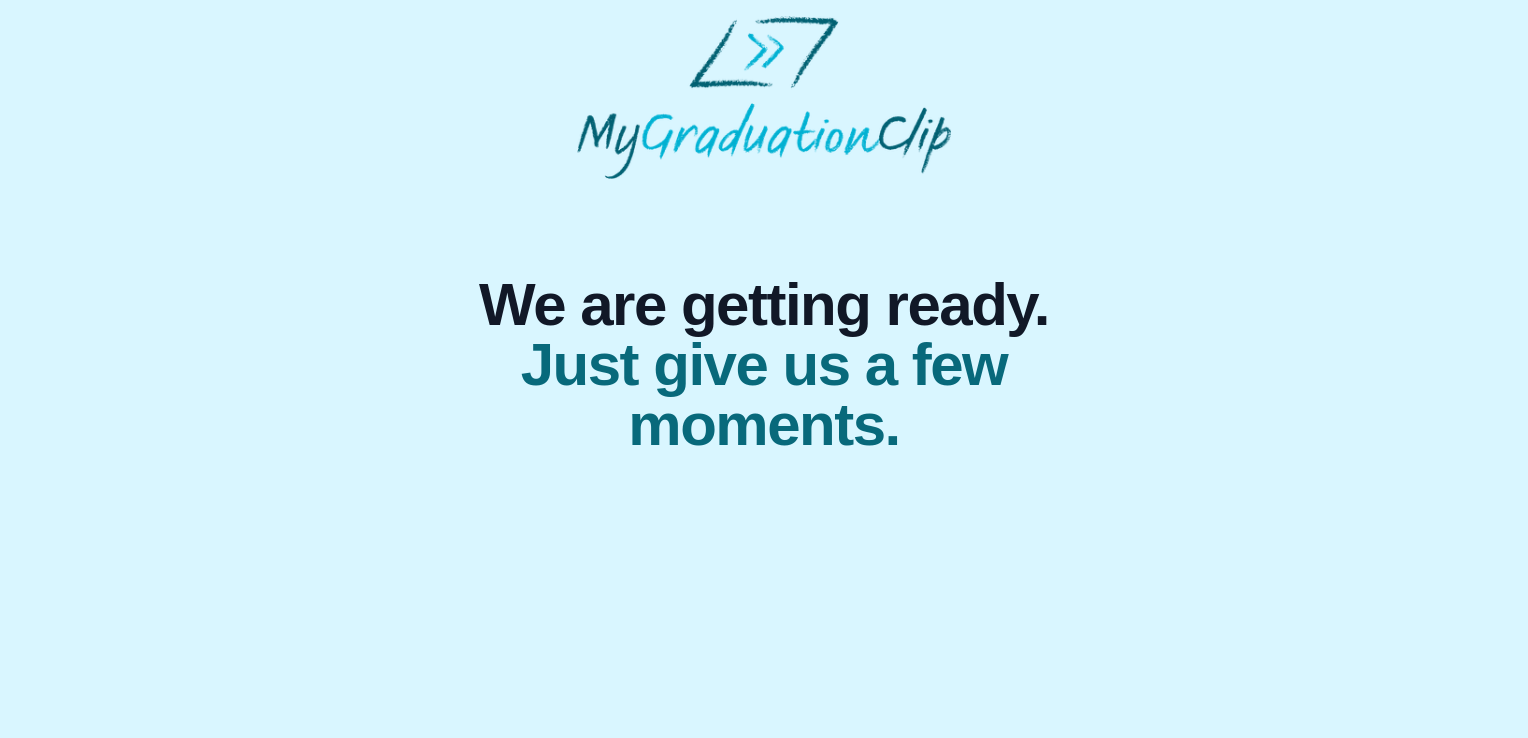 scroll, scrollTop: 0, scrollLeft: 0, axis: both 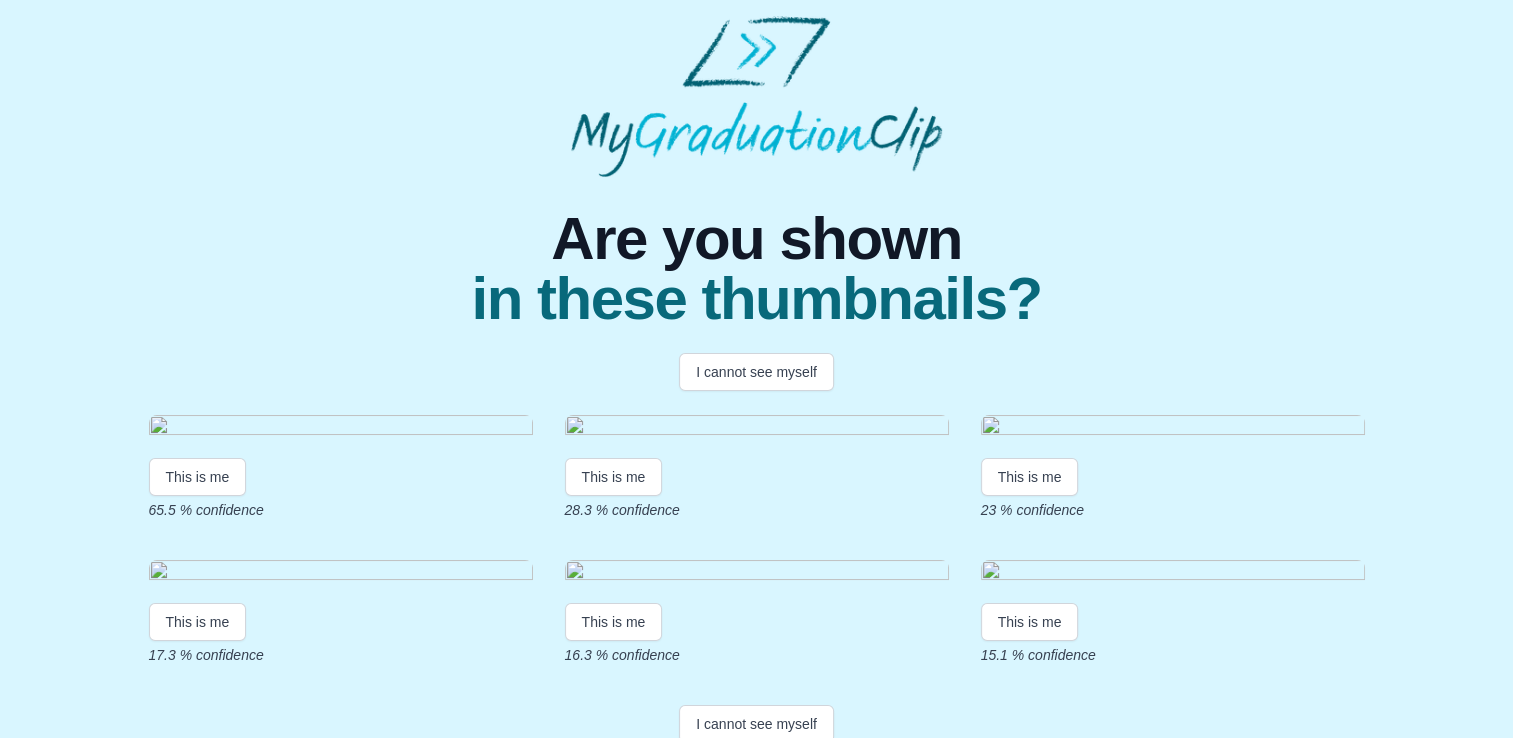 click at bounding box center [341, 428] 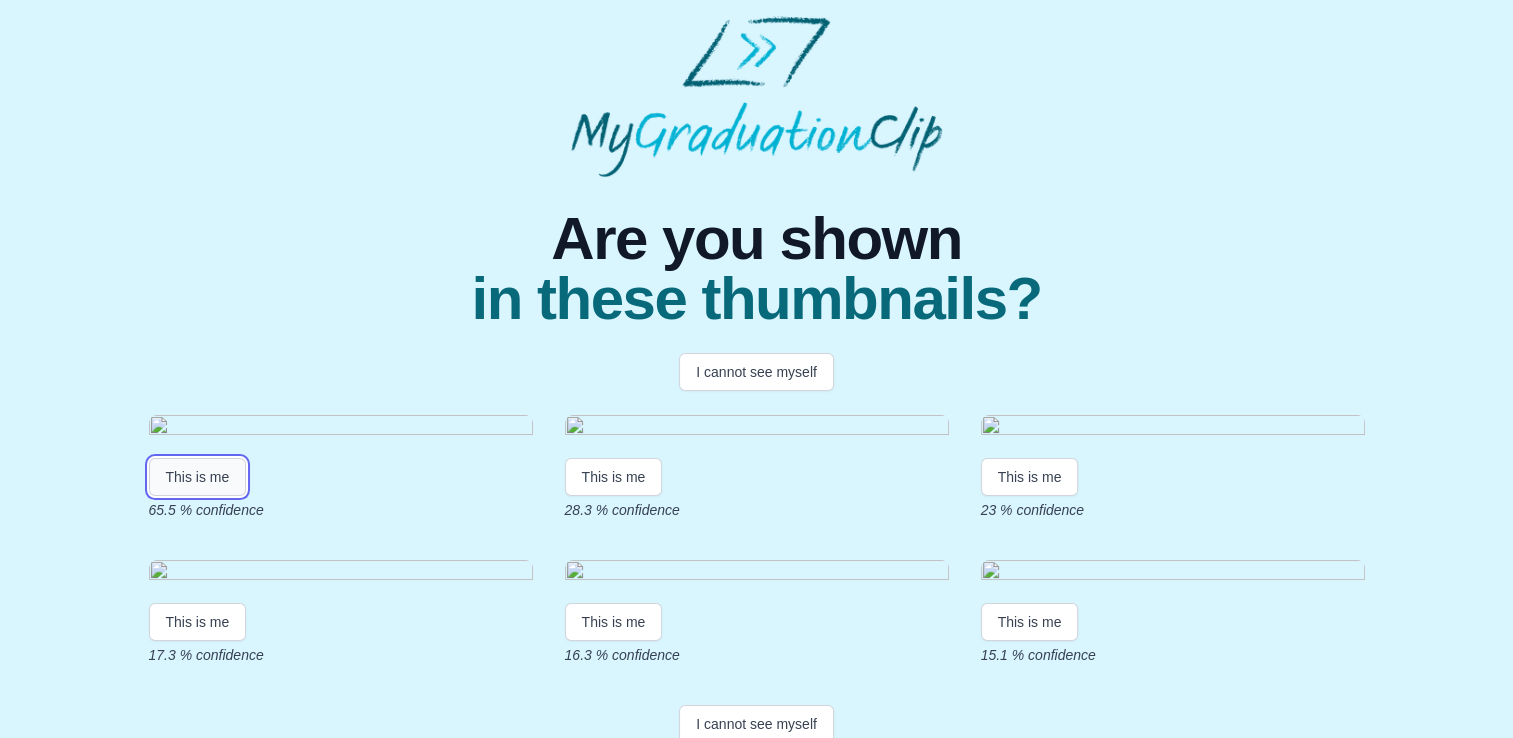click on "This is me" at bounding box center [198, 477] 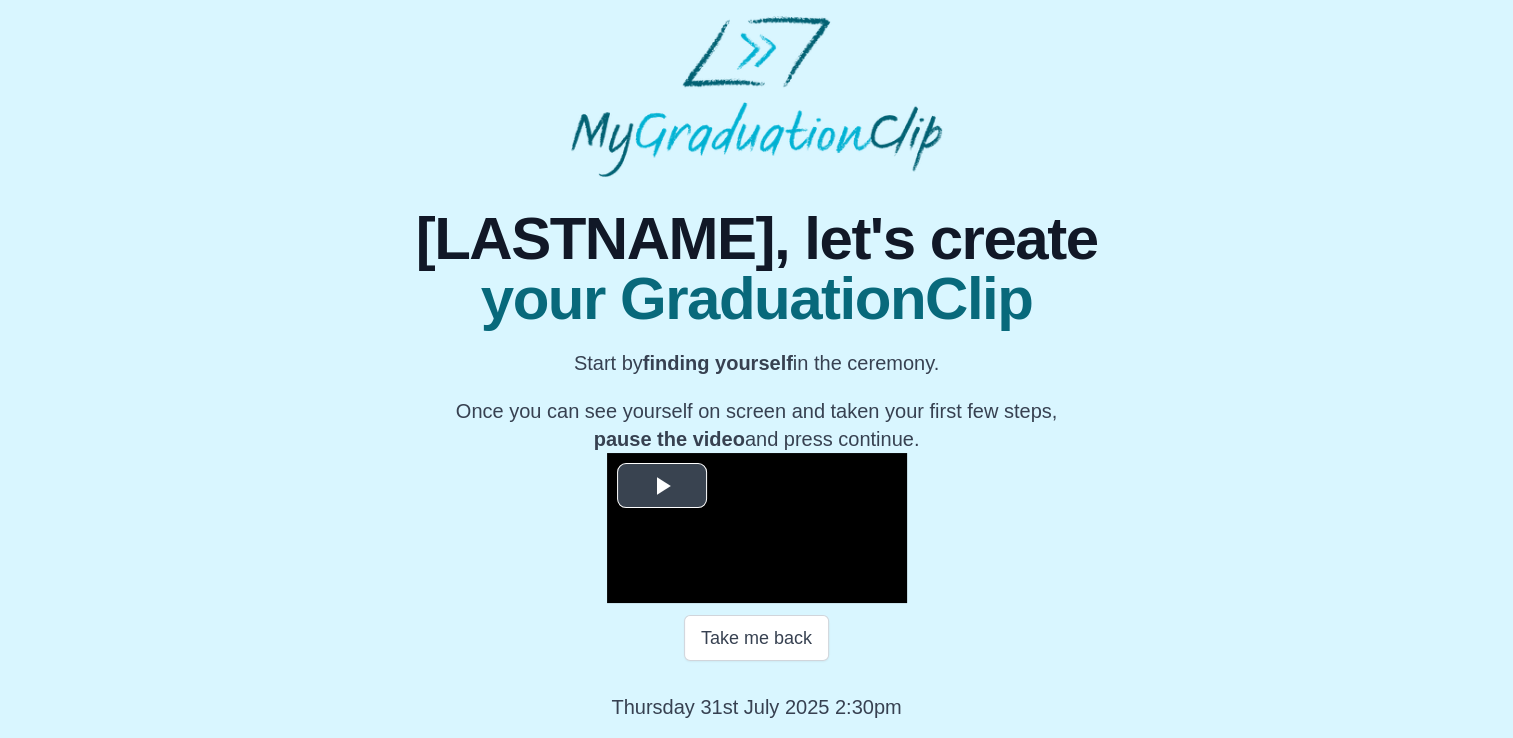 scroll, scrollTop: 274, scrollLeft: 0, axis: vertical 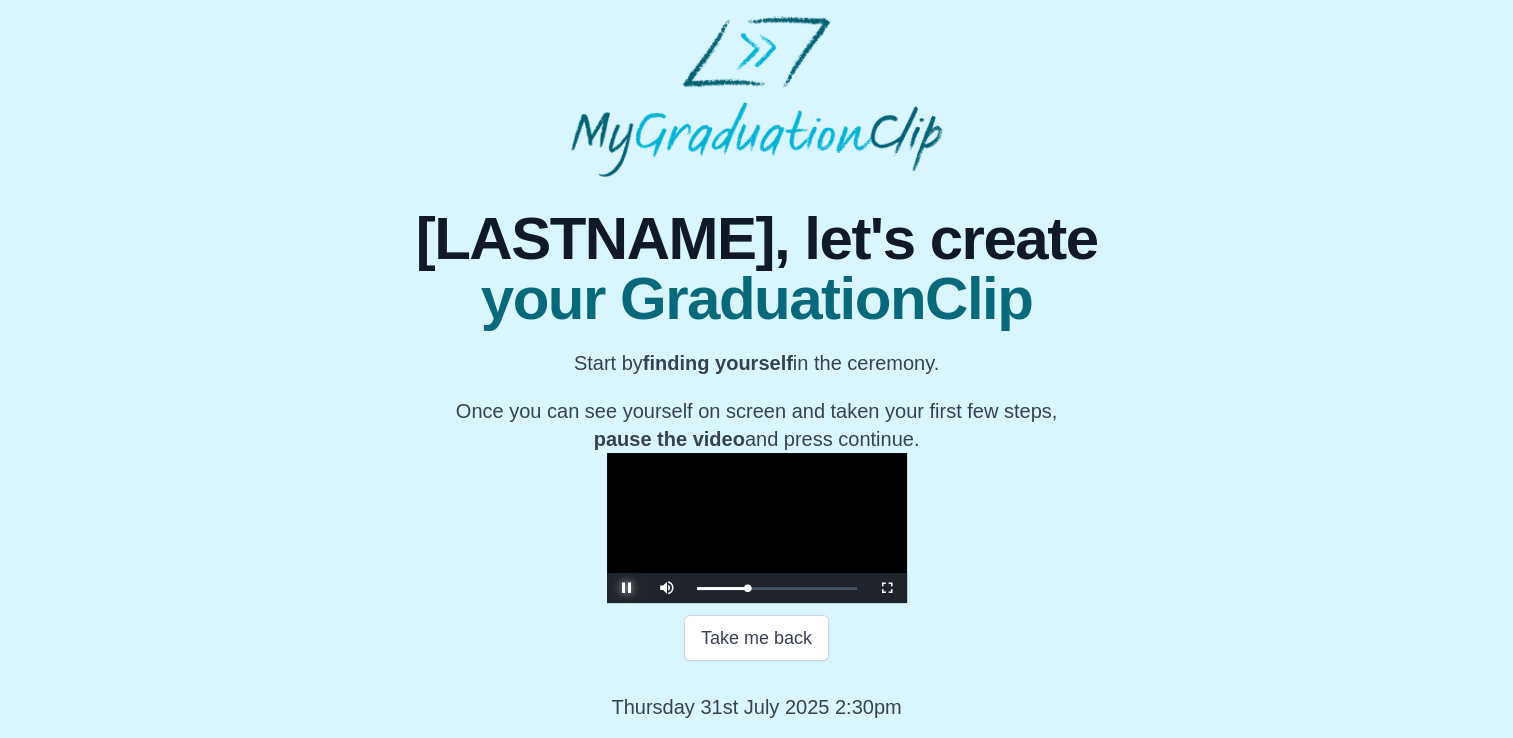 click at bounding box center (627, 588) 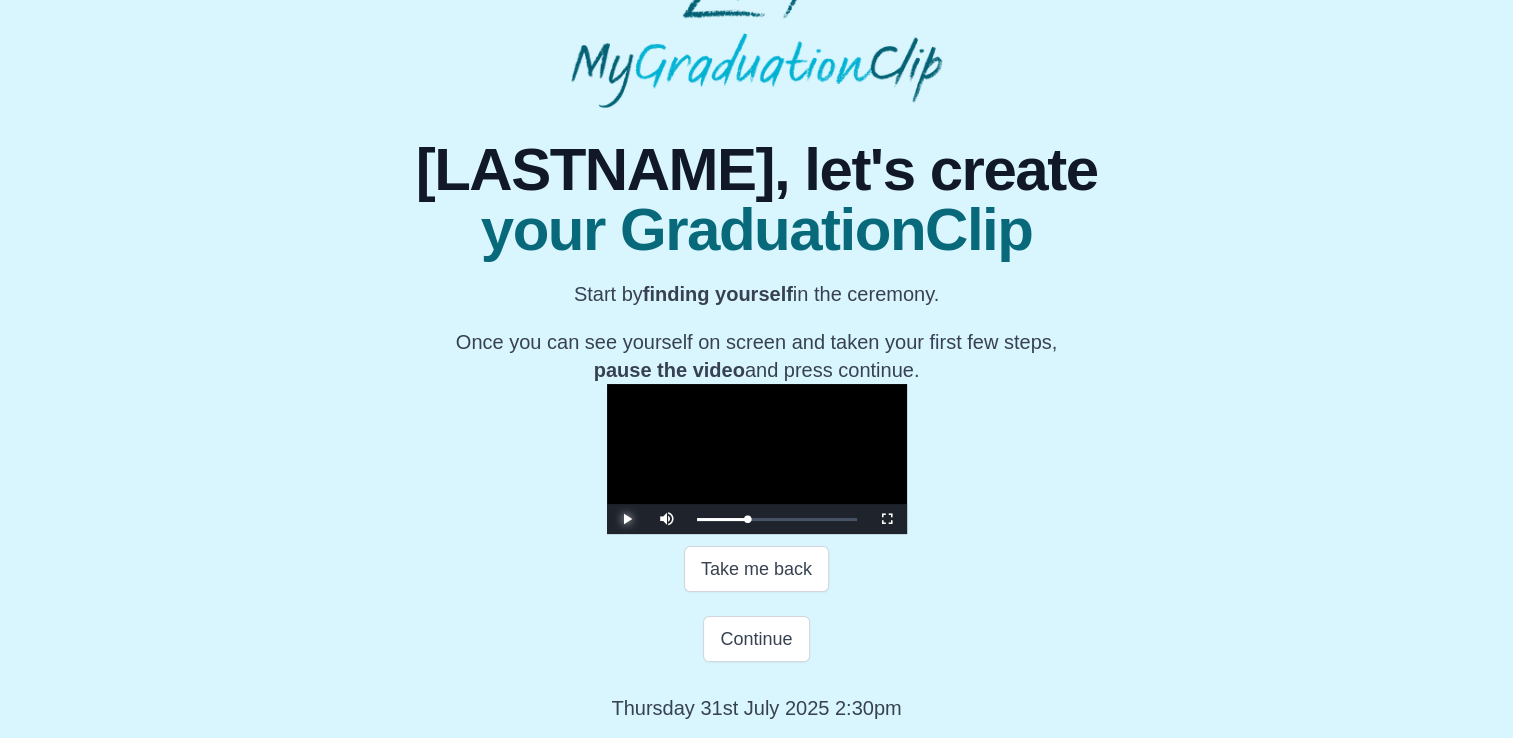 scroll, scrollTop: 344, scrollLeft: 0, axis: vertical 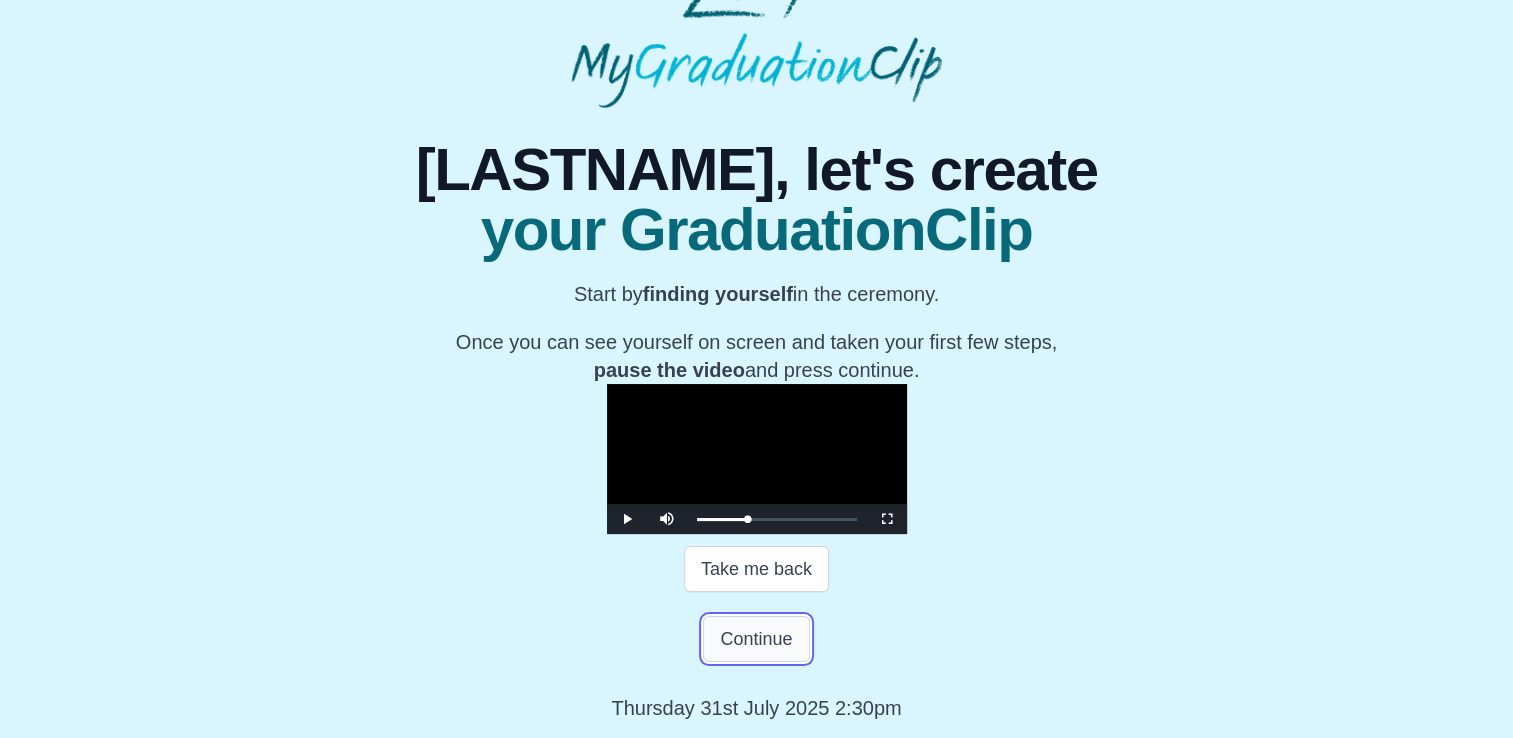 click on "Continue" at bounding box center [756, 639] 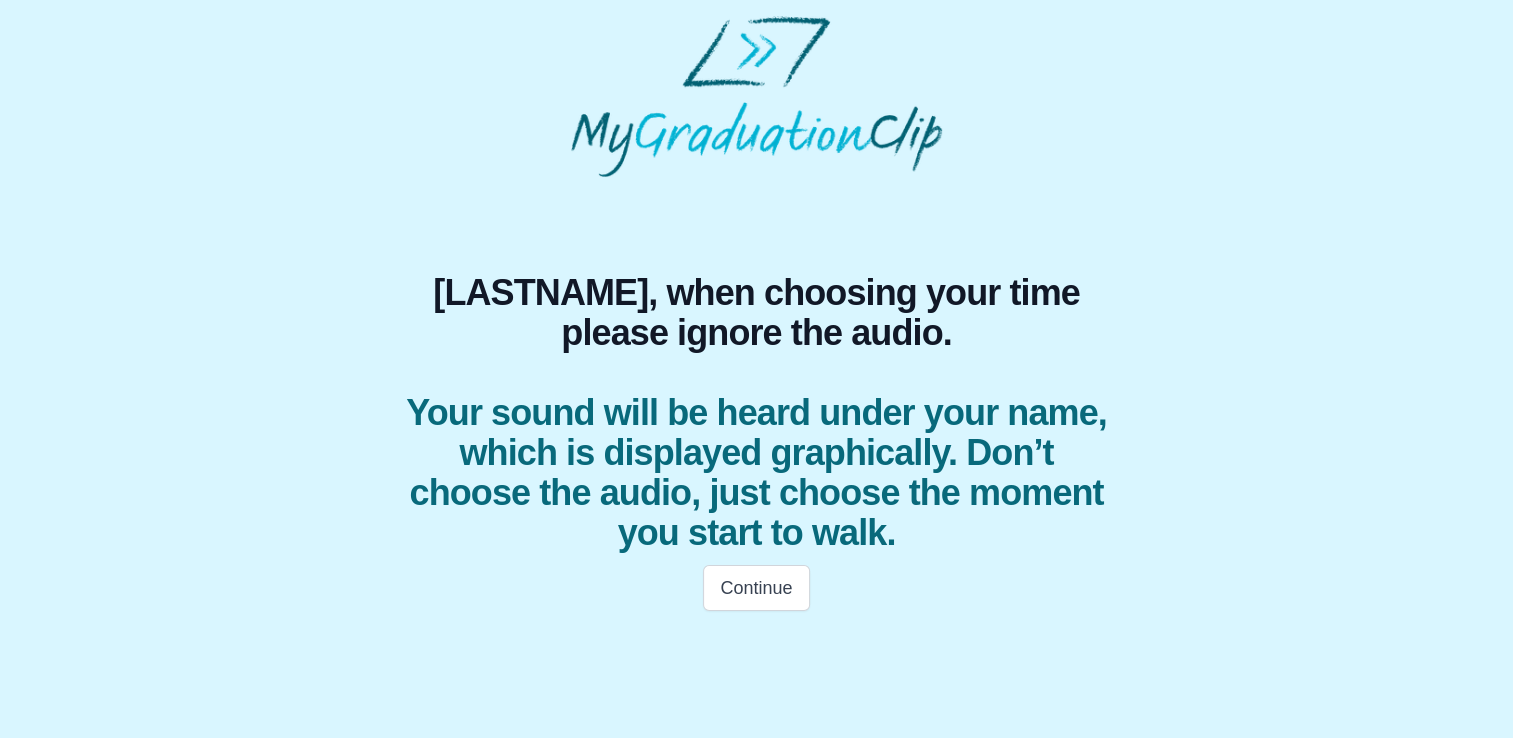 scroll, scrollTop: 0, scrollLeft: 0, axis: both 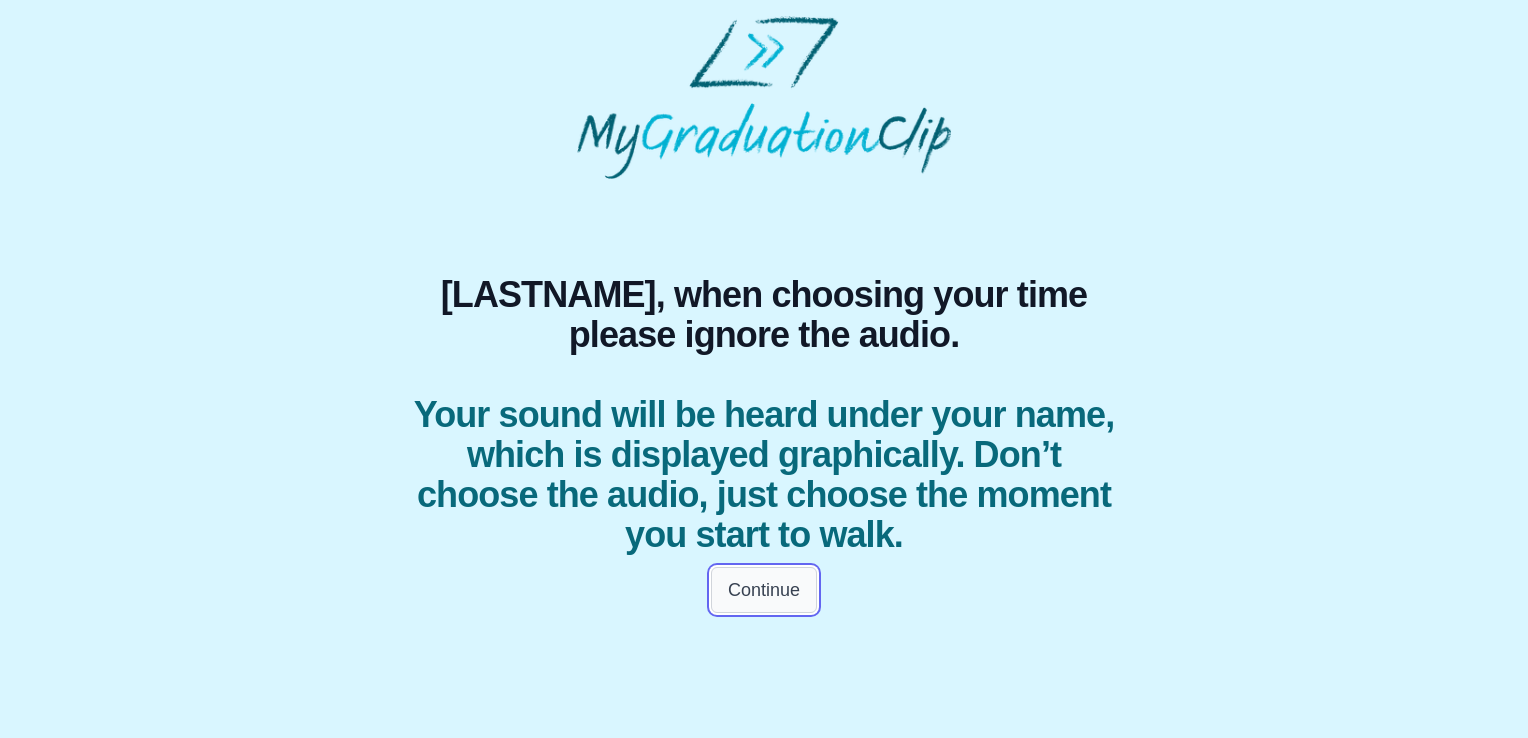 click on "Continue" at bounding box center [764, 590] 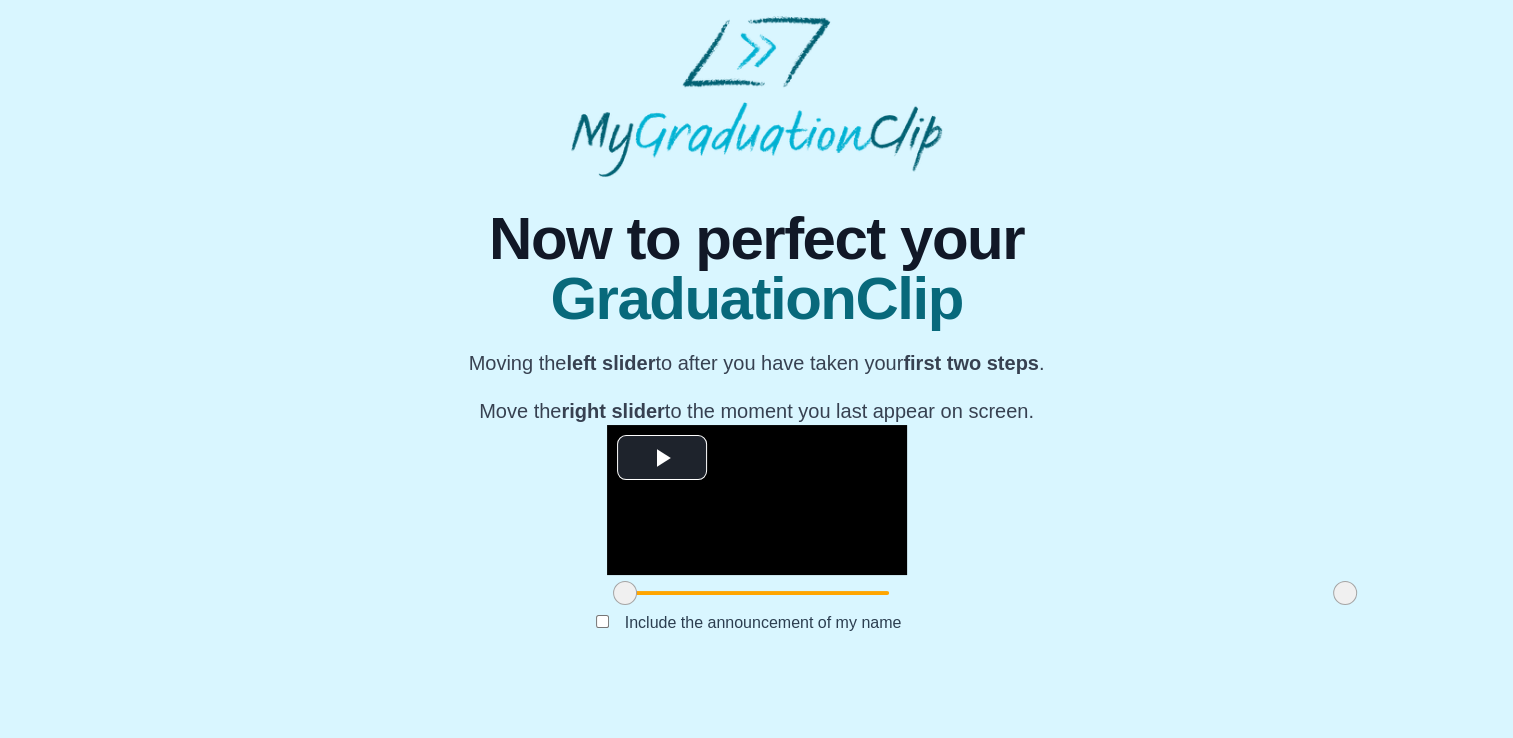 scroll, scrollTop: 226, scrollLeft: 0, axis: vertical 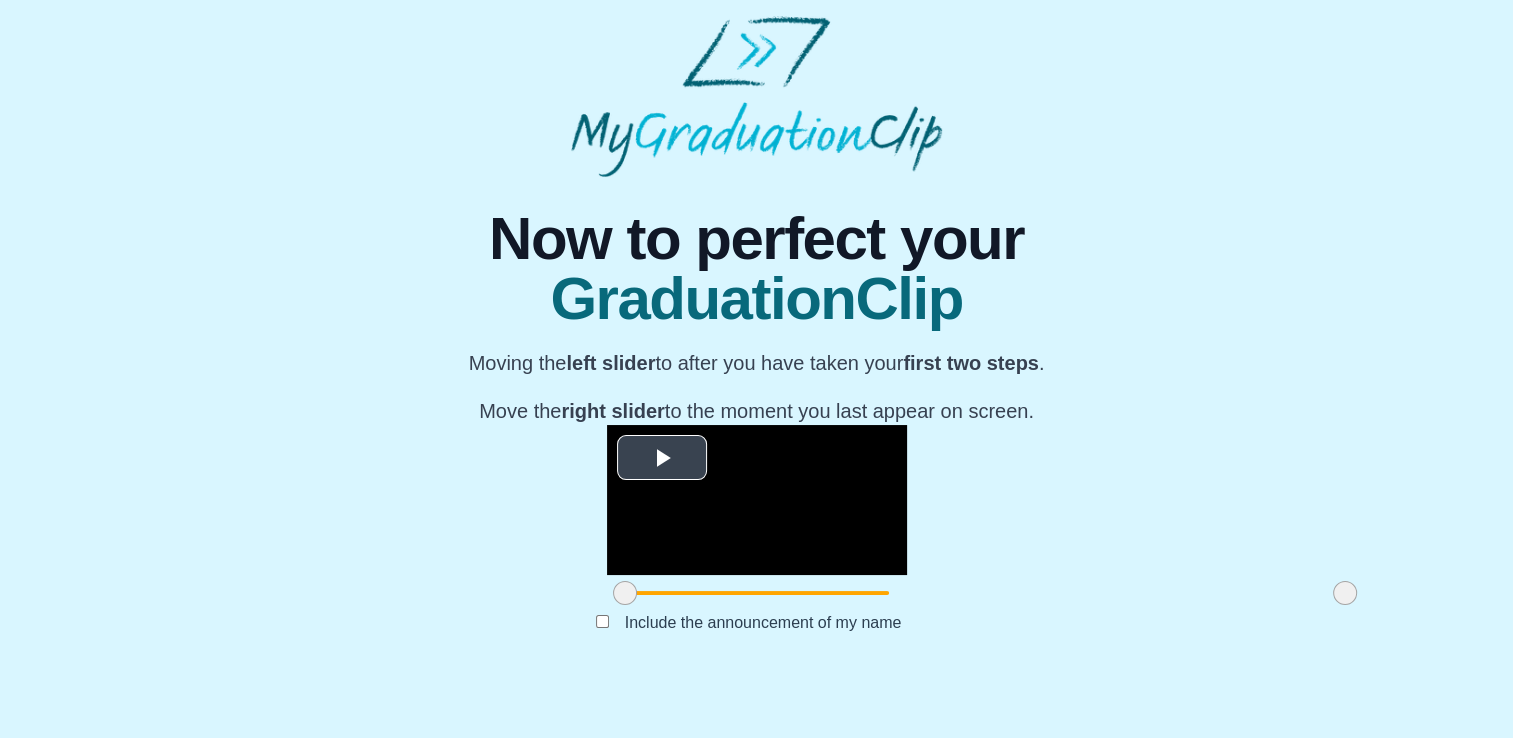 click at bounding box center [662, 458] 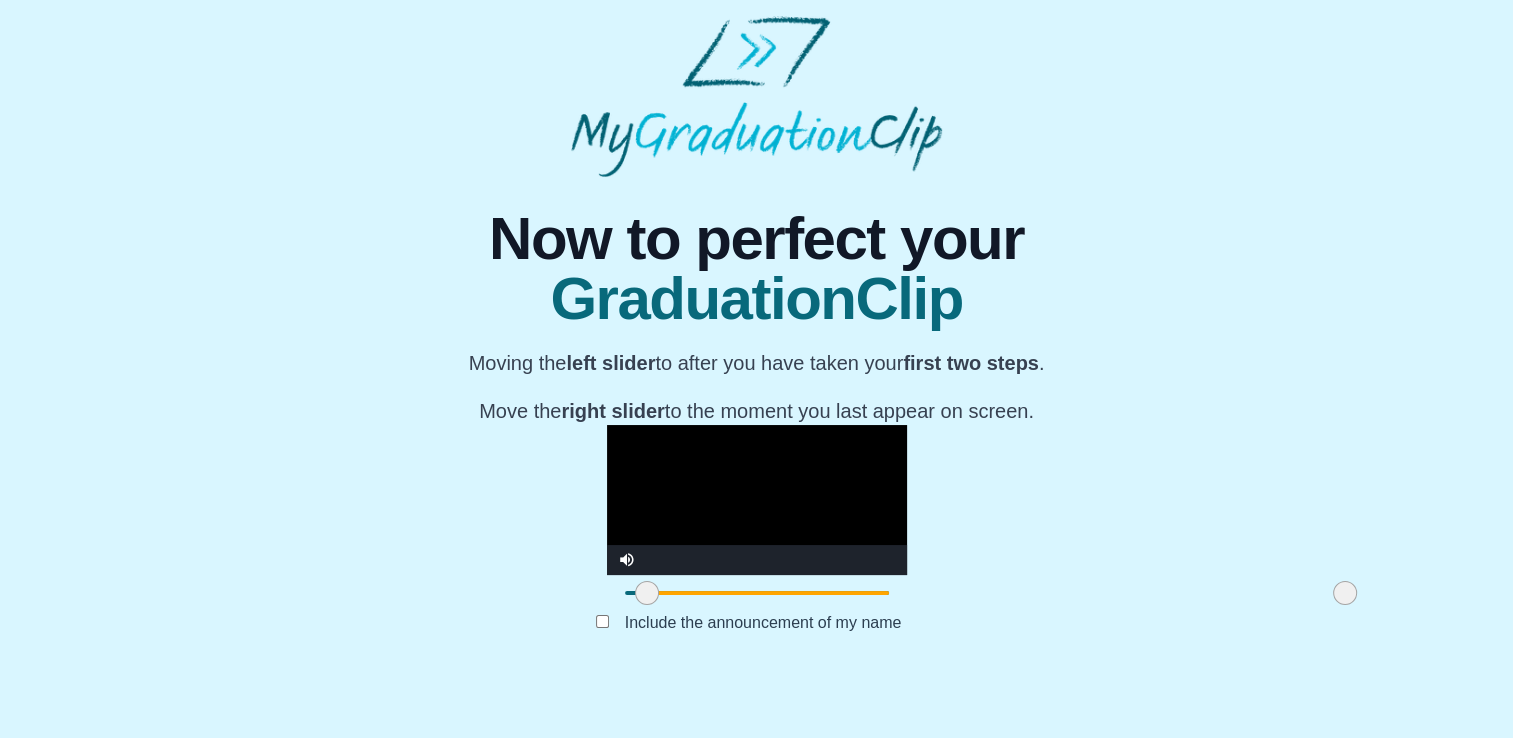 drag, startPoint x: 396, startPoint y: 643, endPoint x: 418, endPoint y: 643, distance: 22 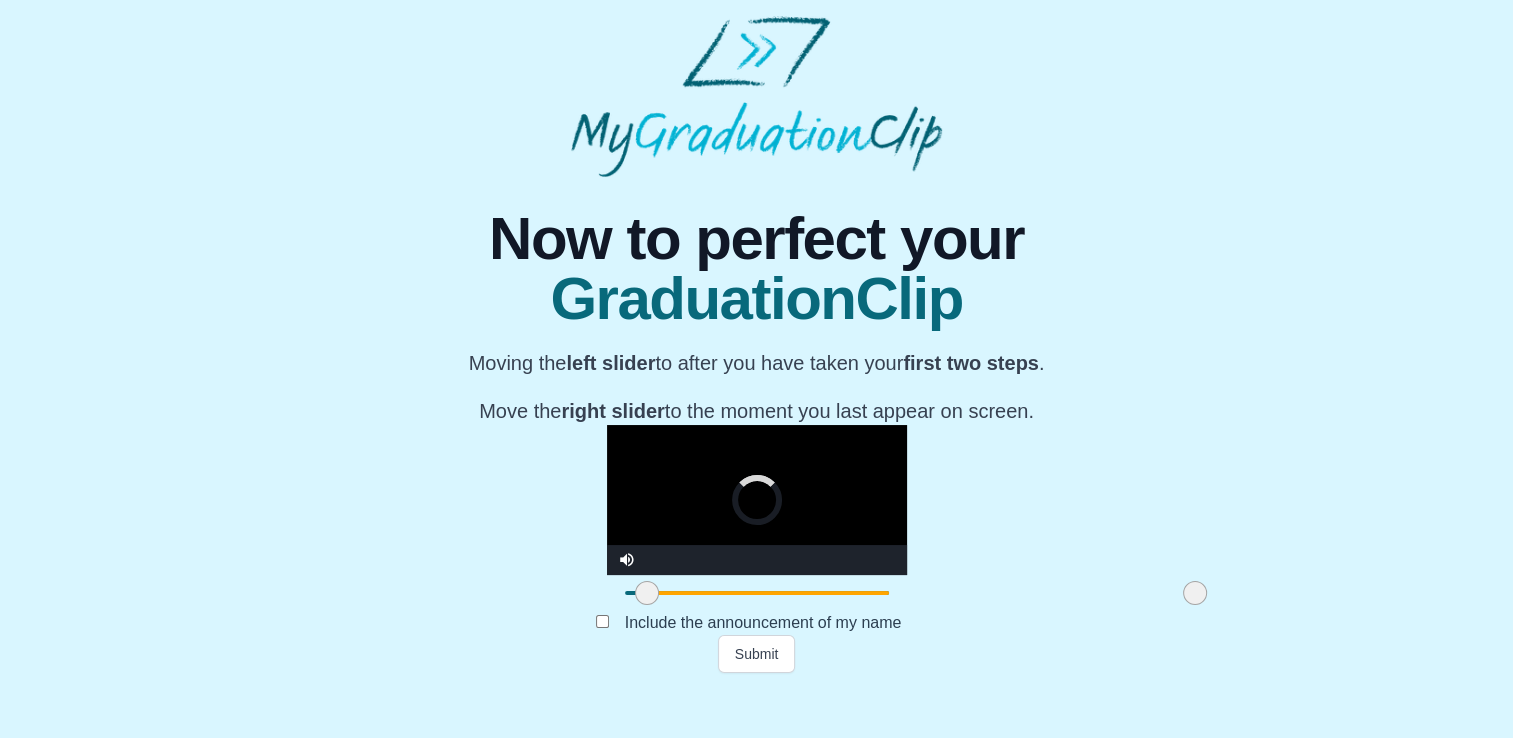 drag, startPoint x: 1116, startPoint y: 641, endPoint x: 963, endPoint y: 657, distance: 153.83432 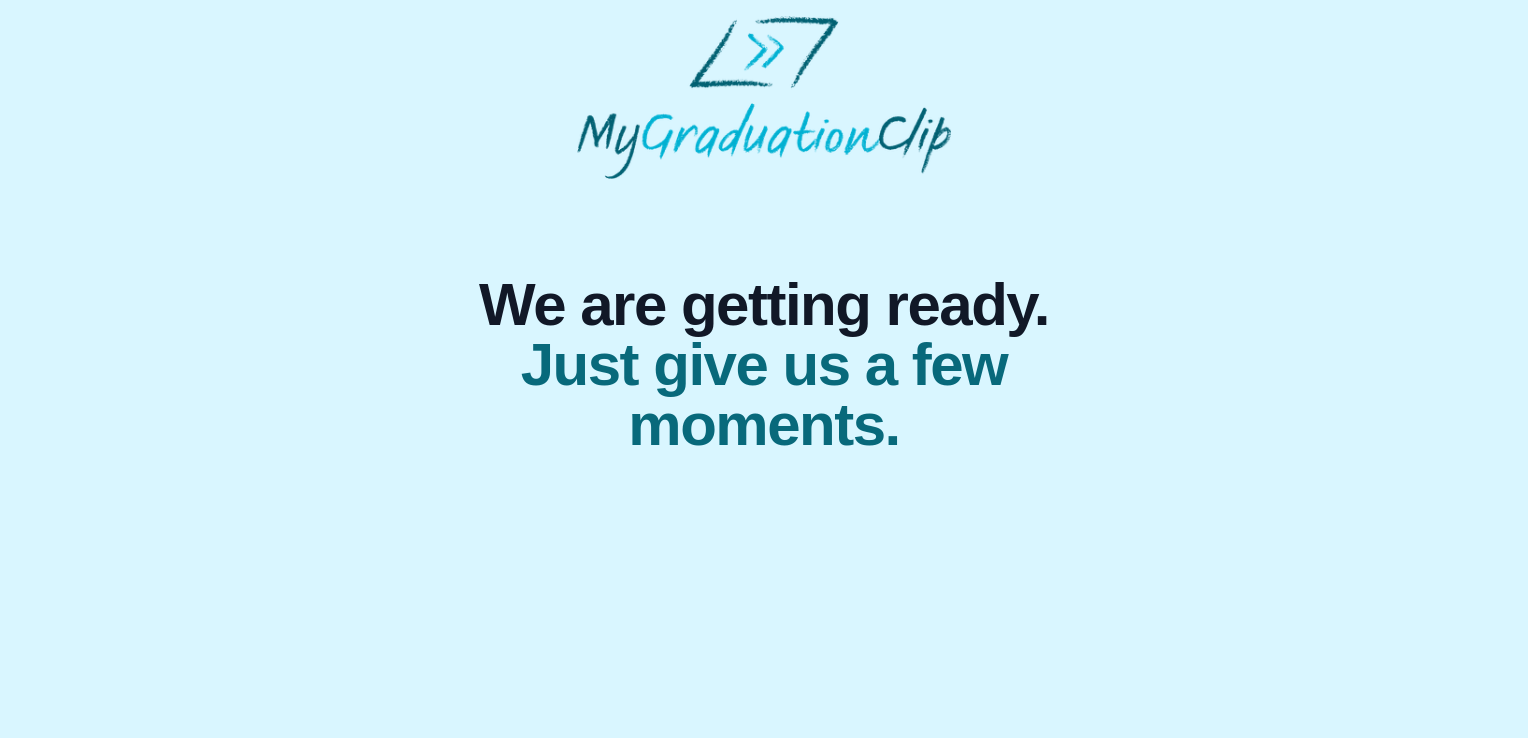 scroll, scrollTop: 0, scrollLeft: 0, axis: both 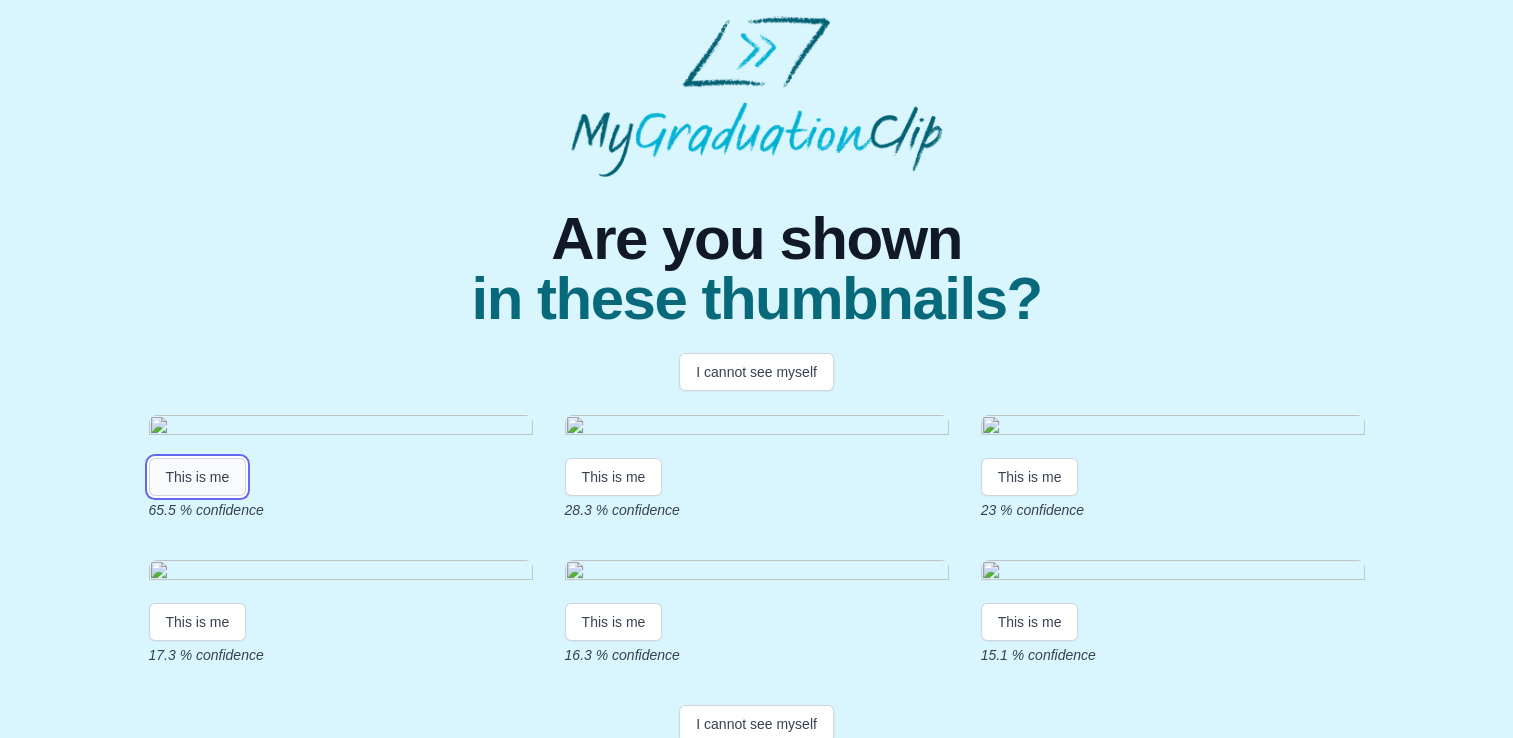 click on "This is me" at bounding box center [198, 477] 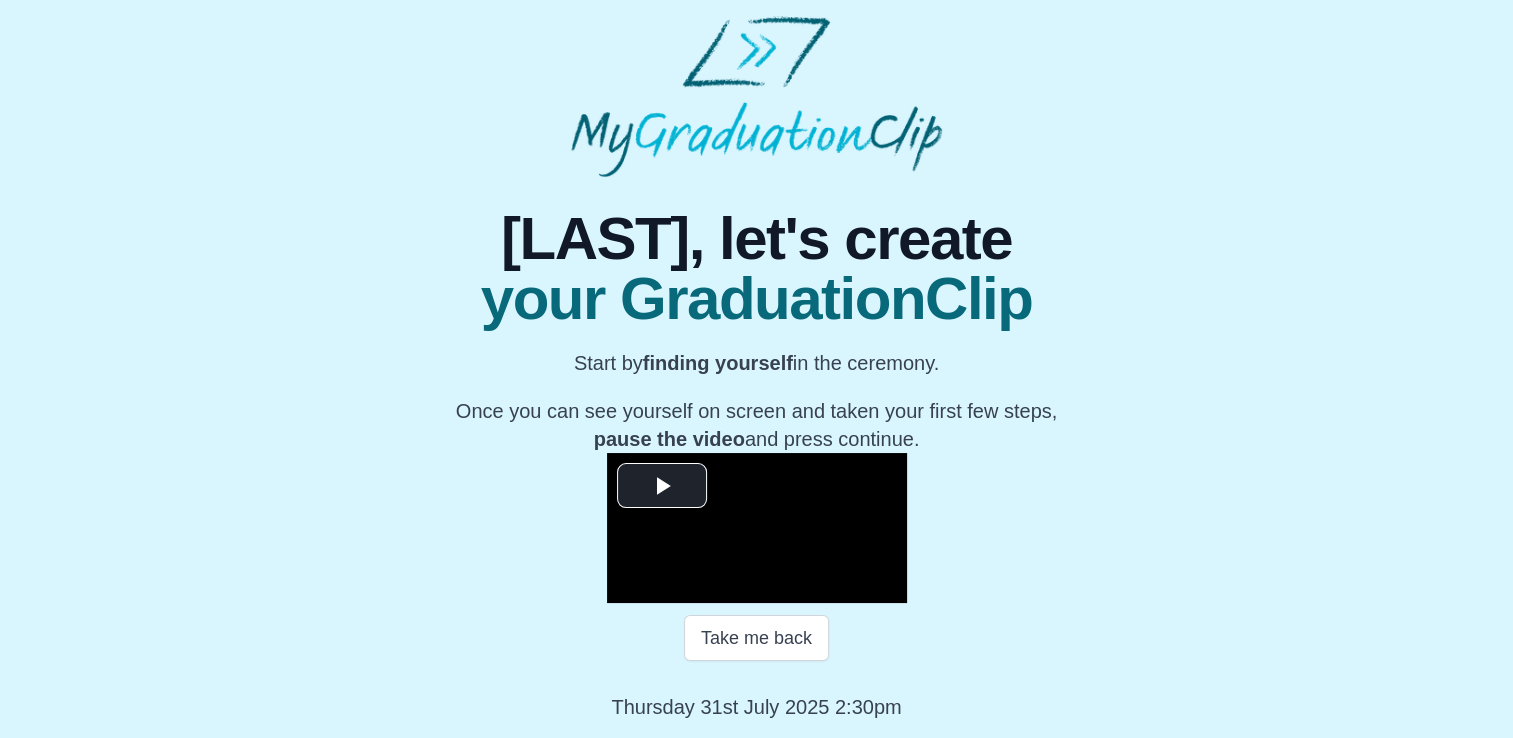 scroll, scrollTop: 274, scrollLeft: 0, axis: vertical 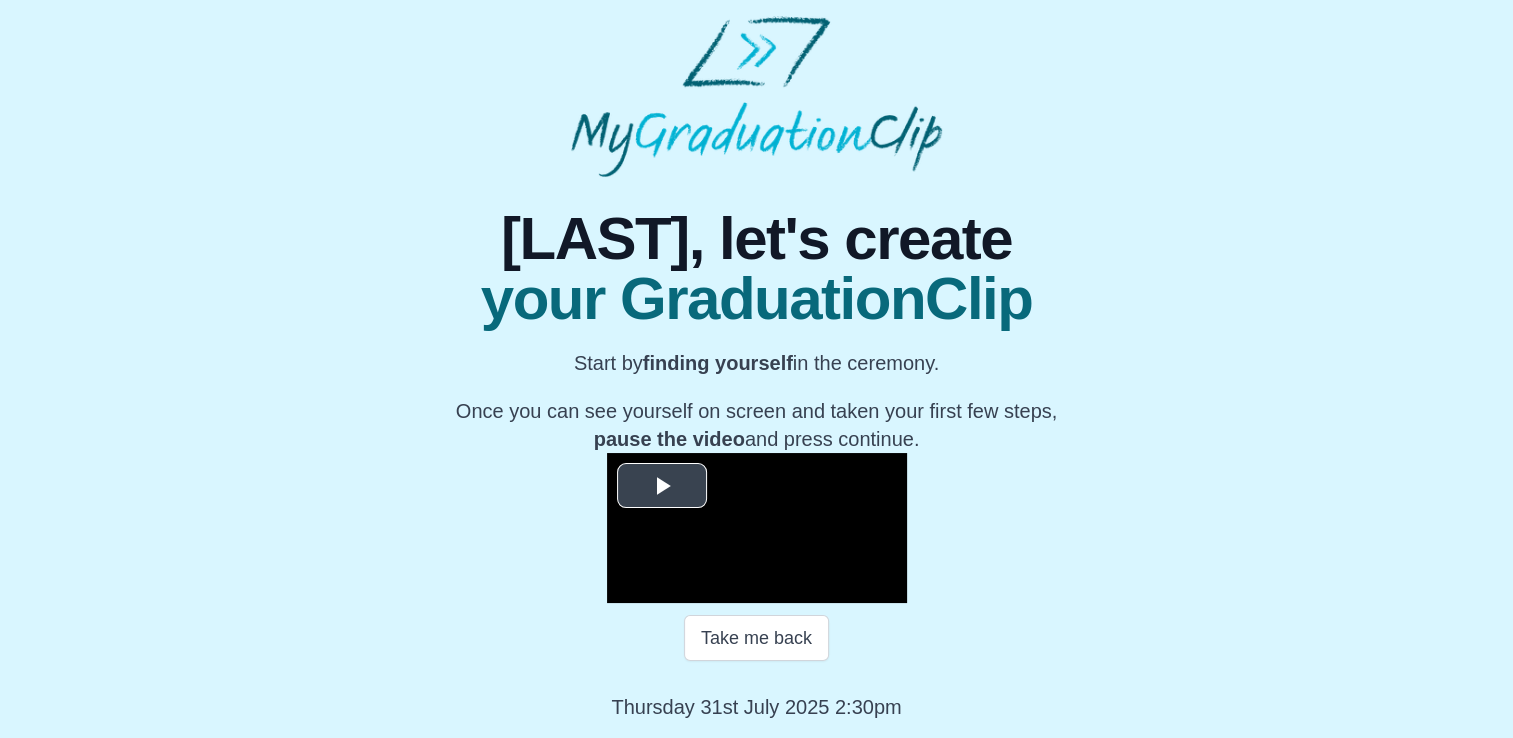 click at bounding box center [662, 486] 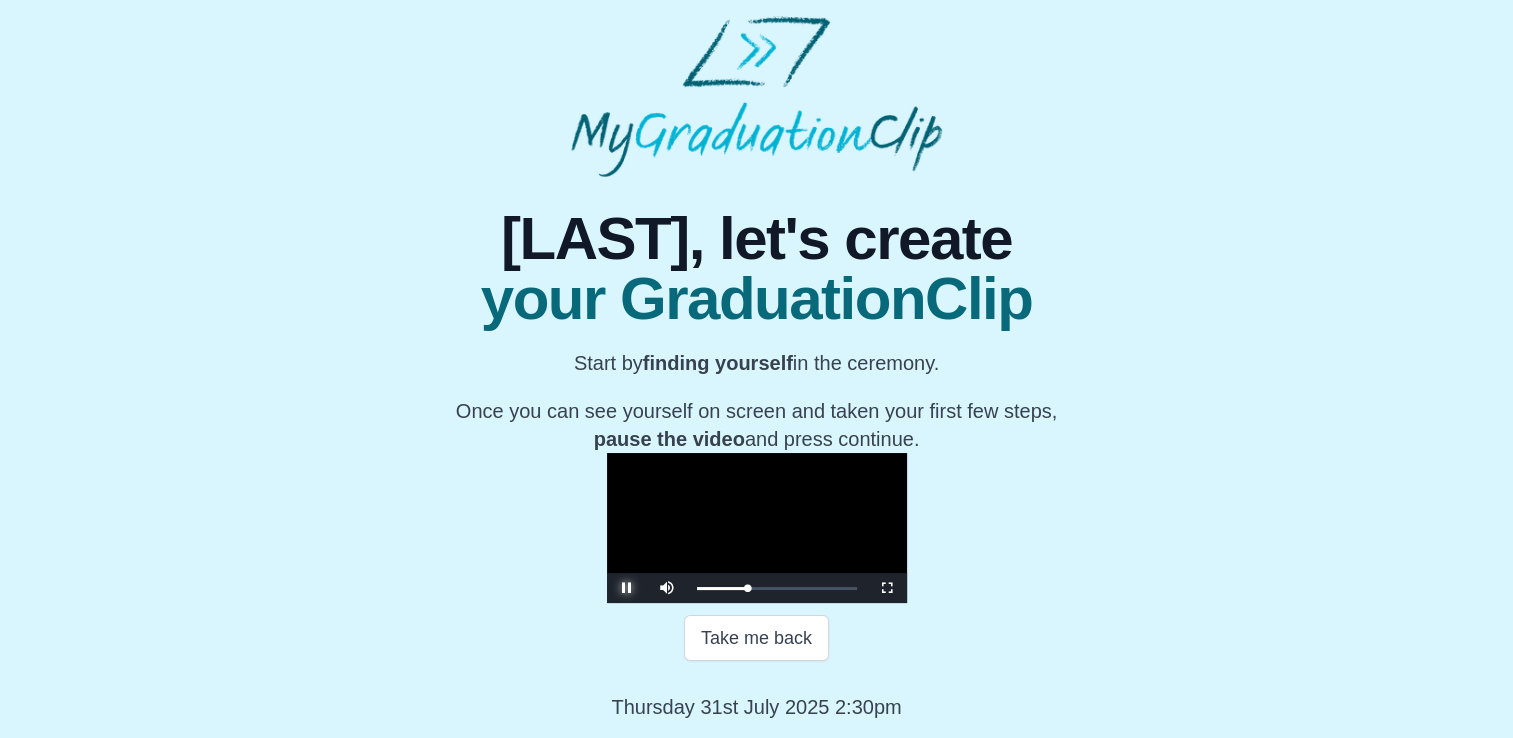 click at bounding box center [627, 588] 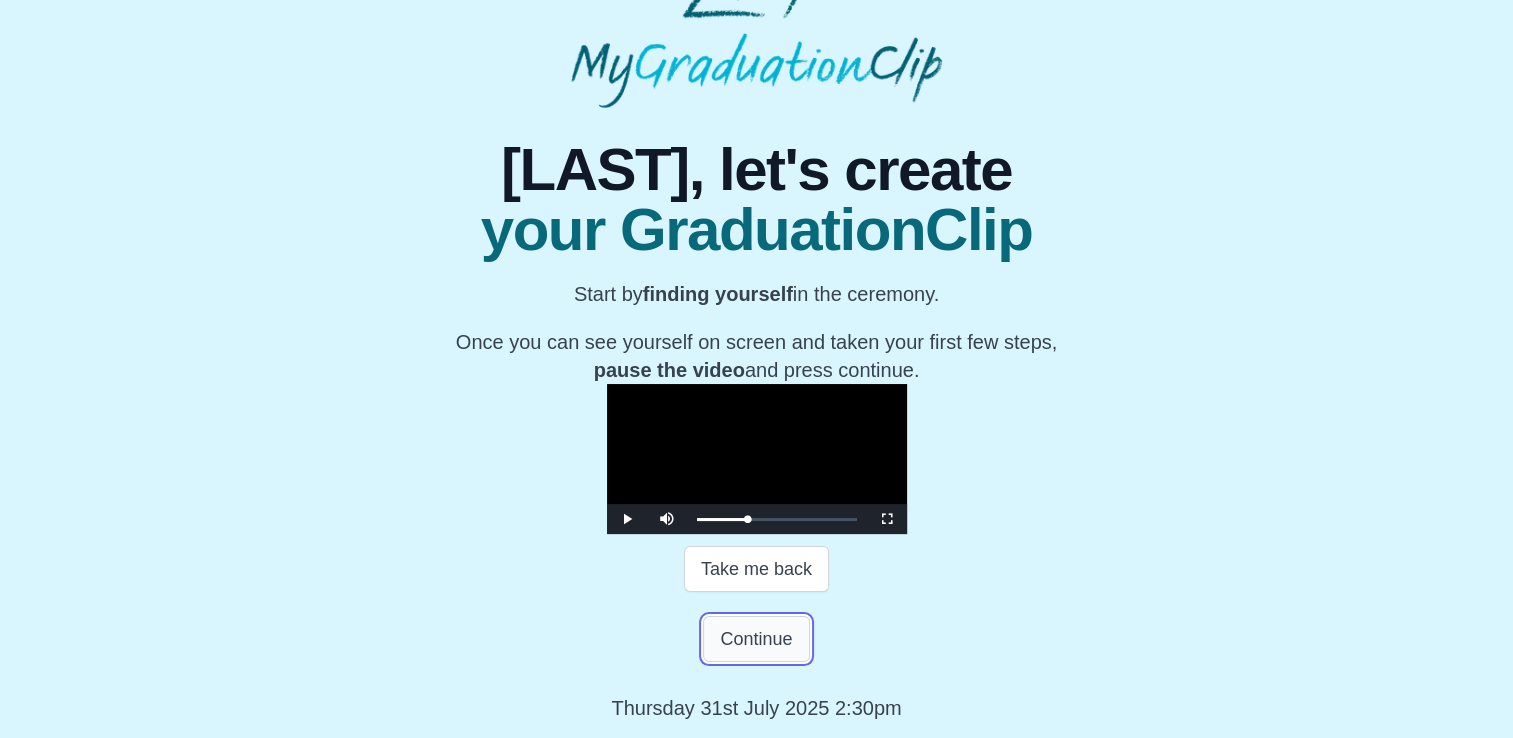click on "Continue" at bounding box center (756, 639) 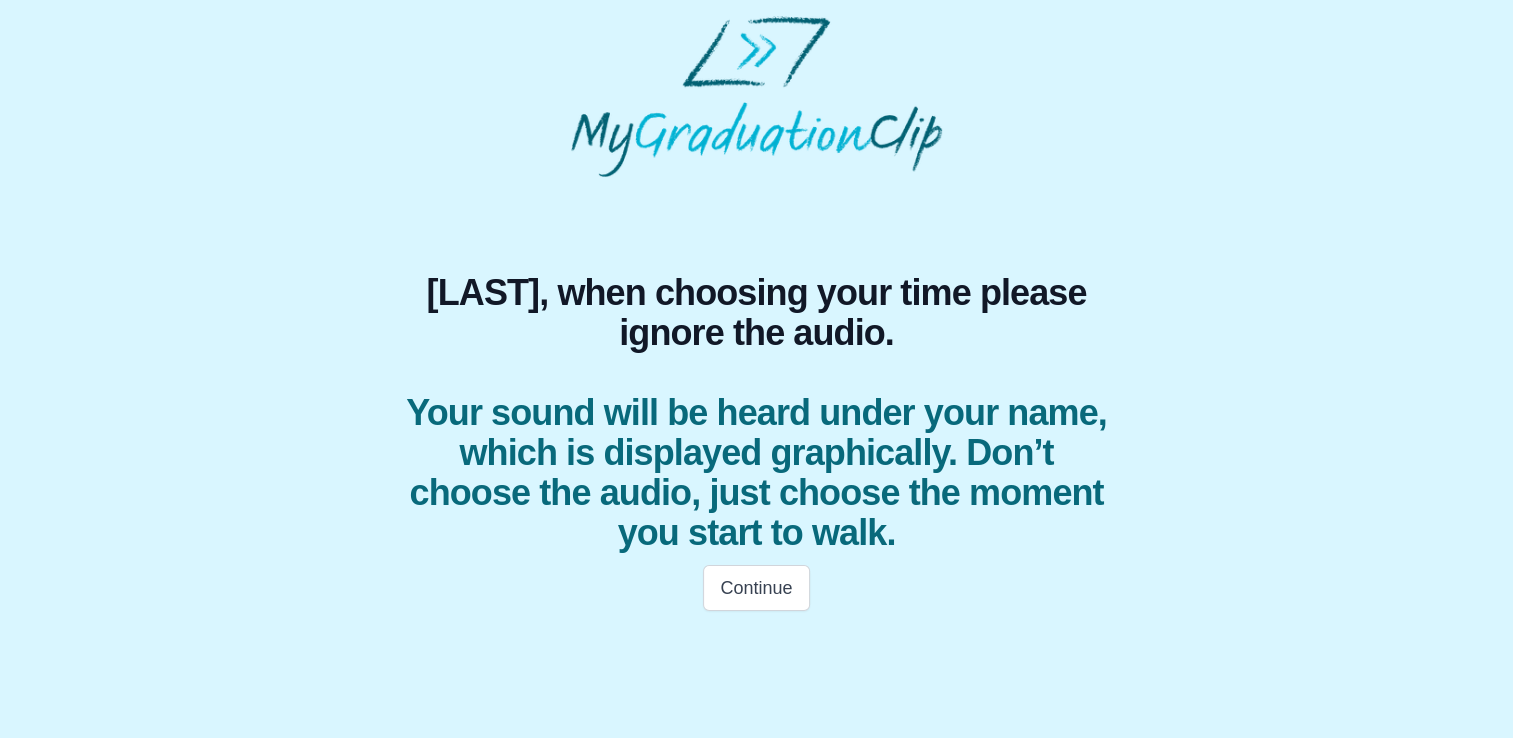 scroll, scrollTop: 0, scrollLeft: 0, axis: both 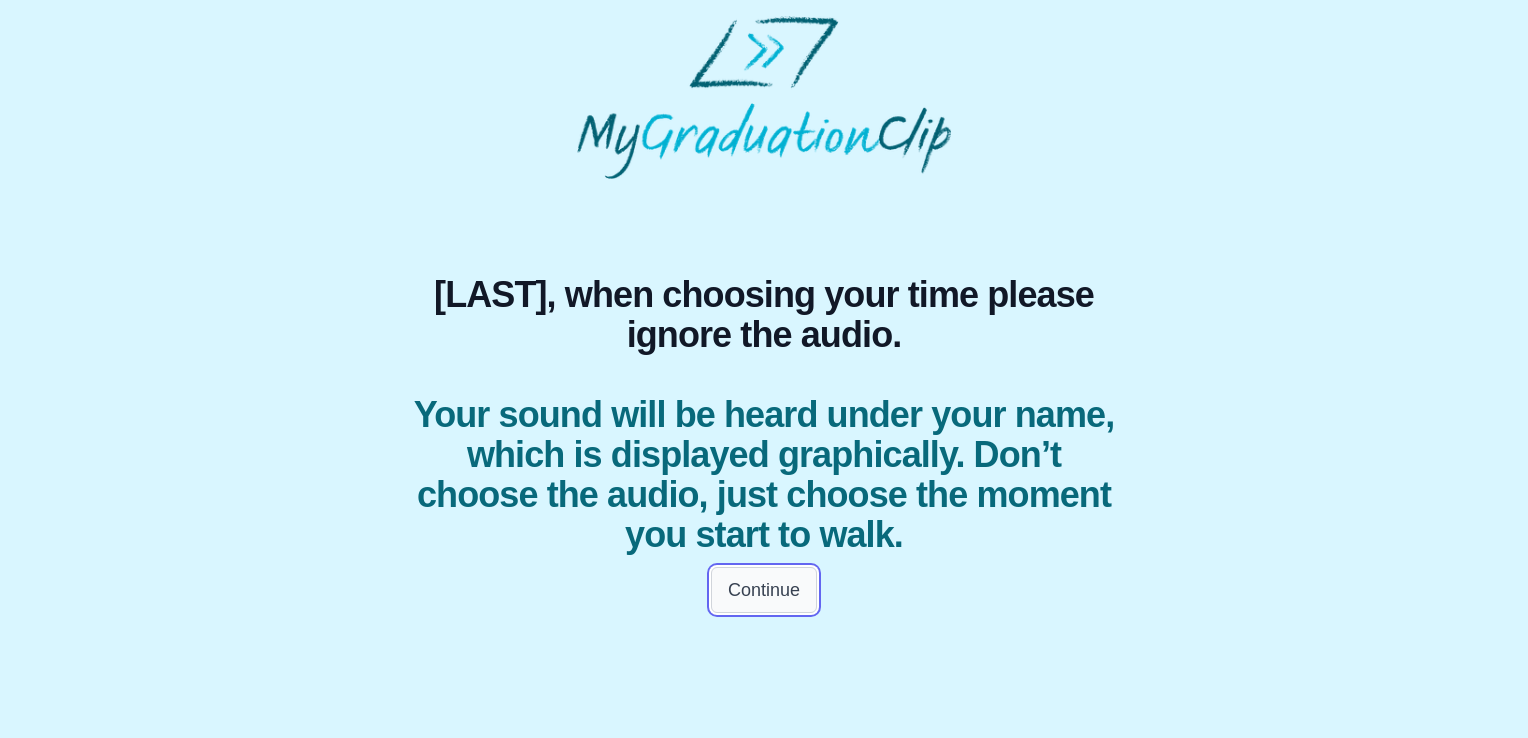 click on "Continue" at bounding box center (764, 590) 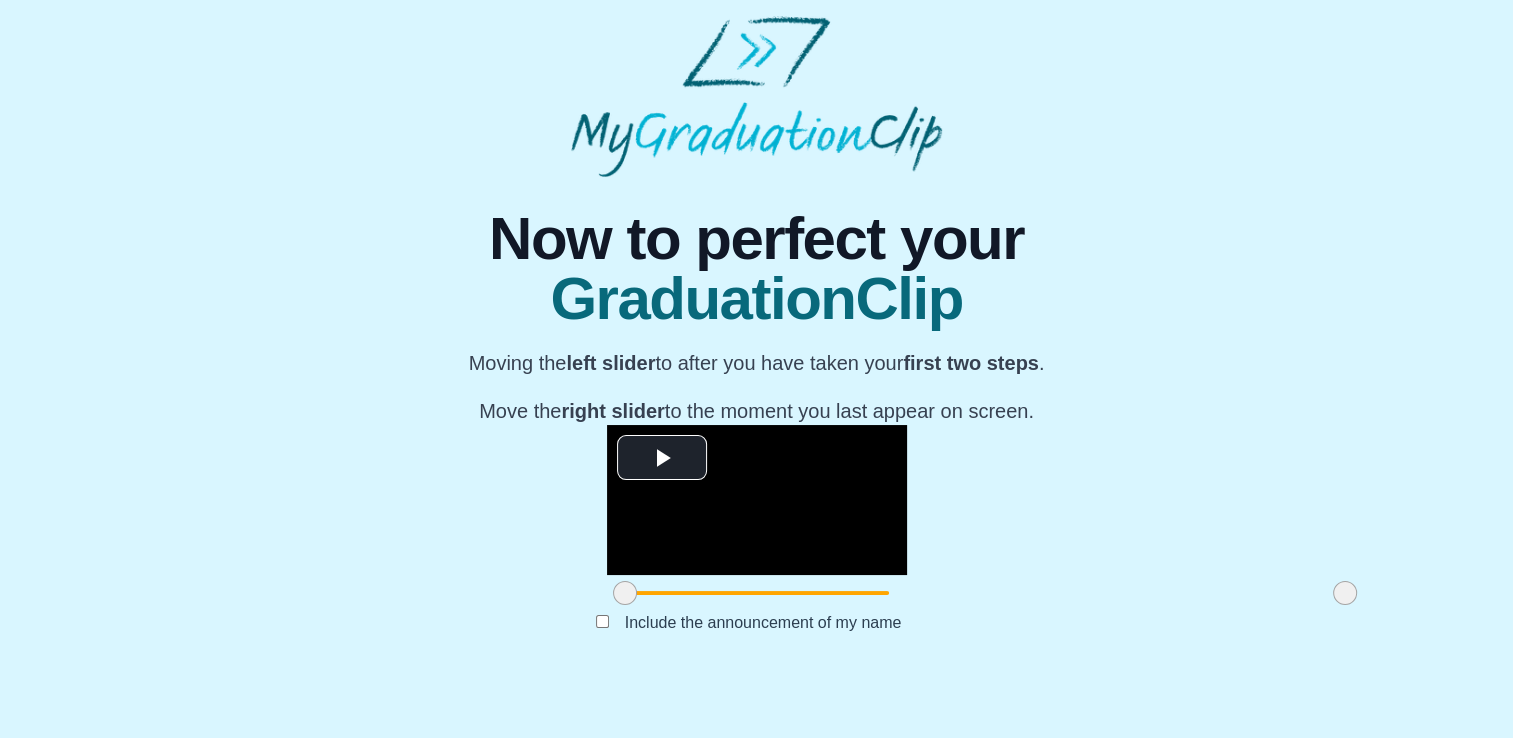 scroll, scrollTop: 226, scrollLeft: 0, axis: vertical 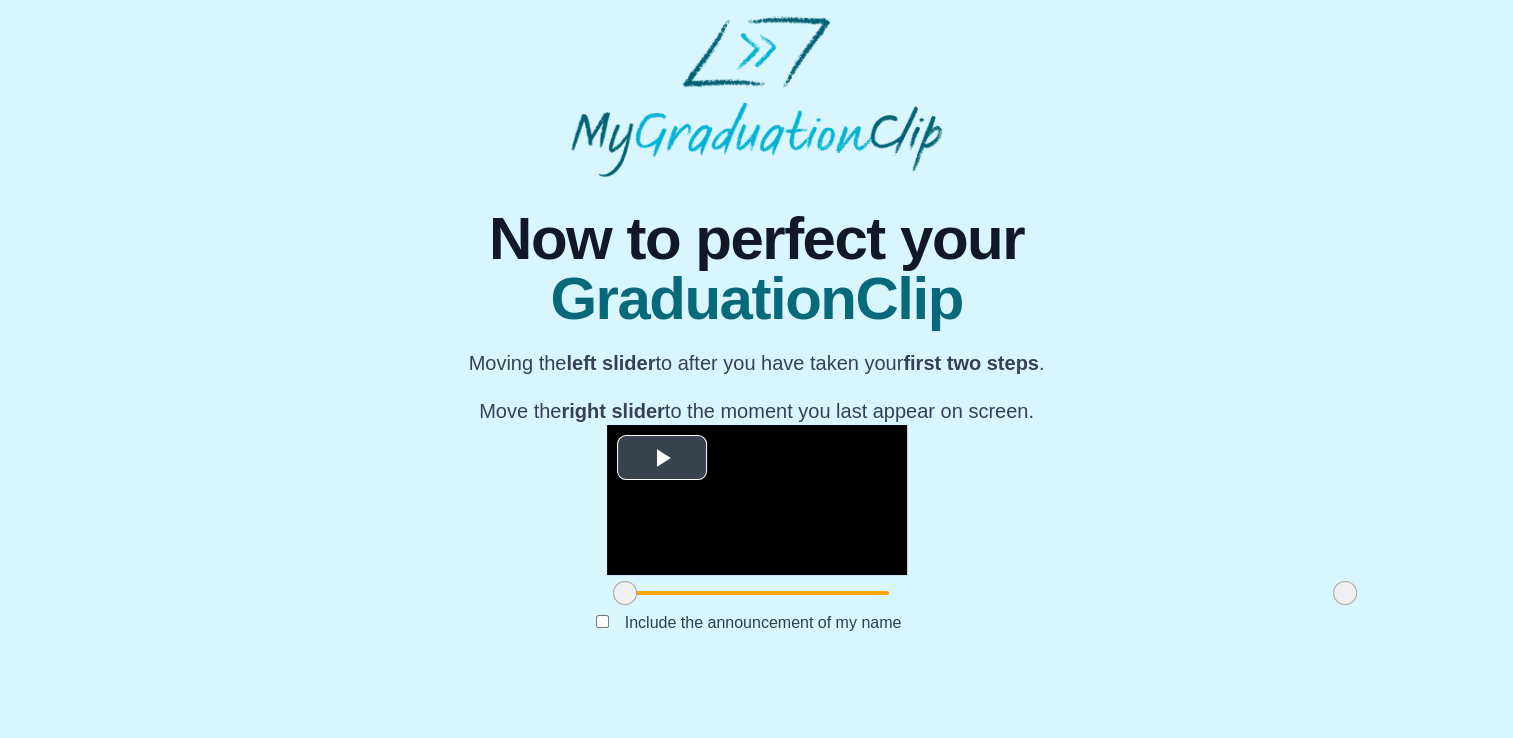 click at bounding box center [662, 458] 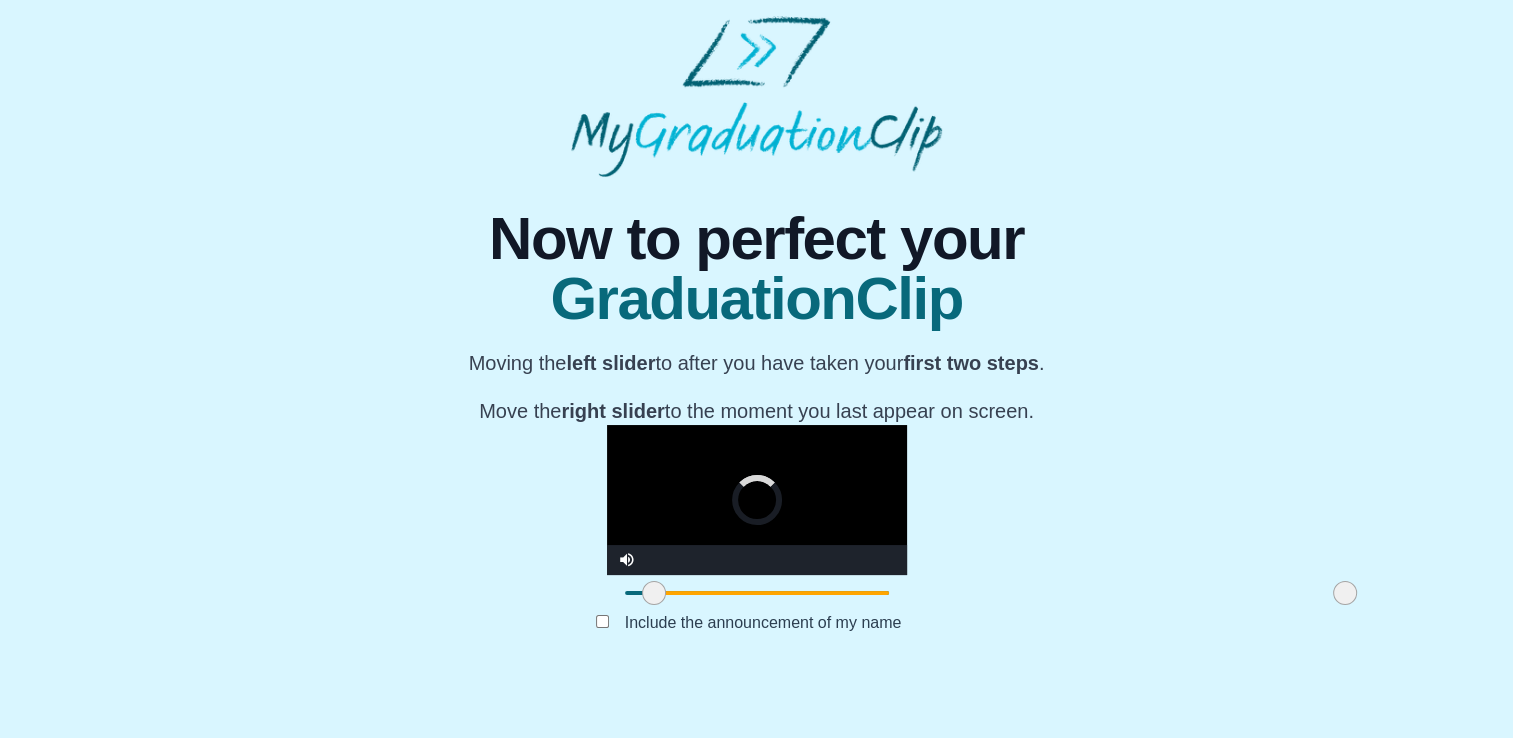 drag, startPoint x: 392, startPoint y: 641, endPoint x: 421, endPoint y: 646, distance: 29.427877 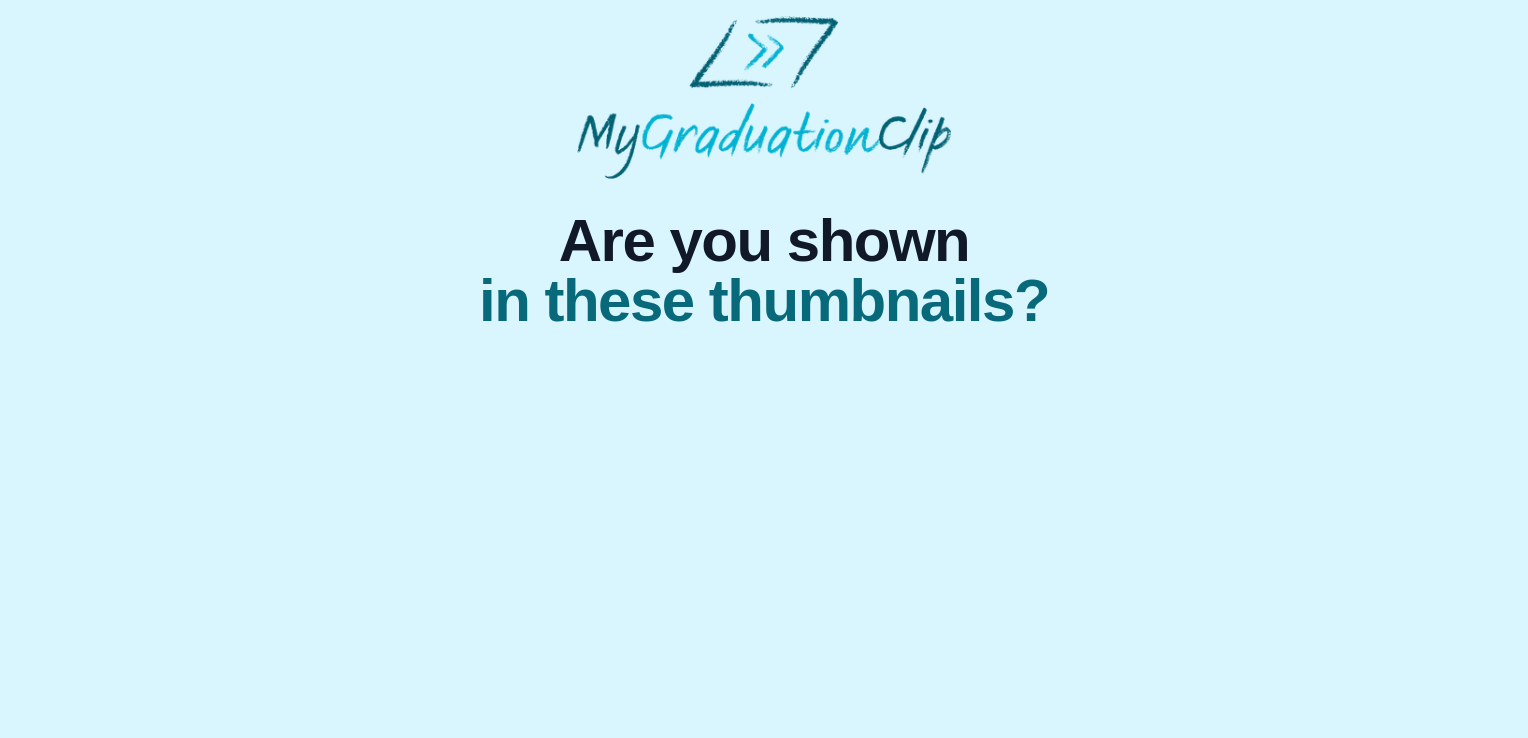 scroll, scrollTop: 0, scrollLeft: 0, axis: both 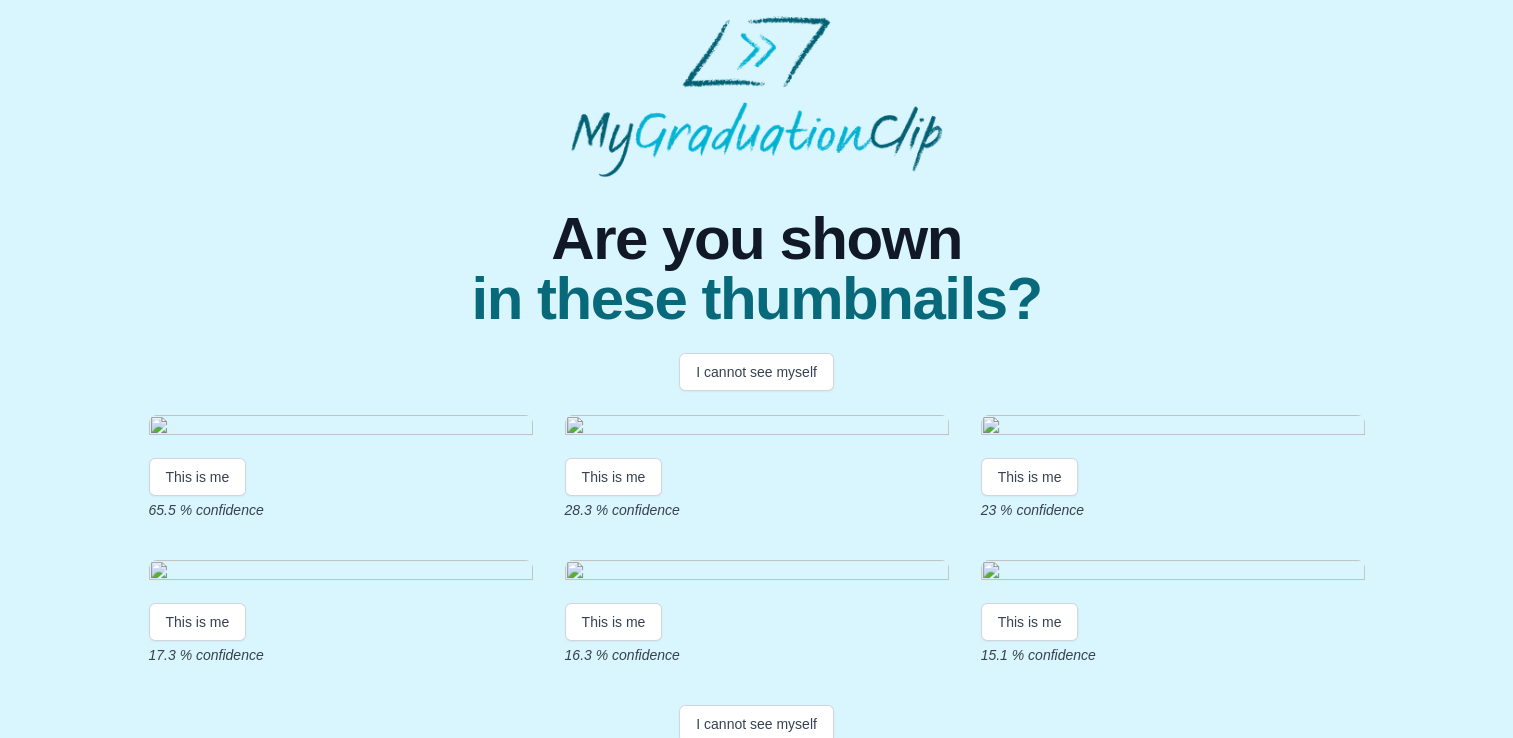 click at bounding box center (341, 428) 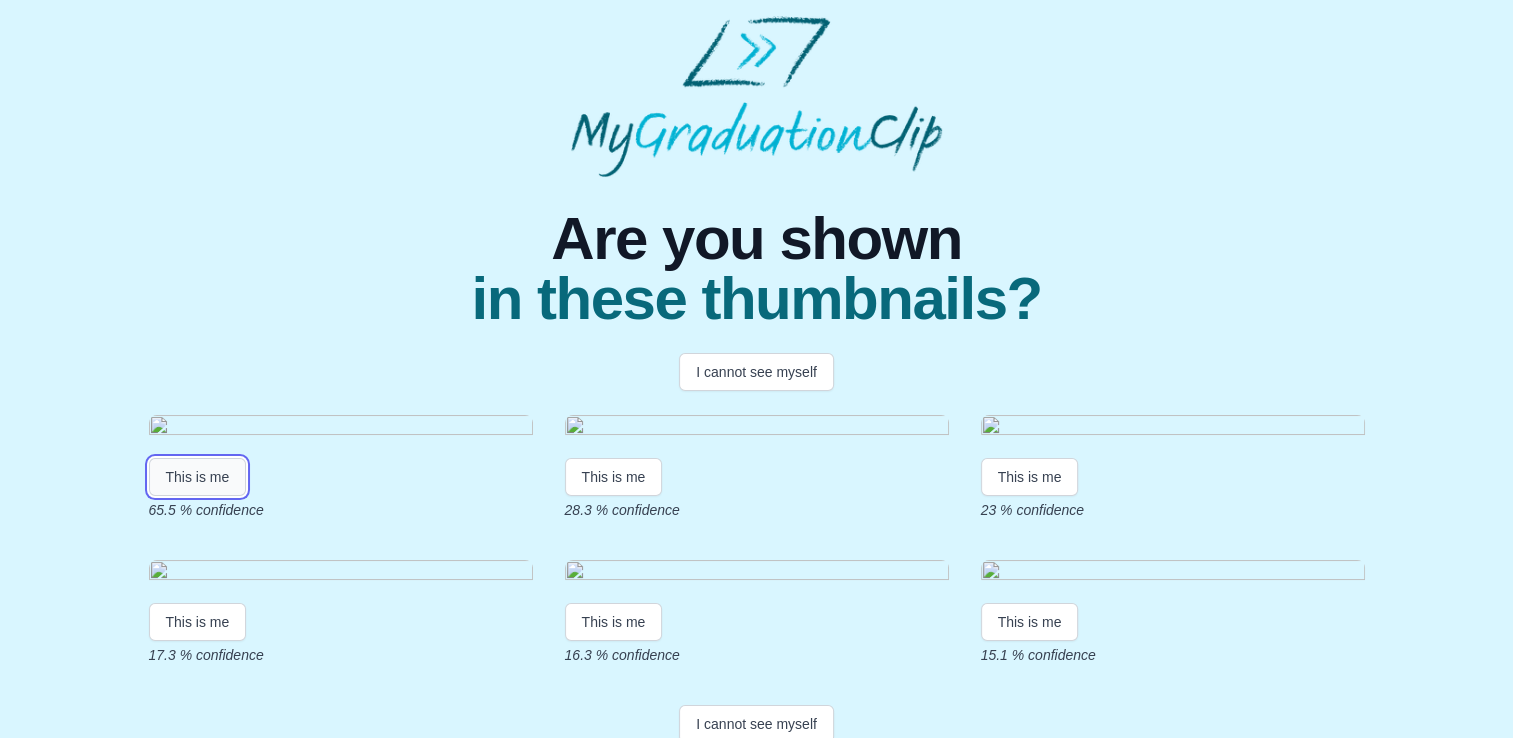click on "This is me" at bounding box center (198, 477) 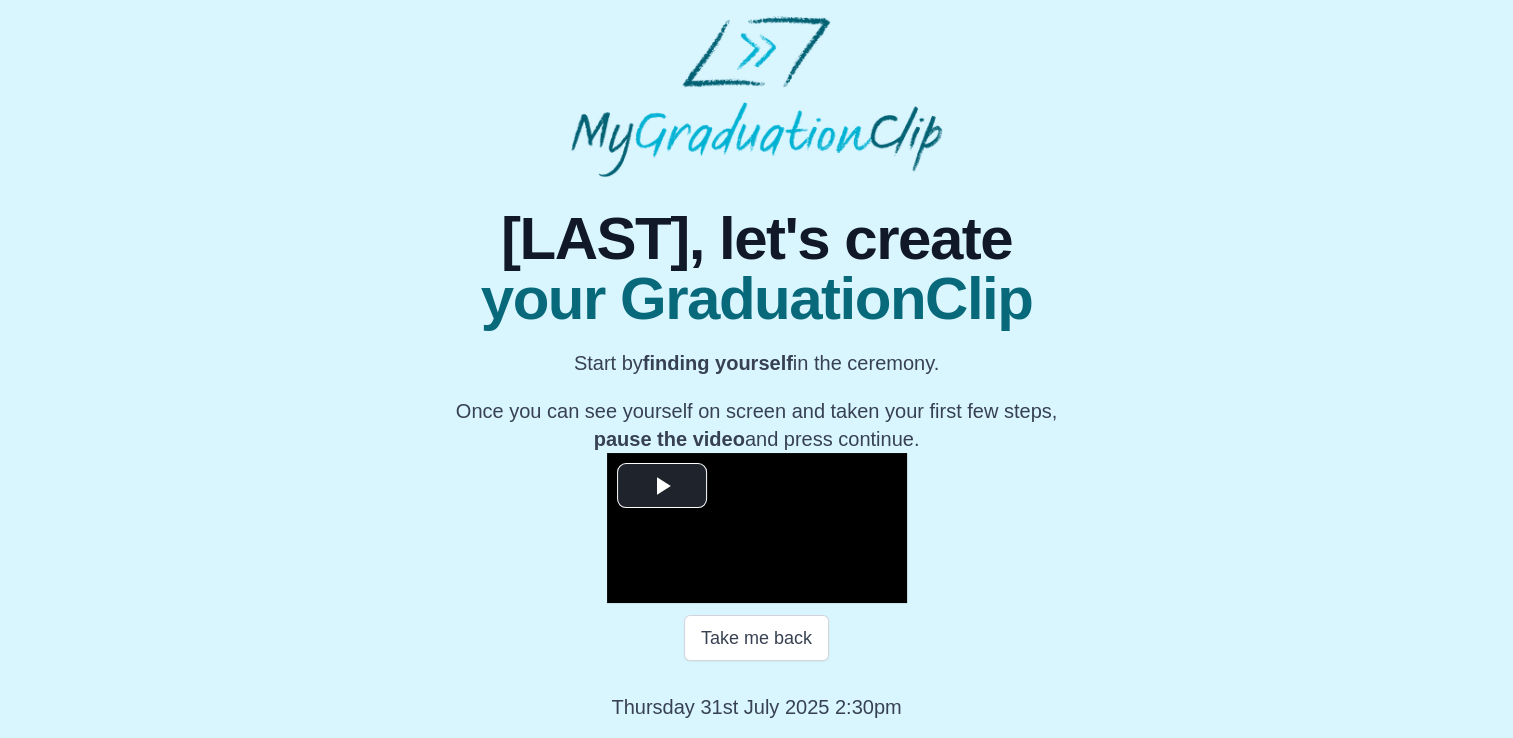 scroll, scrollTop: 274, scrollLeft: 0, axis: vertical 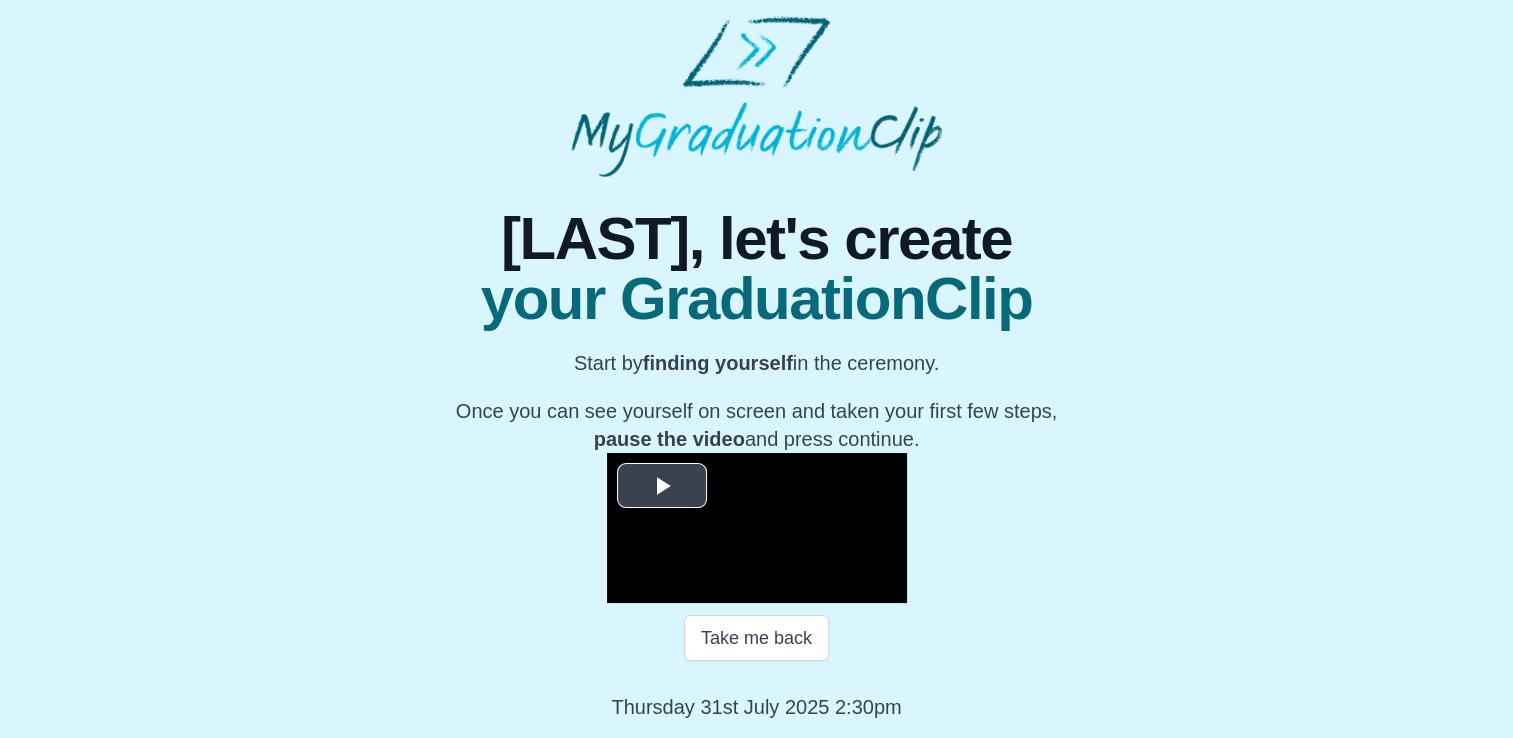 click at bounding box center (662, 486) 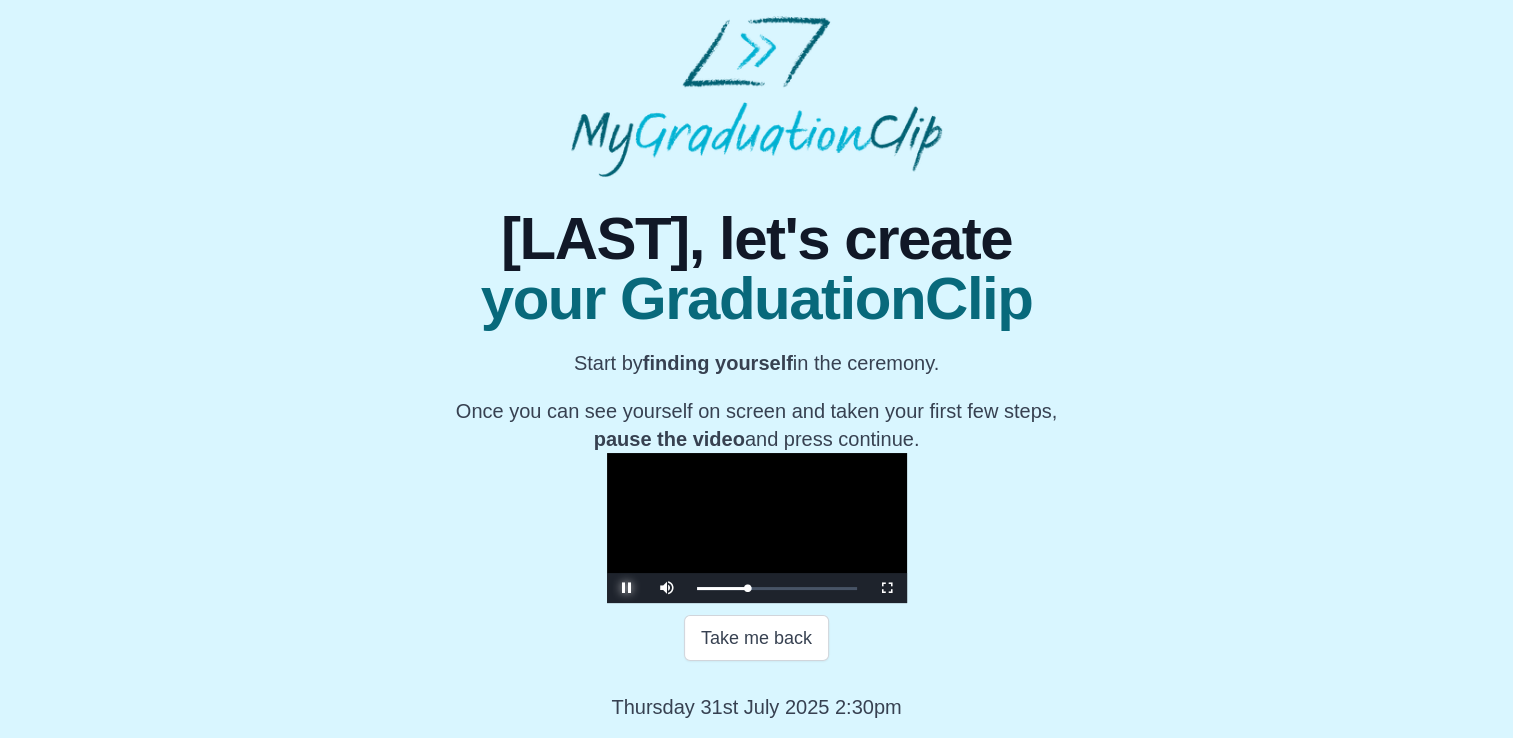 click at bounding box center (627, 588) 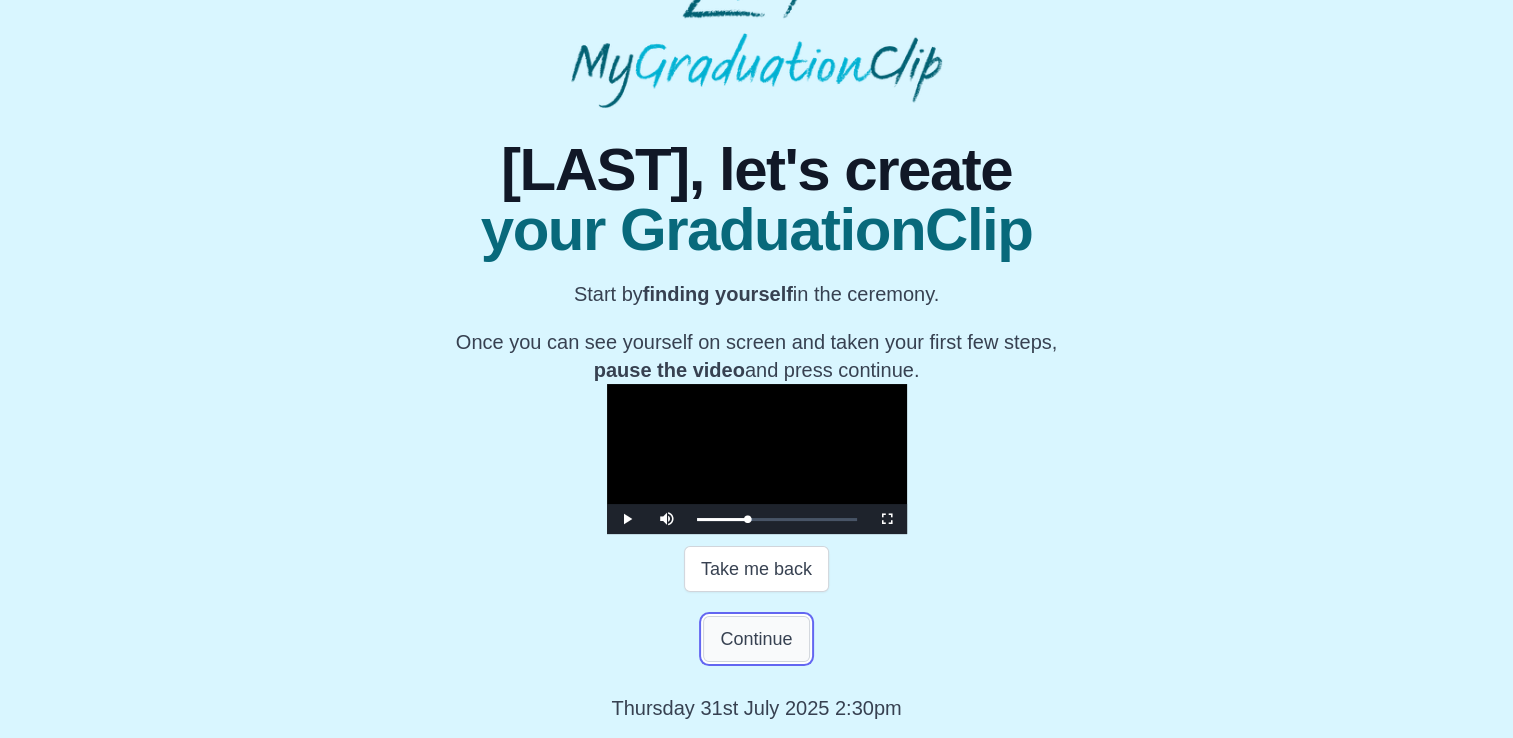 click on "Continue" at bounding box center (756, 639) 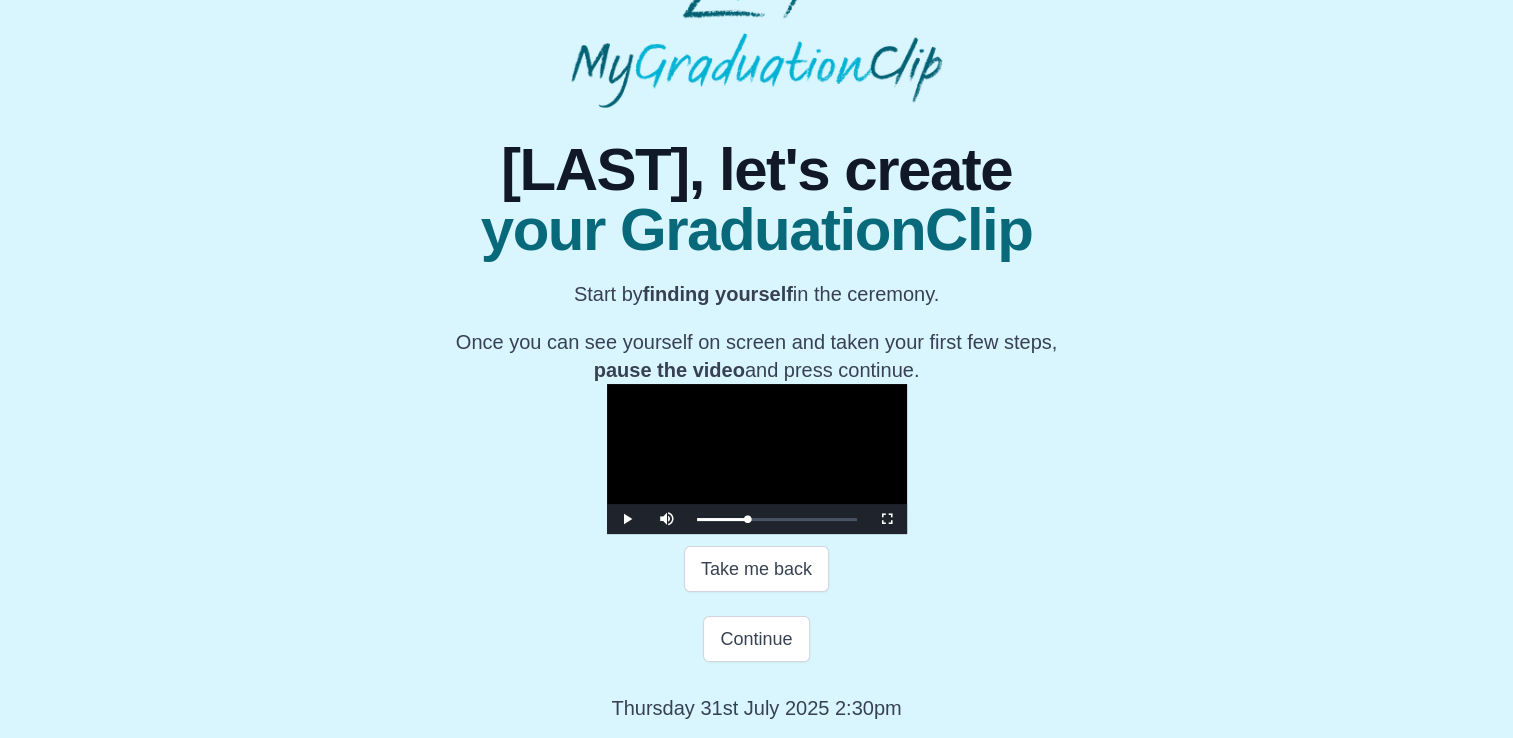 scroll, scrollTop: 0, scrollLeft: 0, axis: both 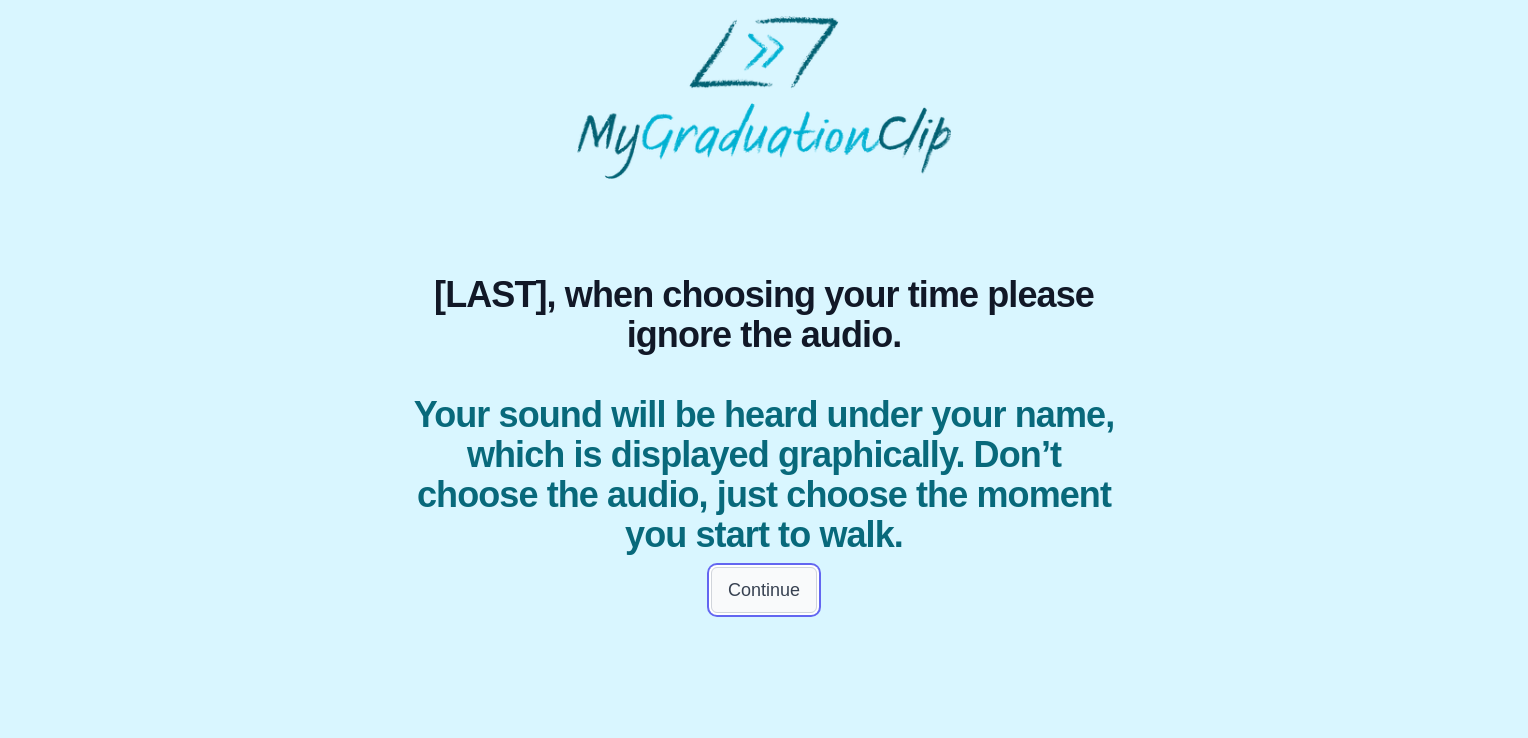 click on "Continue" at bounding box center [764, 590] 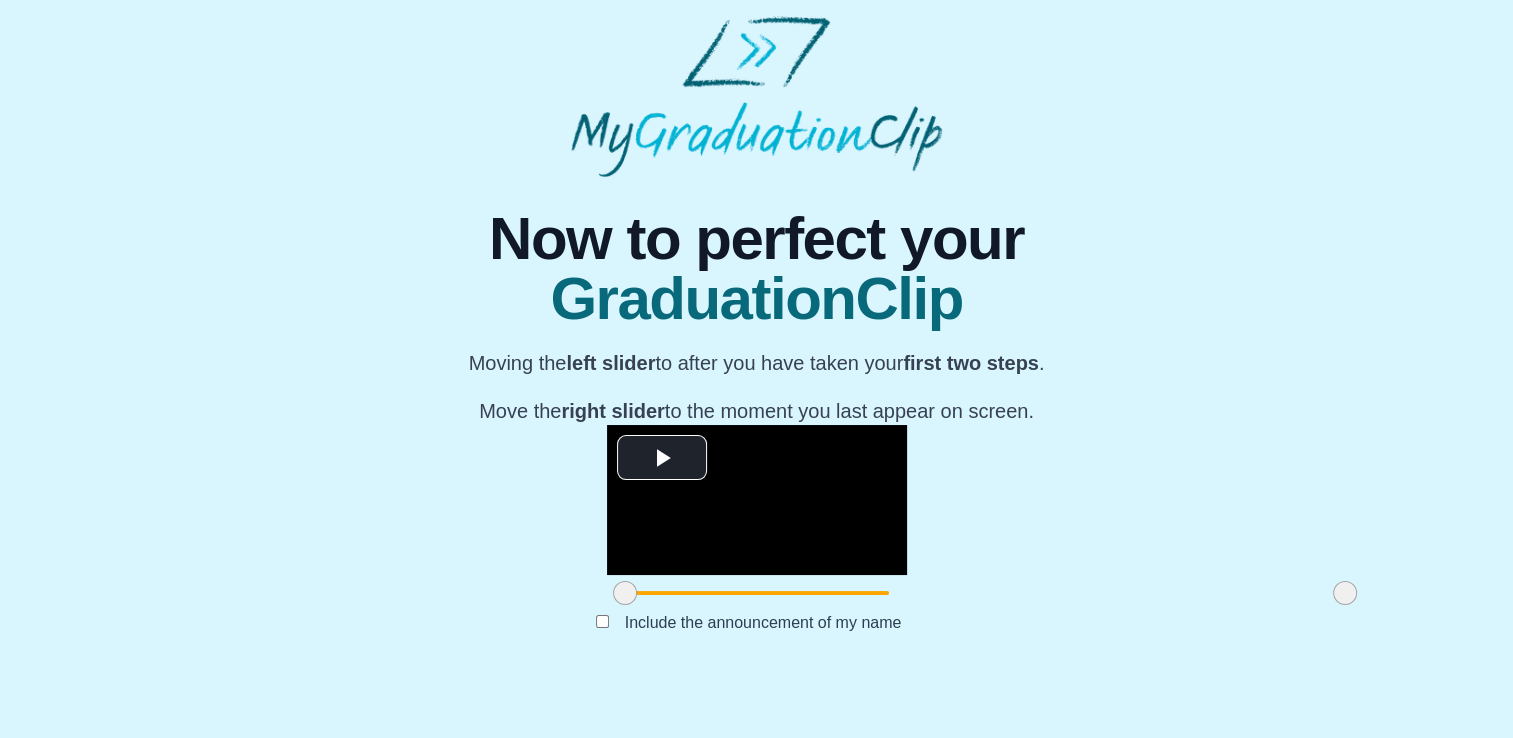 scroll, scrollTop: 226, scrollLeft: 0, axis: vertical 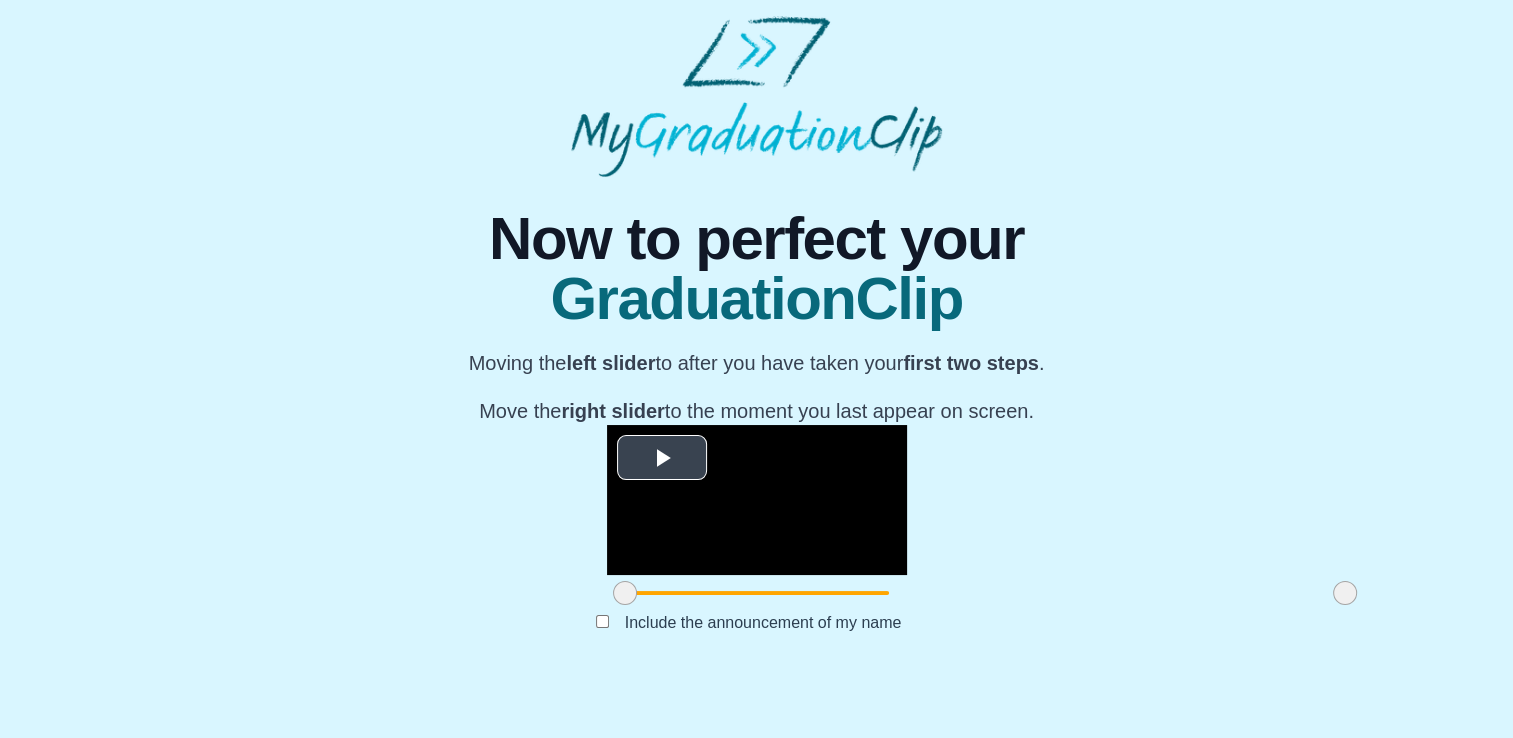 click at bounding box center [662, 458] 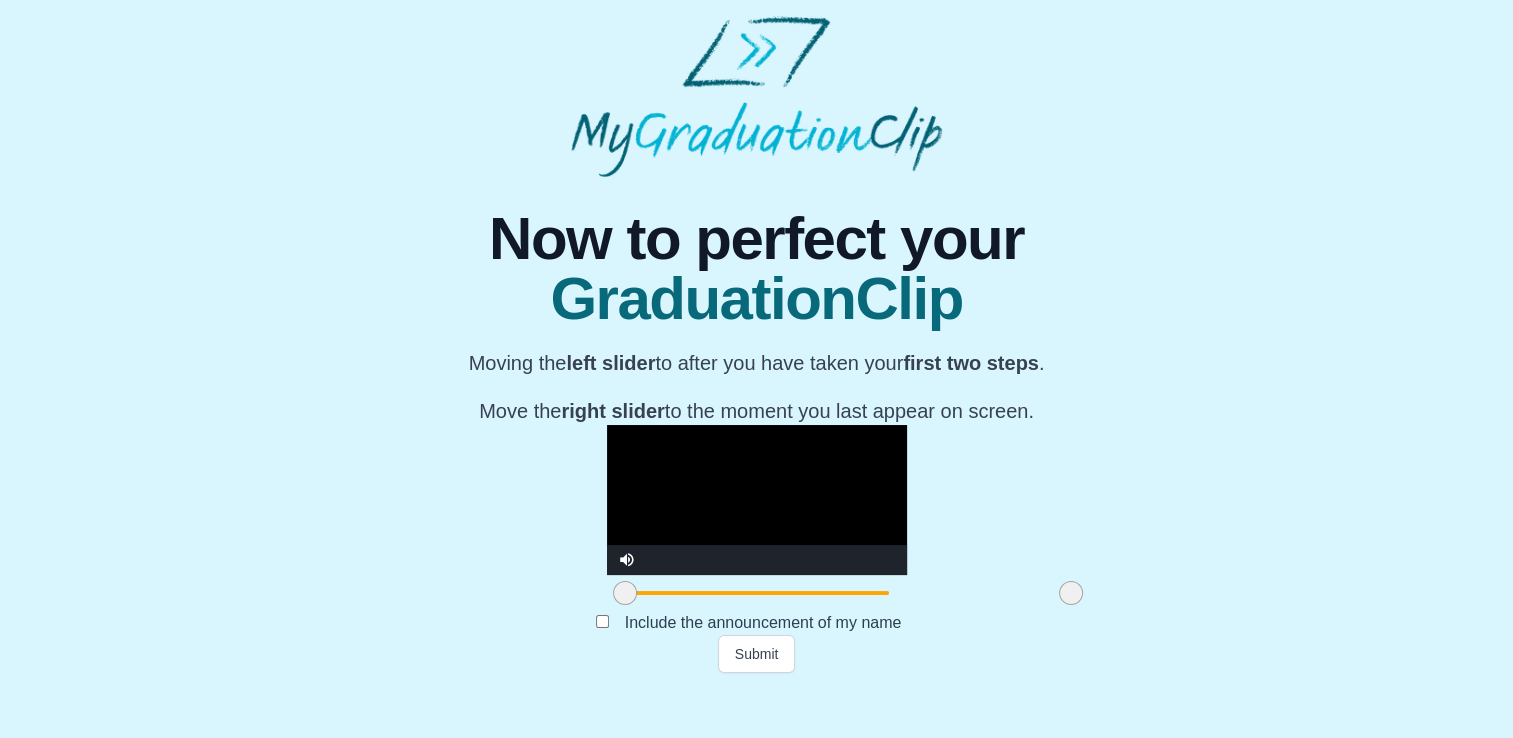 drag, startPoint x: 1116, startPoint y: 639, endPoint x: 842, endPoint y: 667, distance: 275.42694 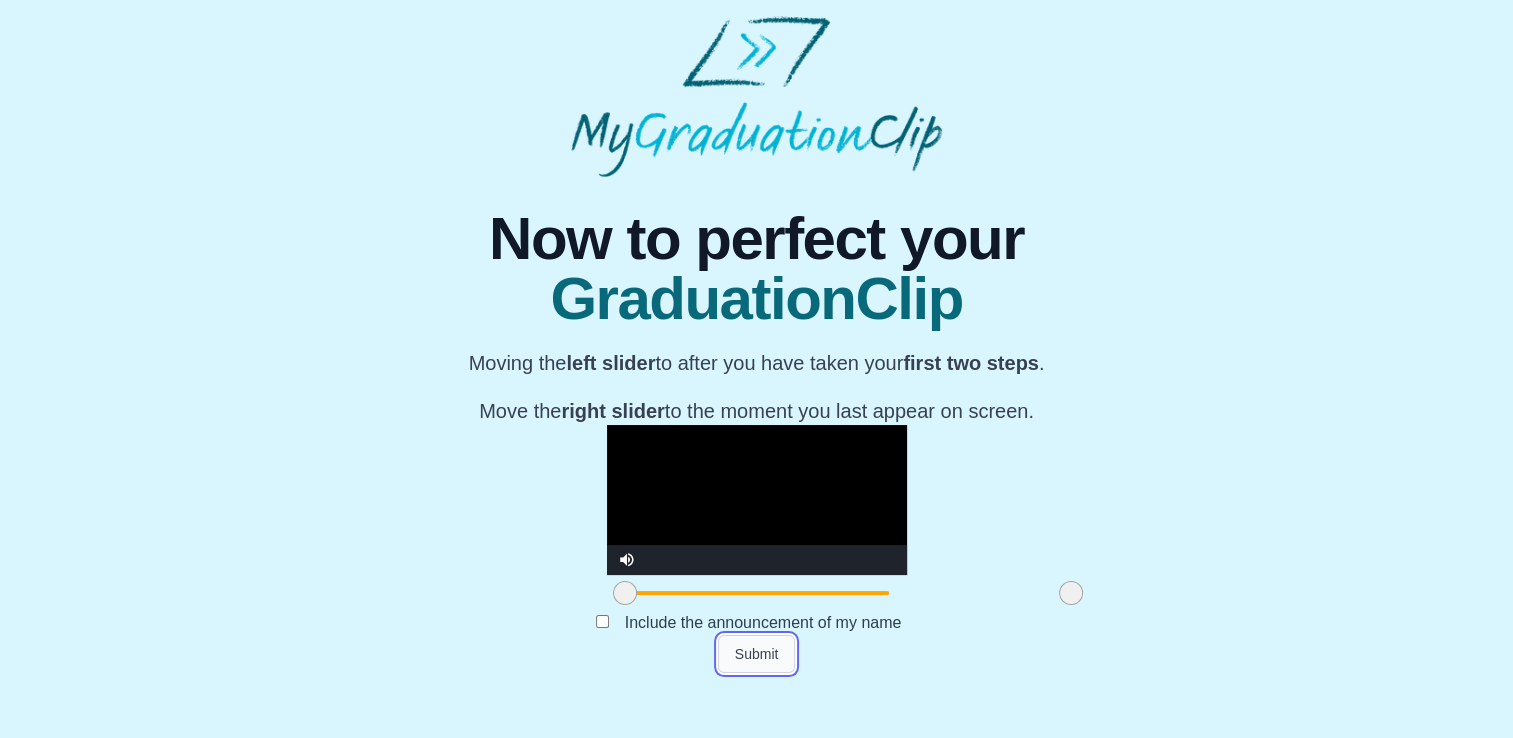 click on "Submit" at bounding box center (757, 654) 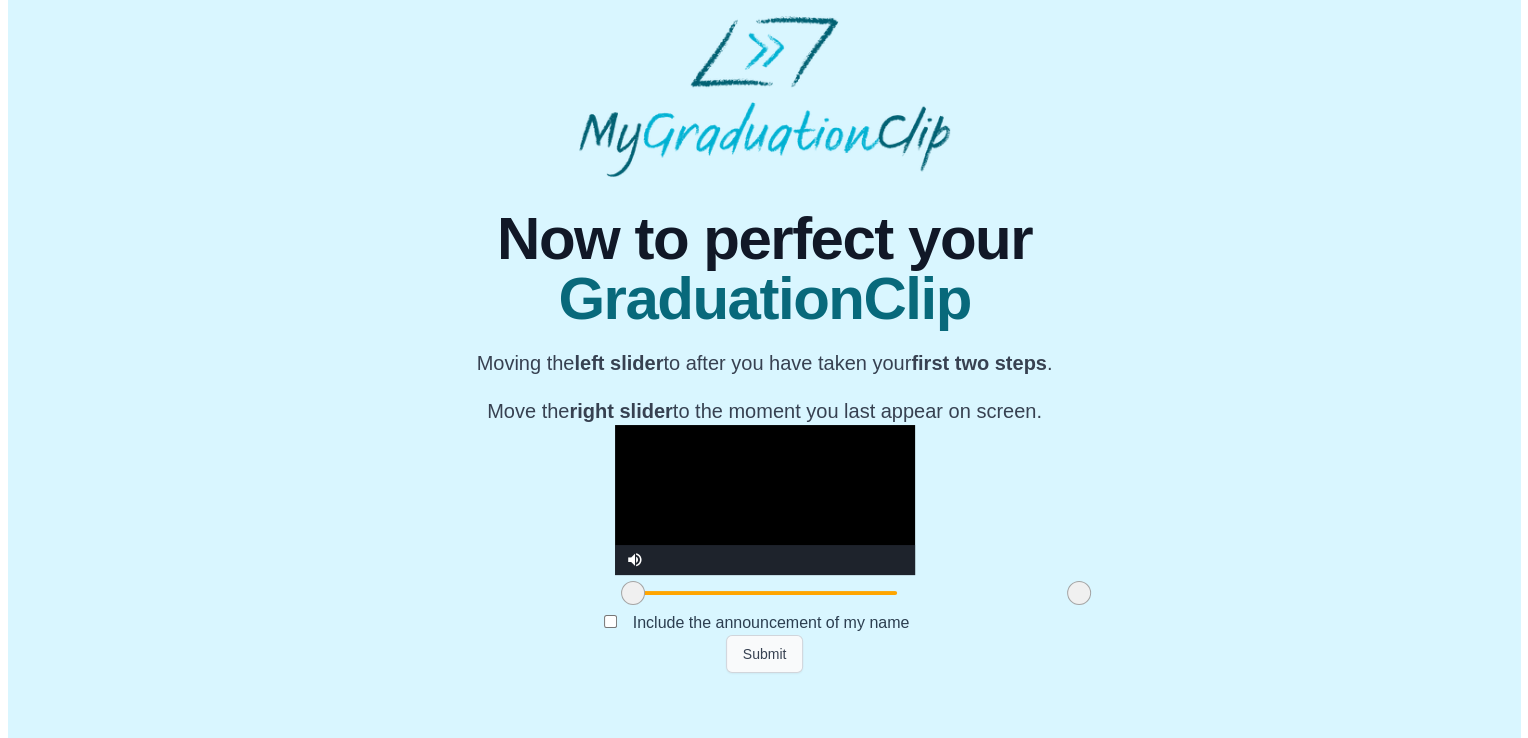 scroll, scrollTop: 0, scrollLeft: 0, axis: both 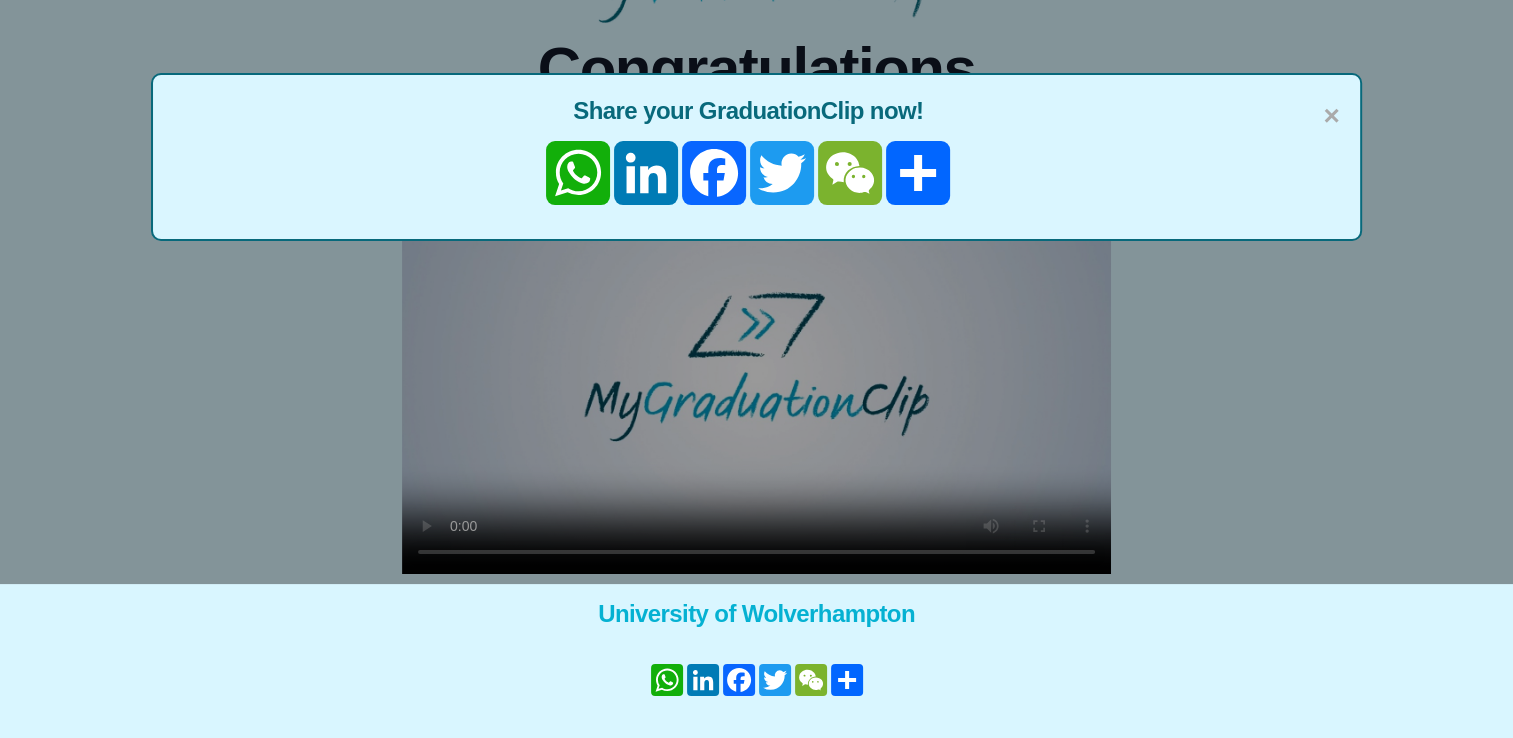 click on "× Share your GraduationClip now! WhatsApp LinkedIn Facebook Twitter WeChat Share" at bounding box center (756, 215) 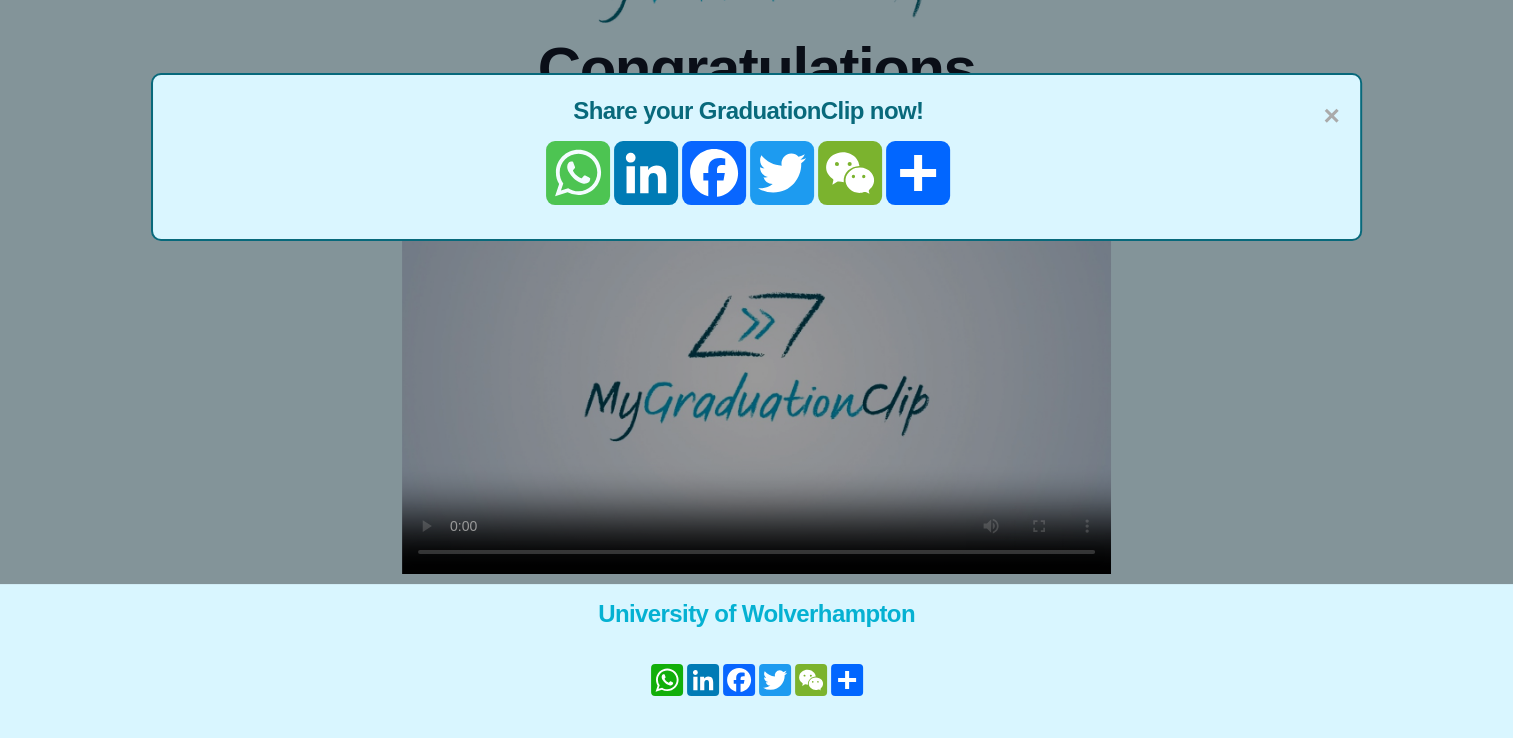 click on "WhatsApp" at bounding box center (578, 173) 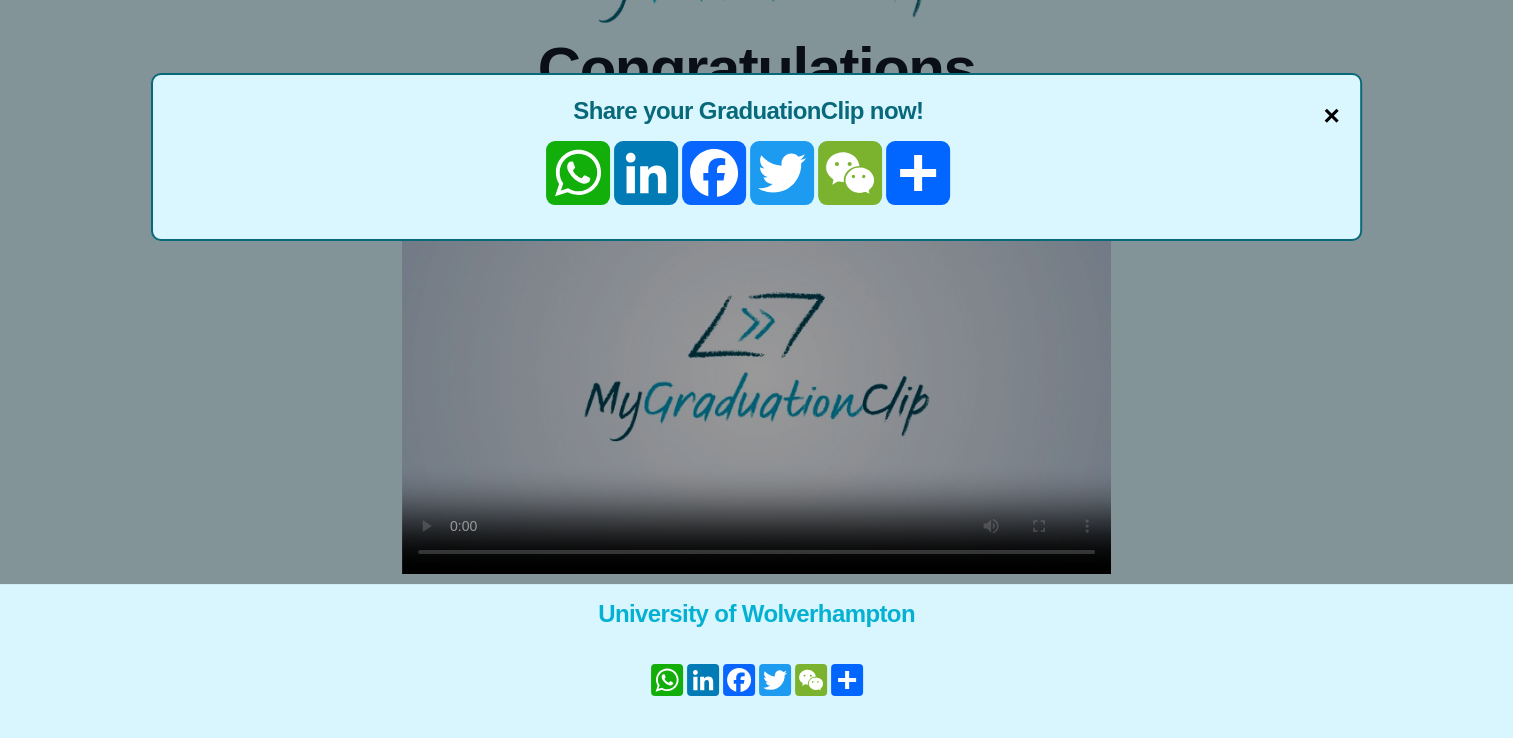 click on "×" at bounding box center (1331, 116) 